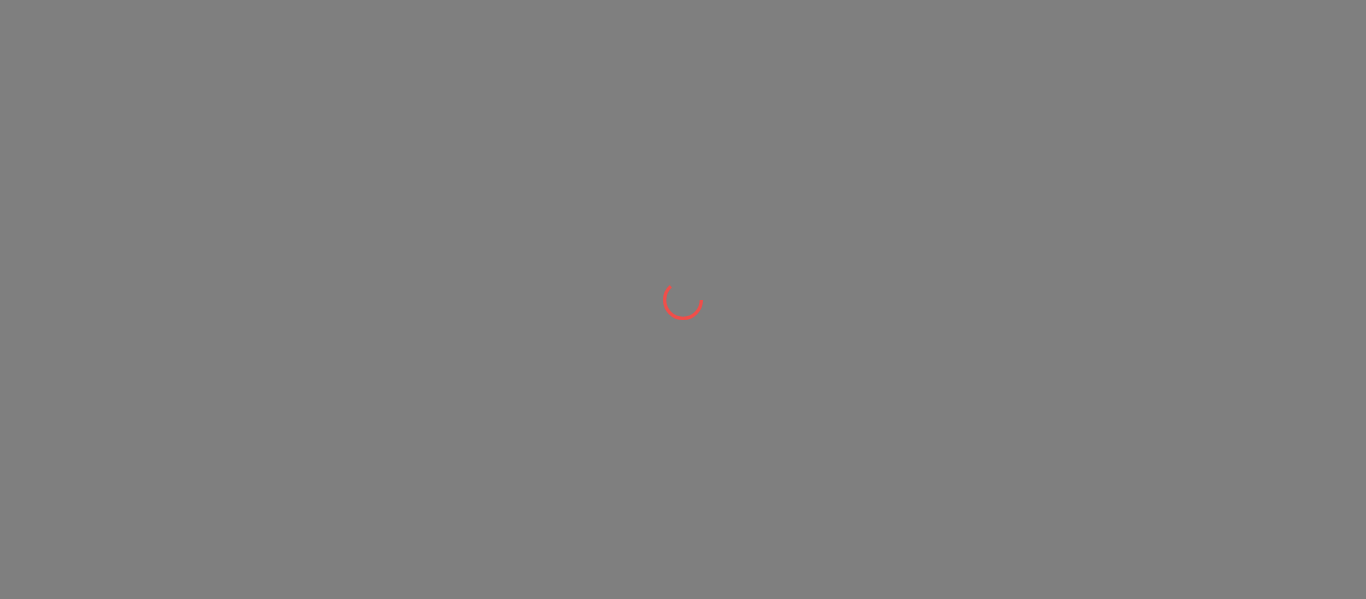 scroll, scrollTop: 0, scrollLeft: 0, axis: both 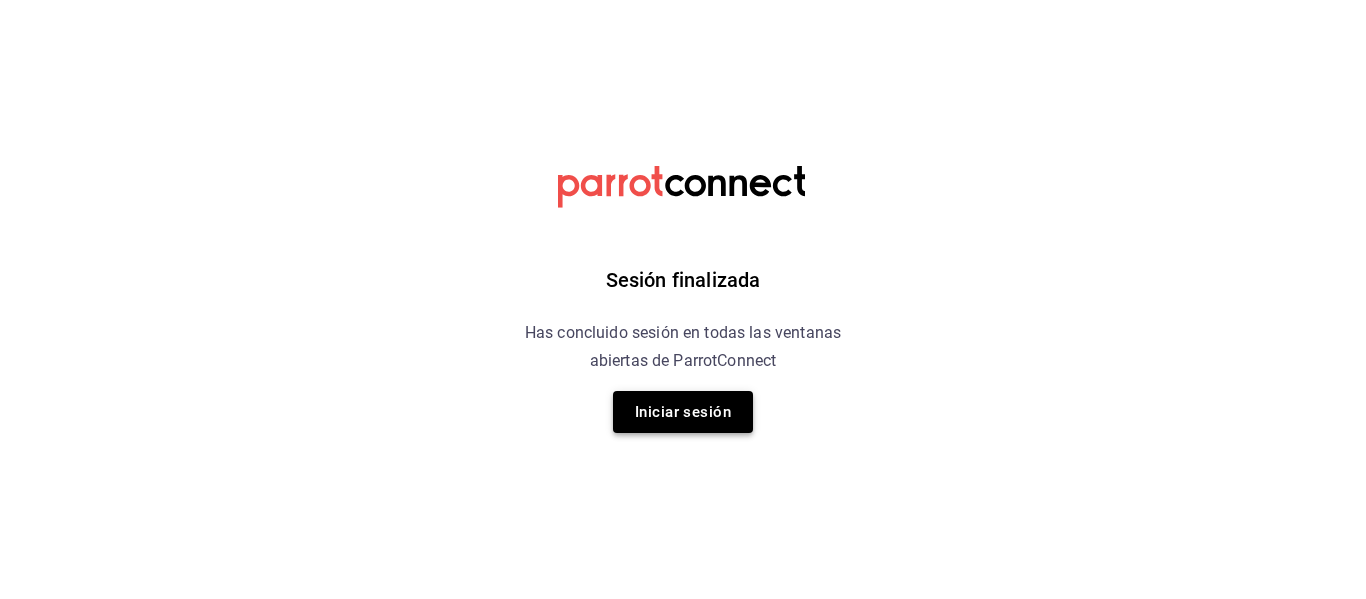click on "Iniciar sesión" at bounding box center (683, 412) 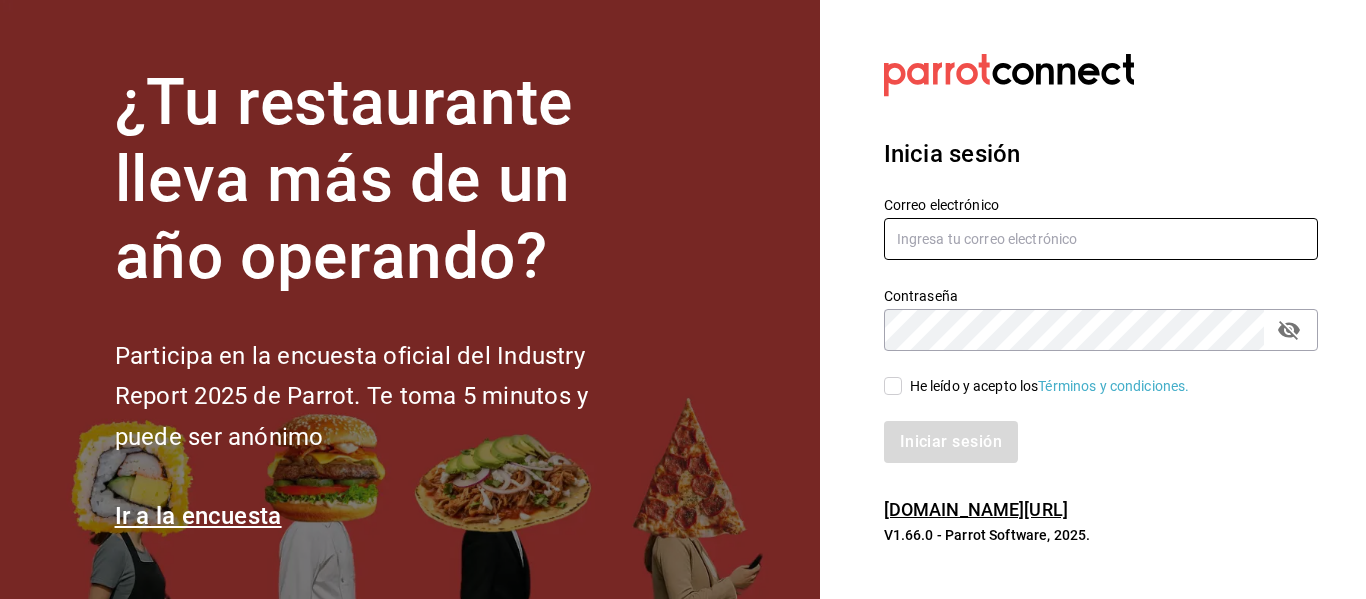 click at bounding box center (1101, 239) 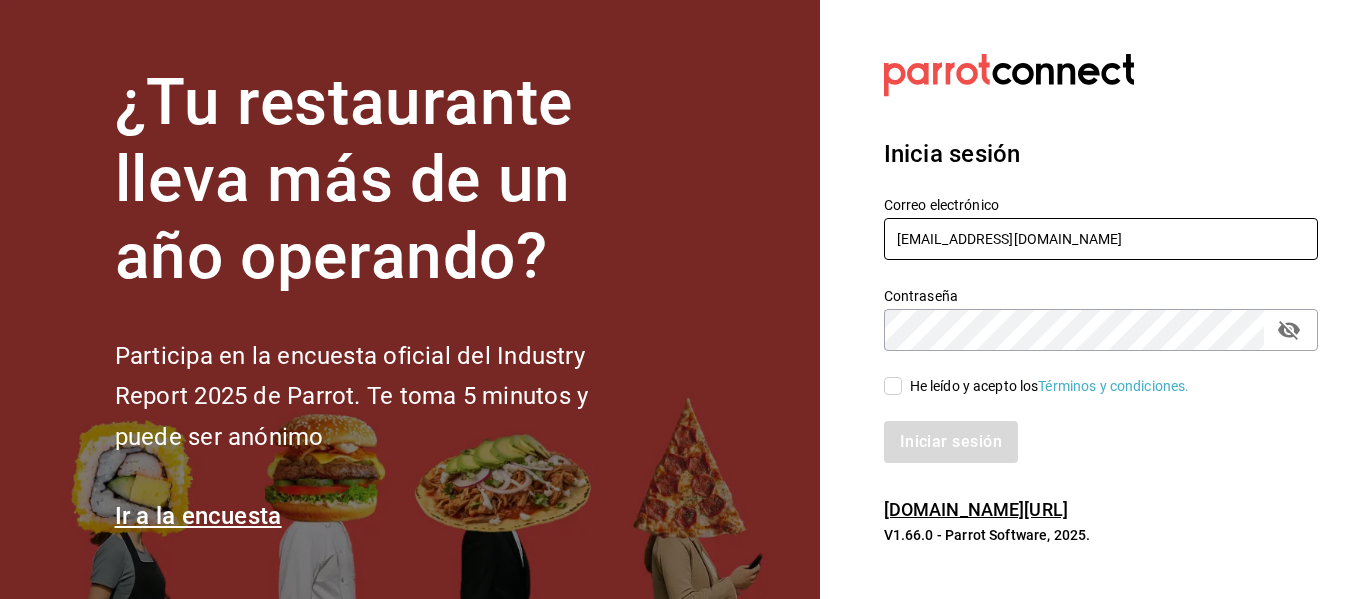 type on "[EMAIL_ADDRESS][DOMAIN_NAME]" 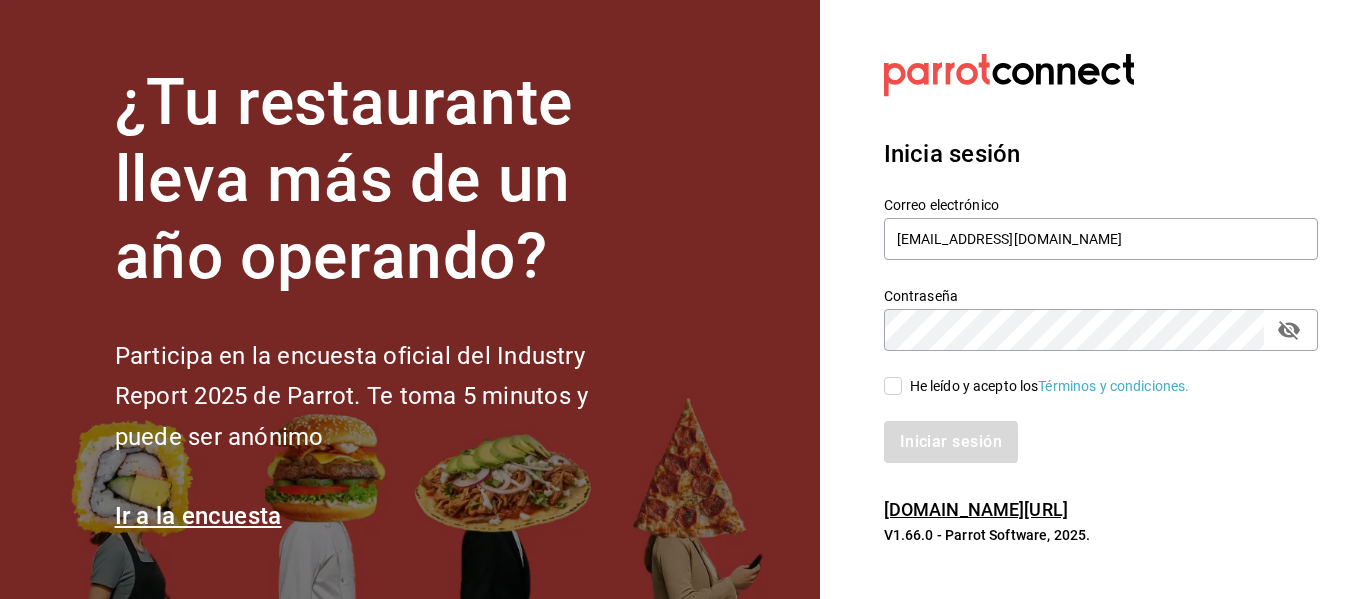 click on "He leído y acepto los  Términos y condiciones." at bounding box center (893, 386) 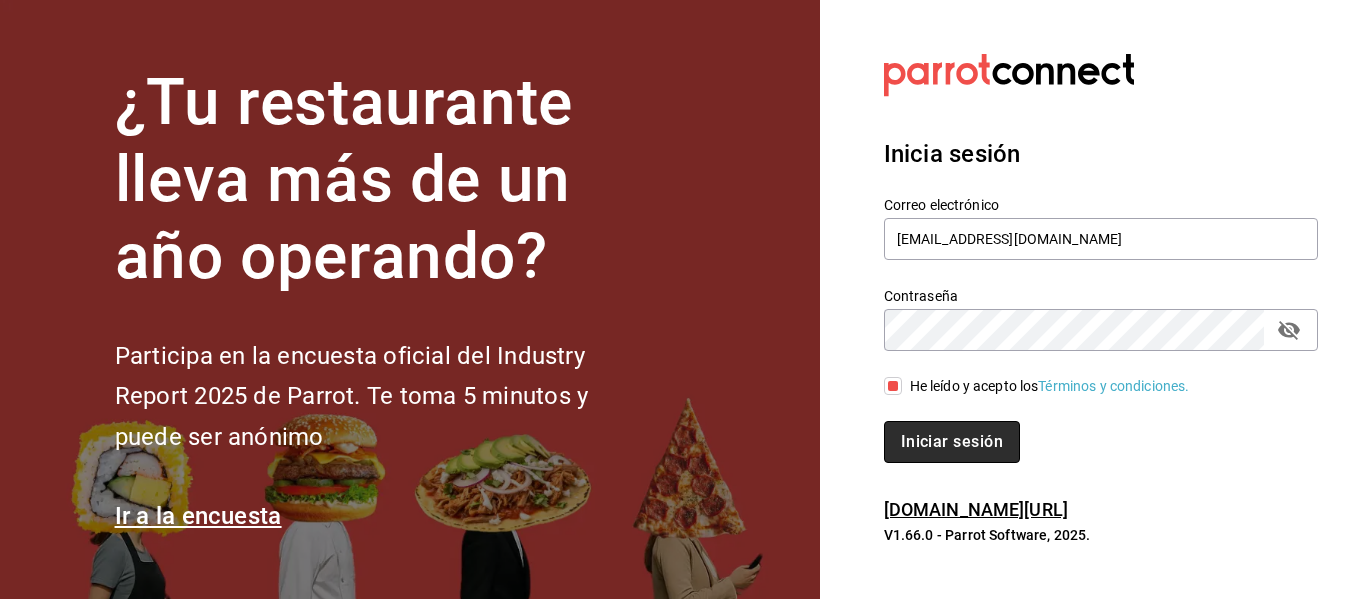 click on "Iniciar sesión" at bounding box center [952, 442] 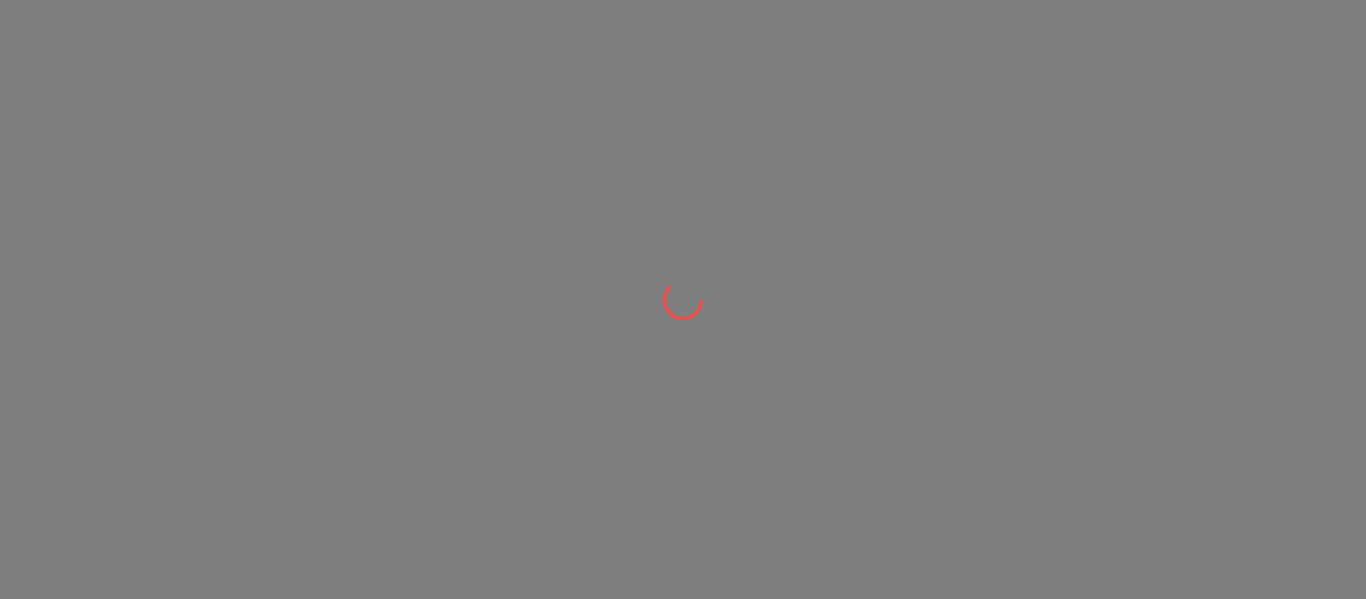 scroll, scrollTop: 0, scrollLeft: 0, axis: both 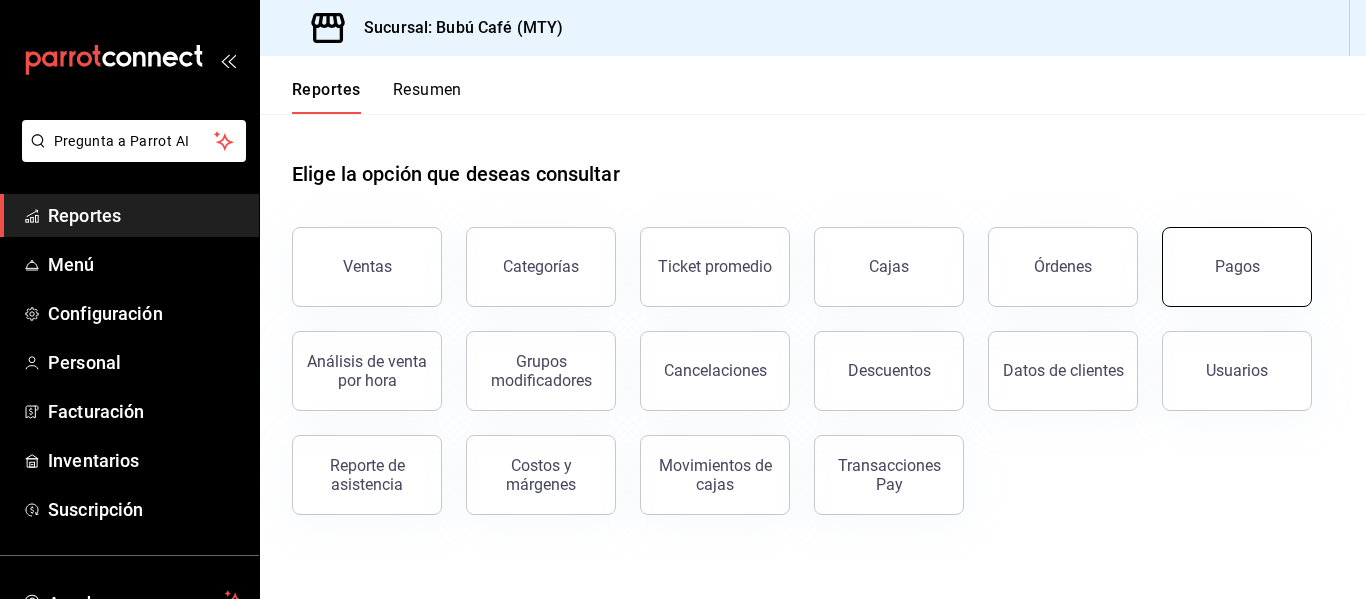 click on "Pagos" at bounding box center [1237, 266] 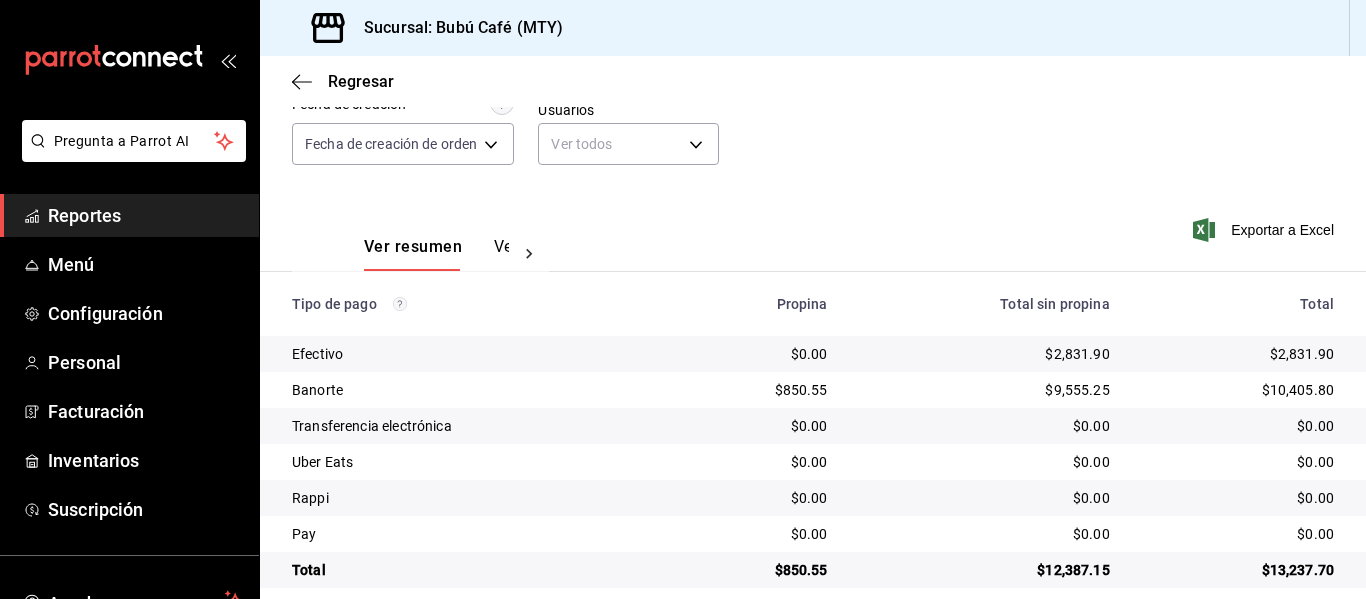 scroll, scrollTop: 200, scrollLeft: 0, axis: vertical 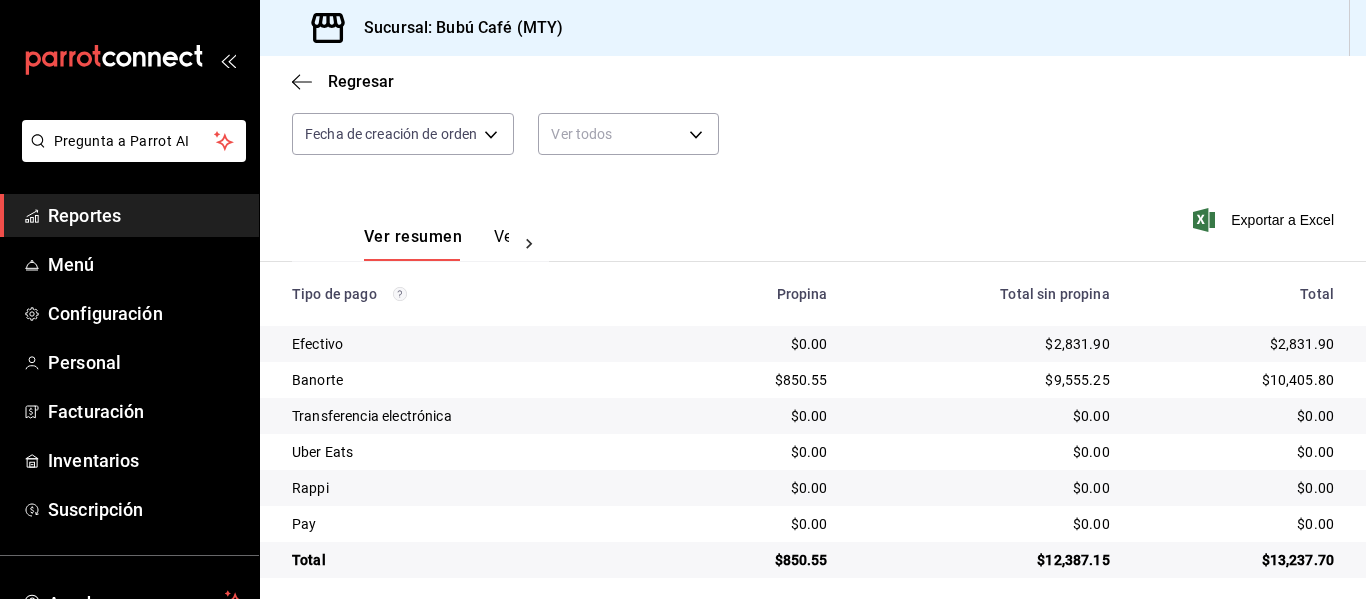 click on "Fecha [DATE] [DATE] - [DATE] [DATE] Hora inicio 00:00 Hora inicio Hora fin 23:59 Hora fin Marca Elige las marcas Tipo de pago Ver todos Tipo de orden Ver todos Fecha de creación   Fecha de creación de orden ORDER Usuarios Ver todos null Ver resumen Ver pagos Exportar a Excel Tipo de pago   Propina Total sin propina Total Efectivo $0.00 $2,831.90 $2,831.90 Banorte $850.55 $9,555.25 $10,405.80 Transferencia electrónica $0.00 $0.00 $0.00 Uber Eats $0.00 $0.00 $0.00 Rappi $0.00 $0.00 $0.00 Pay $0.00 $0.00 $0.00 Total $850.55 $12,387.15 $13,237.70" at bounding box center [813, 281] 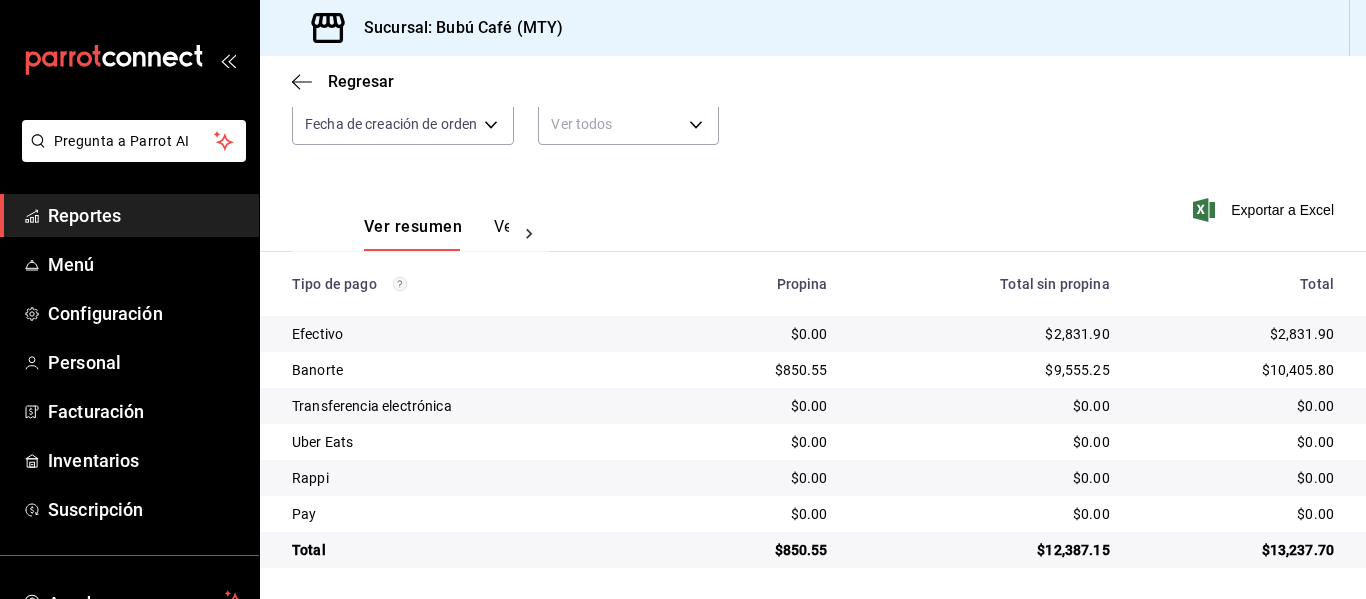 scroll, scrollTop: 212, scrollLeft: 0, axis: vertical 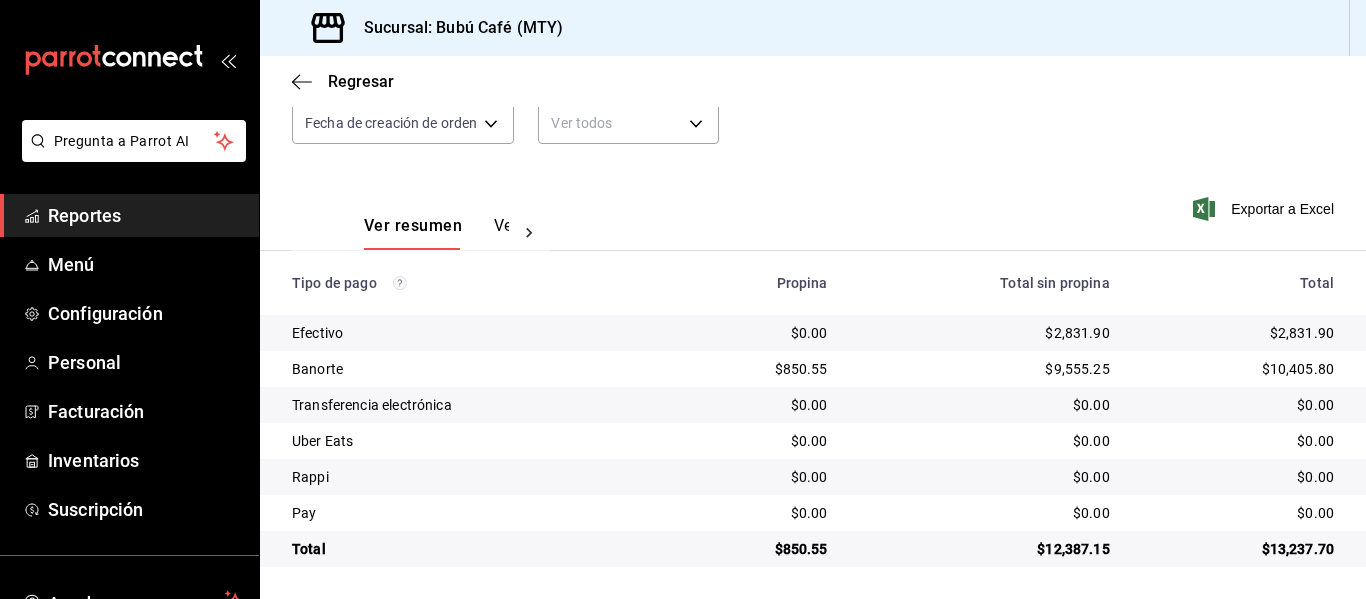 click 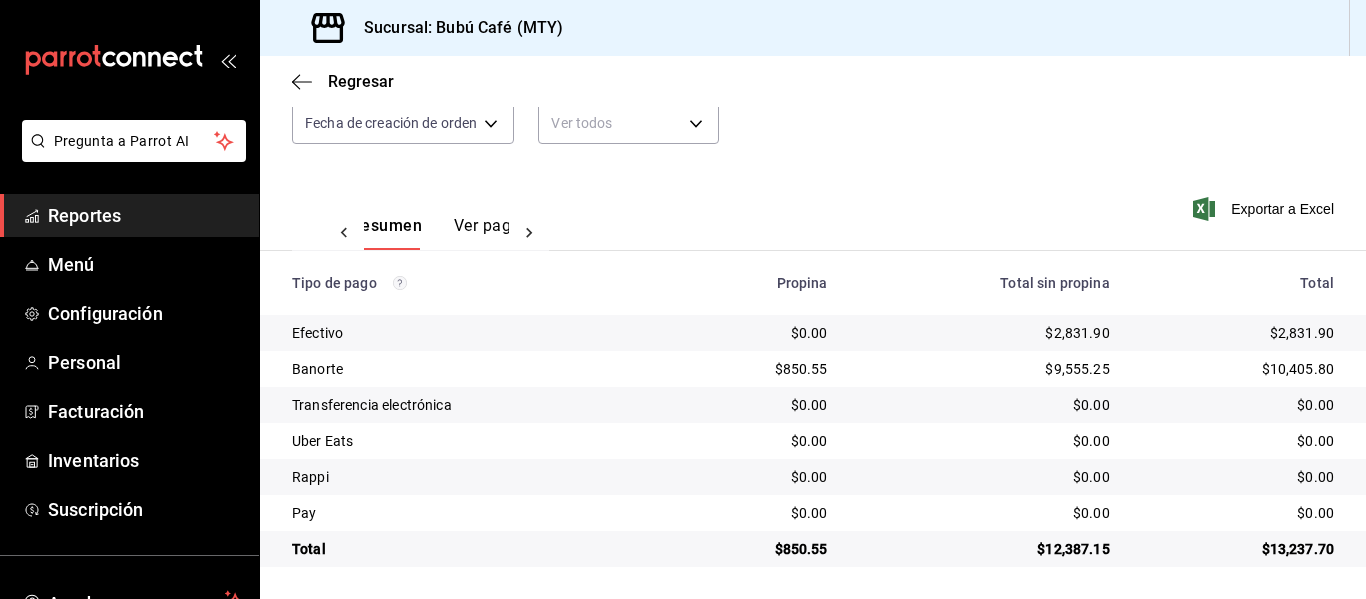 scroll, scrollTop: 0, scrollLeft: 60, axis: horizontal 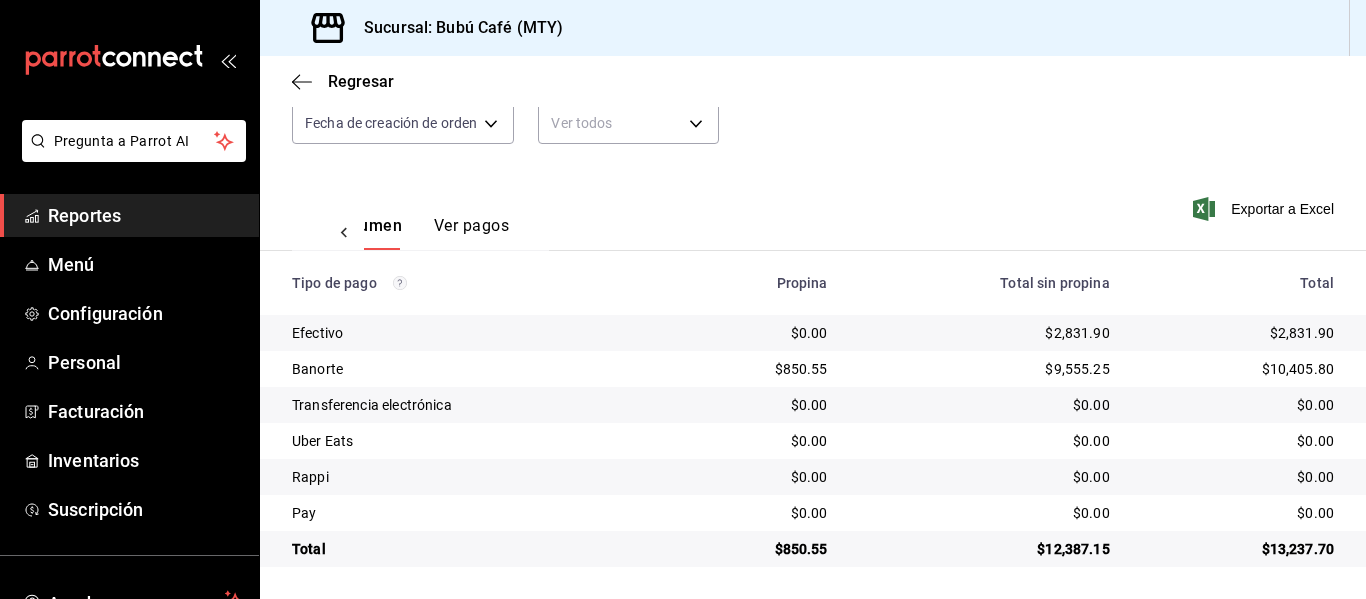 click on "Ver pagos" at bounding box center (471, 233) 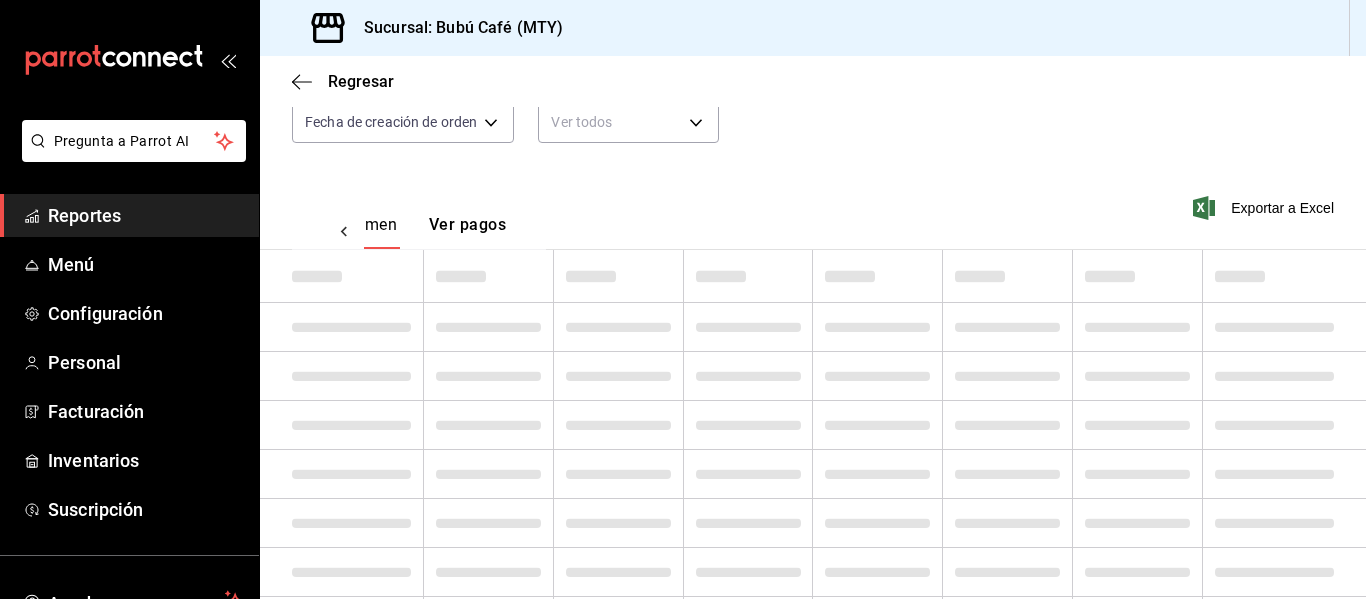 scroll, scrollTop: 0, scrollLeft: 59, axis: horizontal 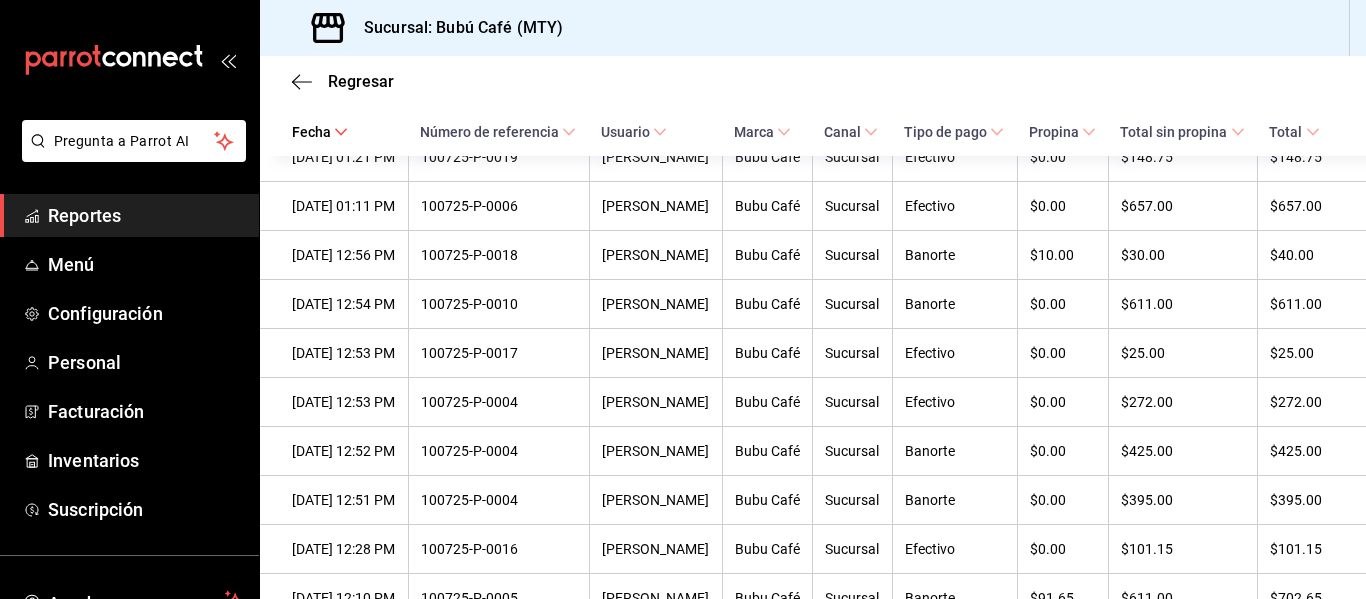 click on "[DATE] 01:52 PM" at bounding box center [344, 108] 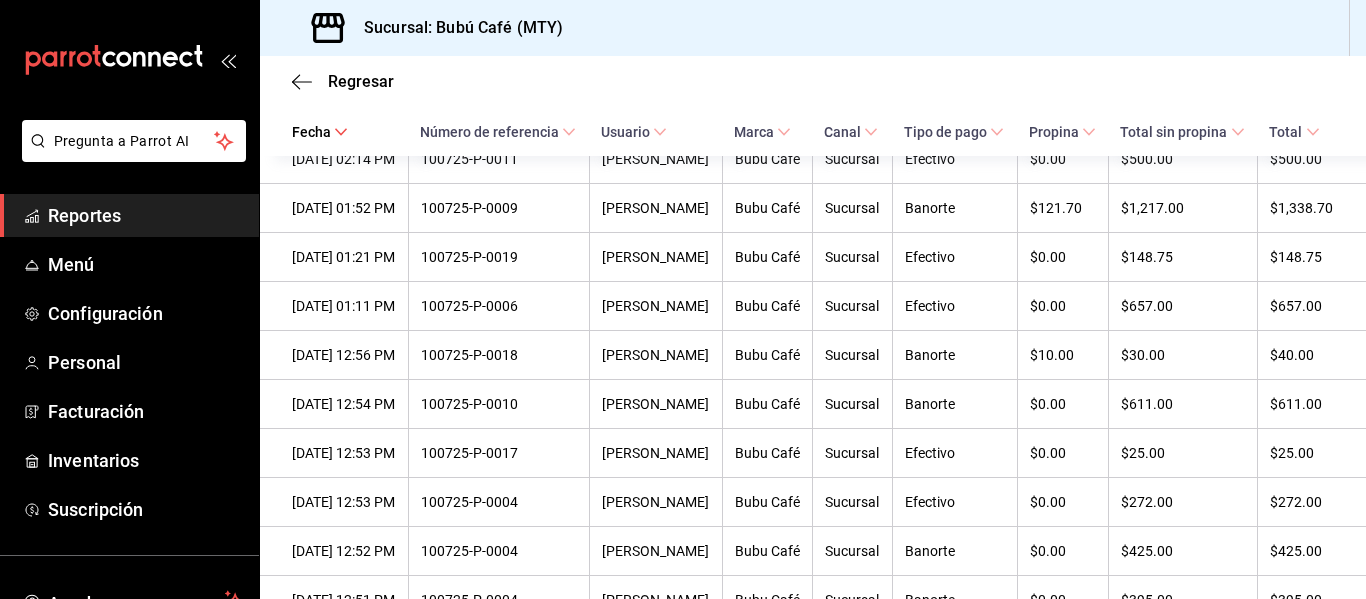 scroll, scrollTop: 650, scrollLeft: 0, axis: vertical 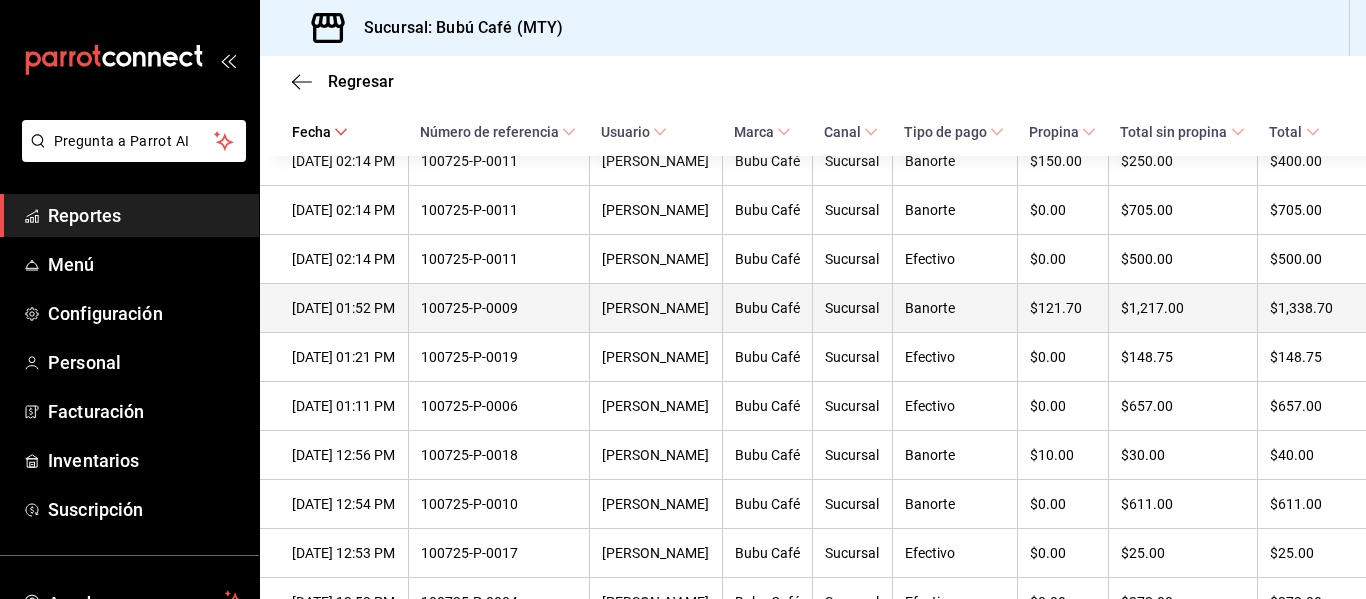 click on "[DATE] 01:52 PM" at bounding box center [344, 308] 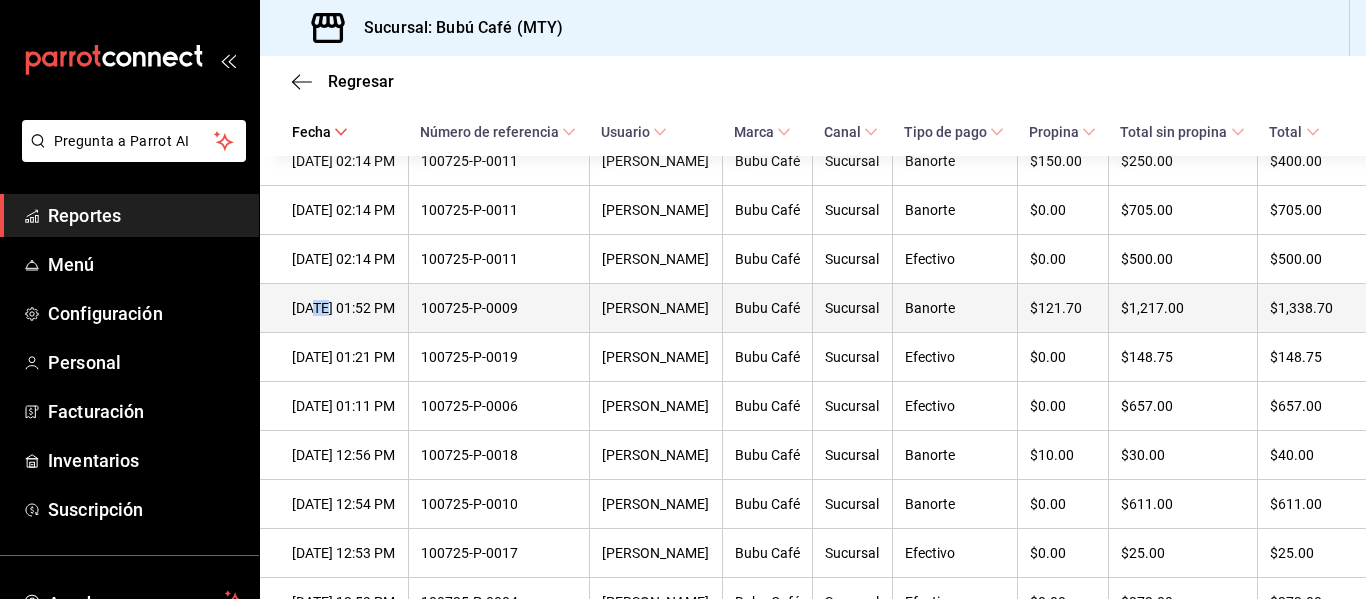 click on "[DATE] 01:52 PM" at bounding box center (344, 308) 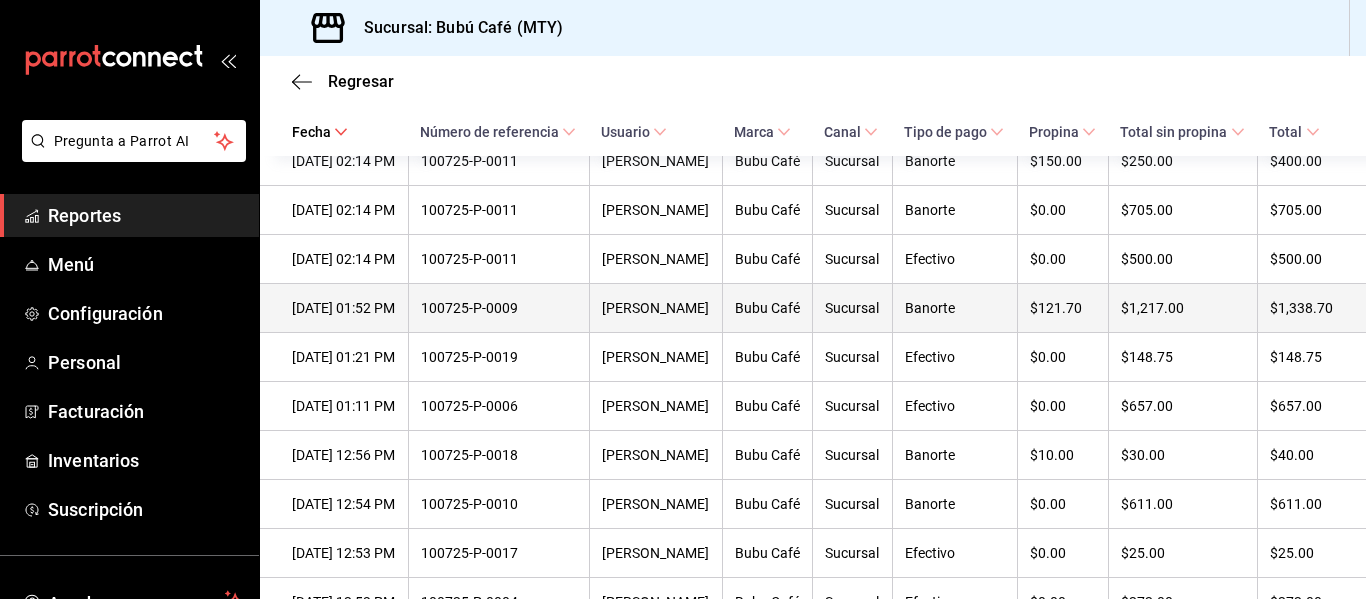 click on "[DATE] 01:52 PM" at bounding box center (344, 308) 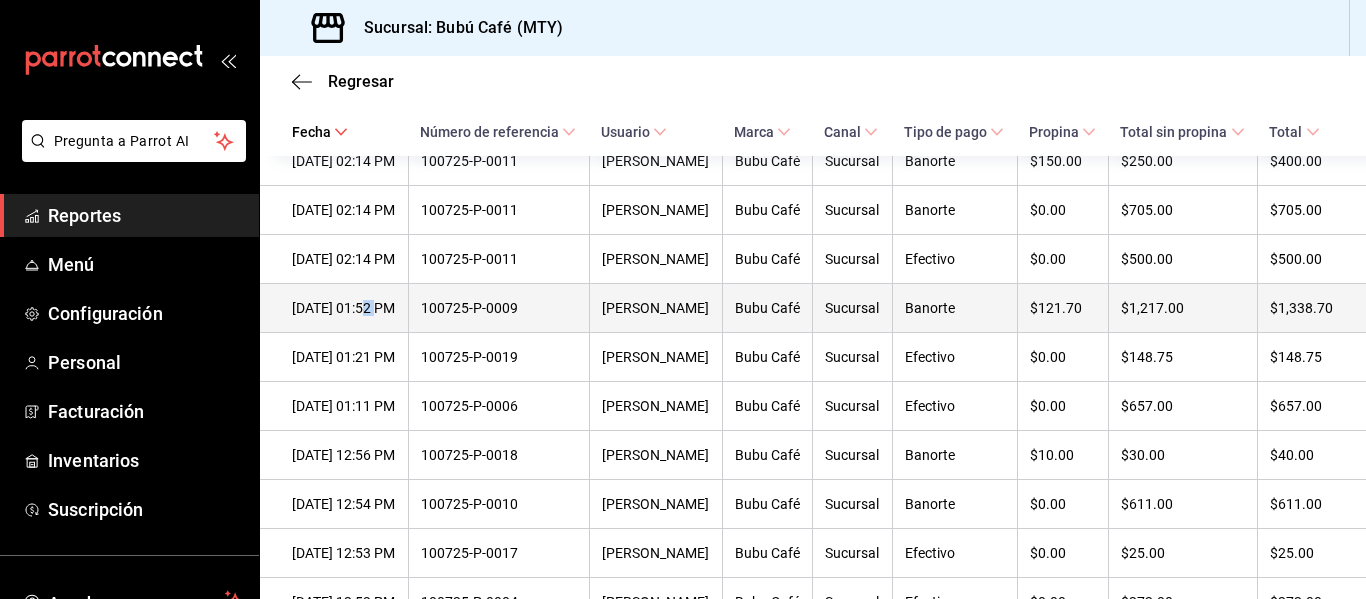 click on "[DATE] 01:52 PM" at bounding box center [344, 308] 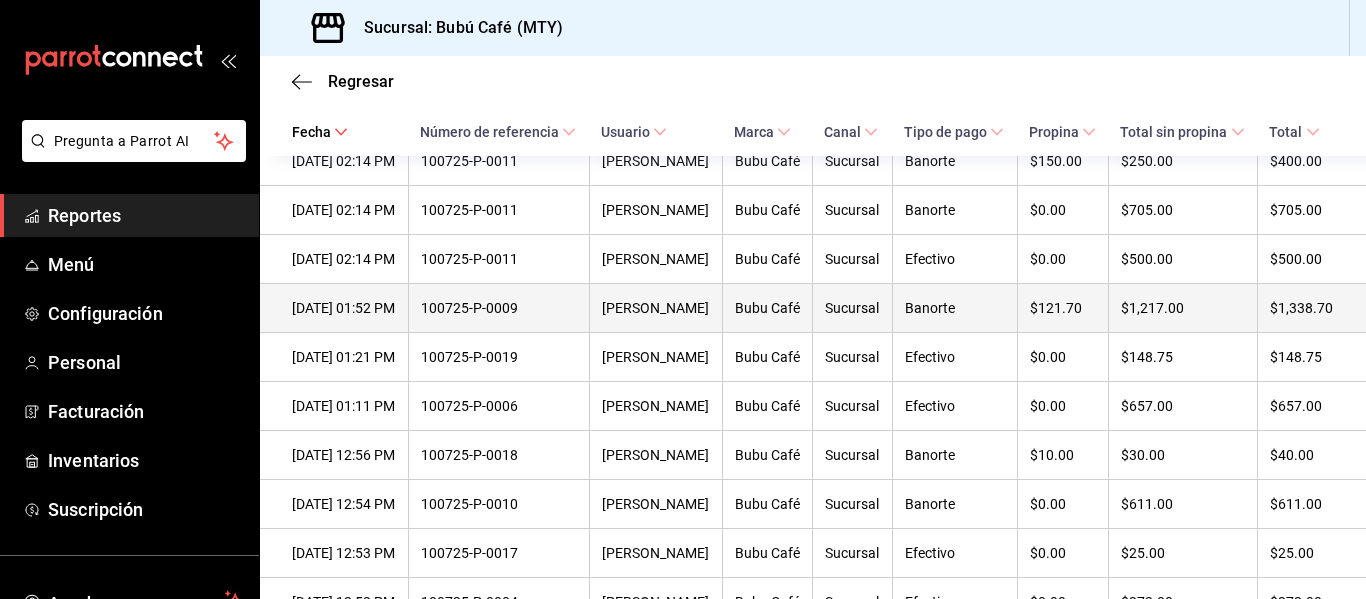 click on "[DATE] 01:52 PM" at bounding box center [334, 308] 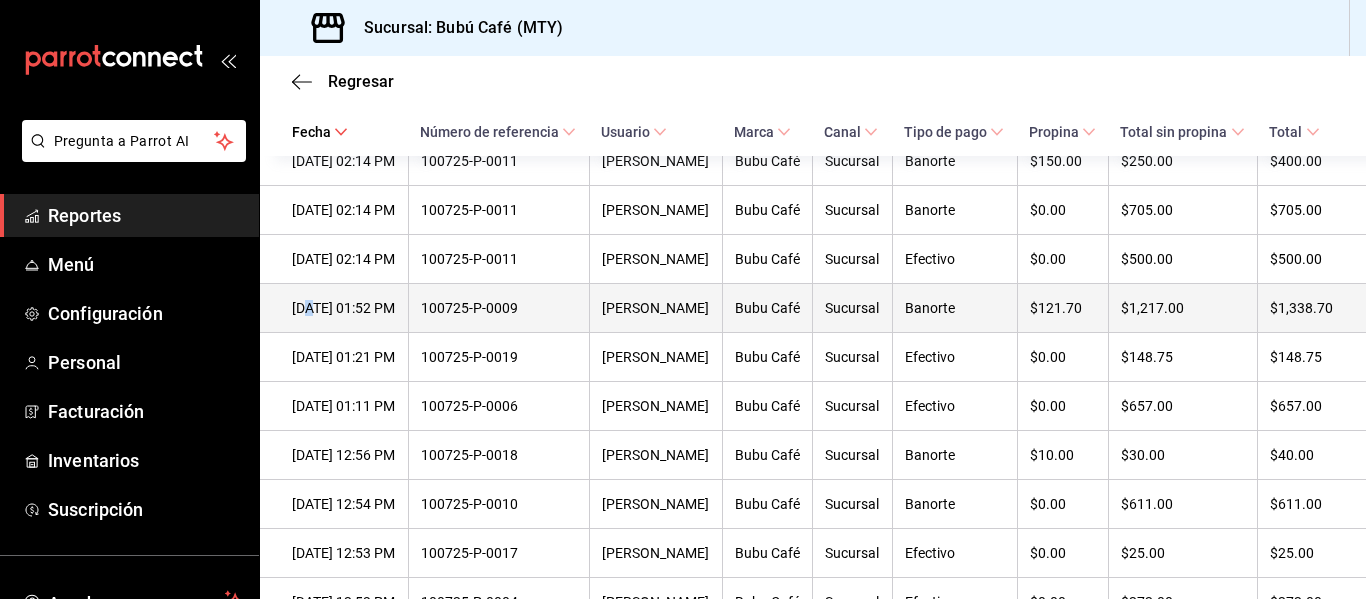 click on "[DATE] 01:52 PM" at bounding box center (334, 308) 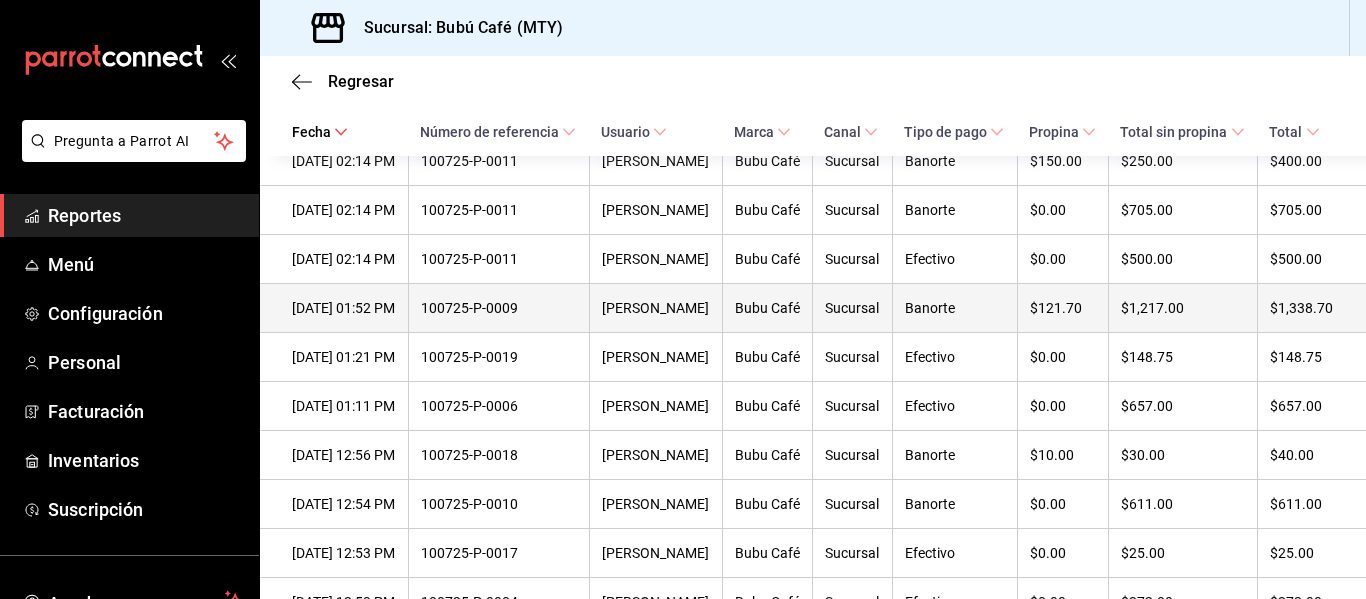 click on "[PERSON_NAME]" at bounding box center [656, 308] 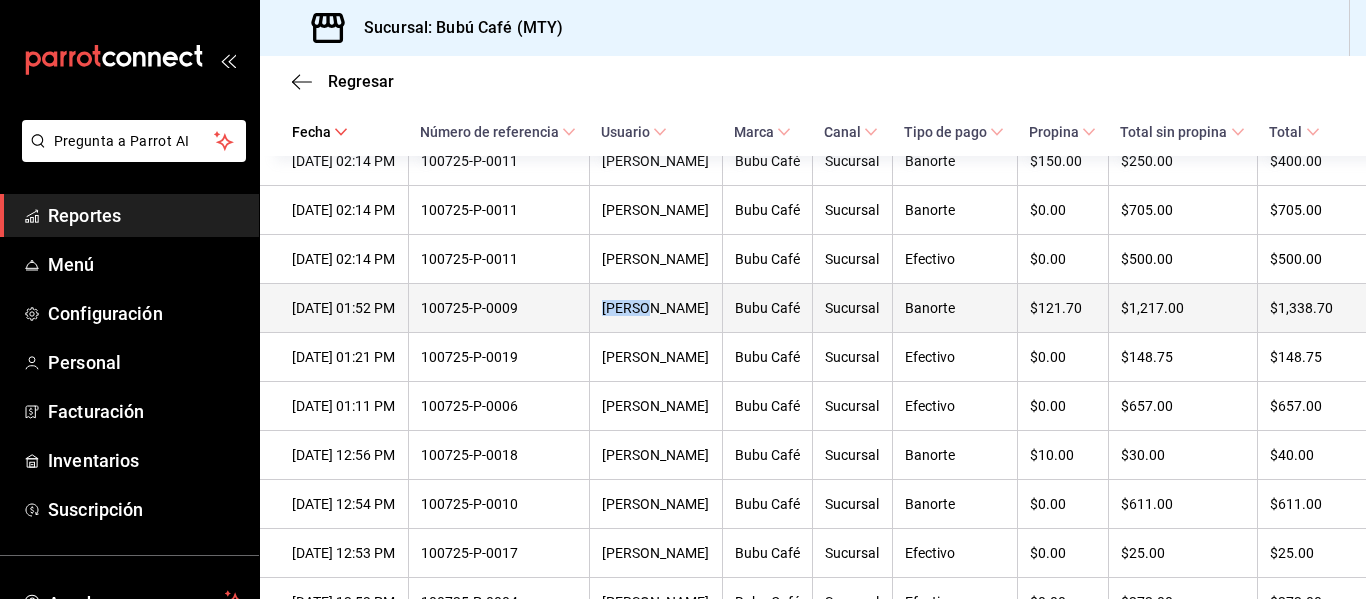 click on "[PERSON_NAME]" at bounding box center [656, 308] 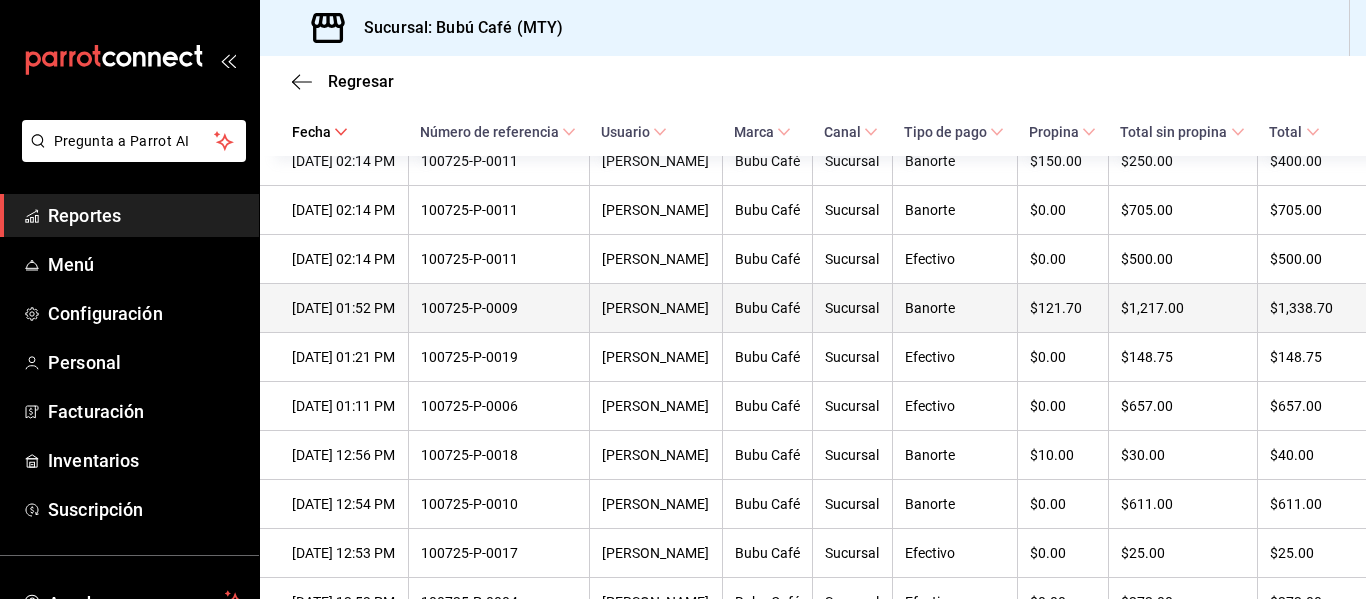 click on "Sucursal" at bounding box center (851, 308) 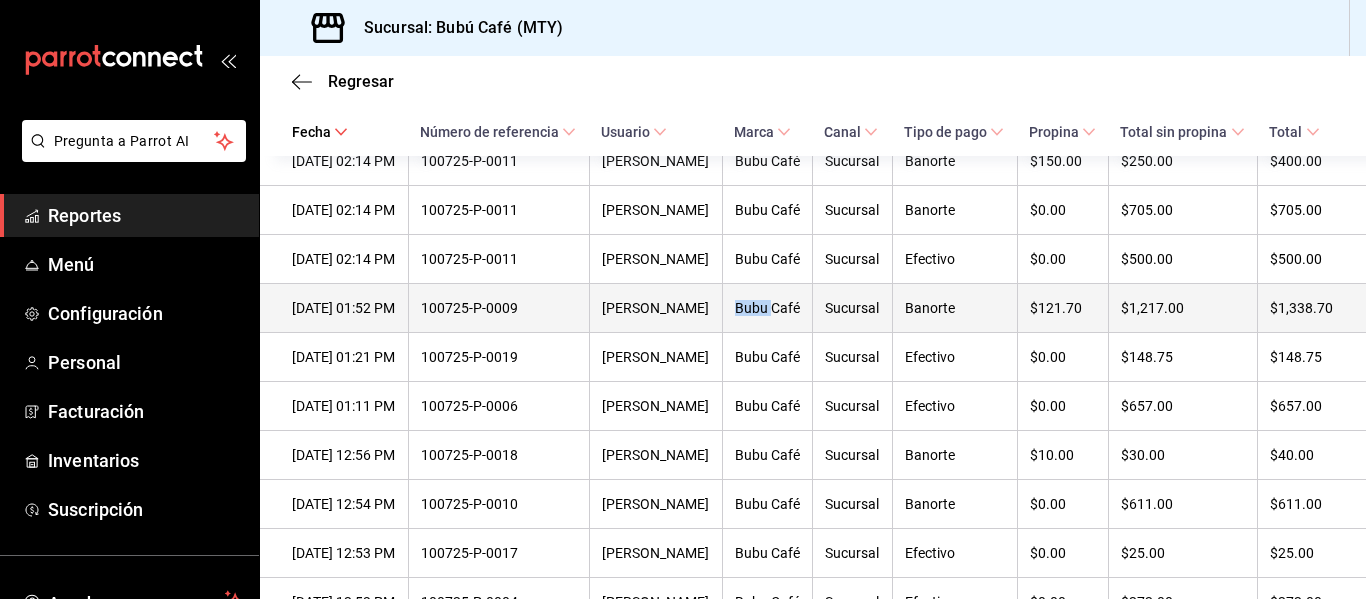 click on "Bubu Café" at bounding box center (768, 308) 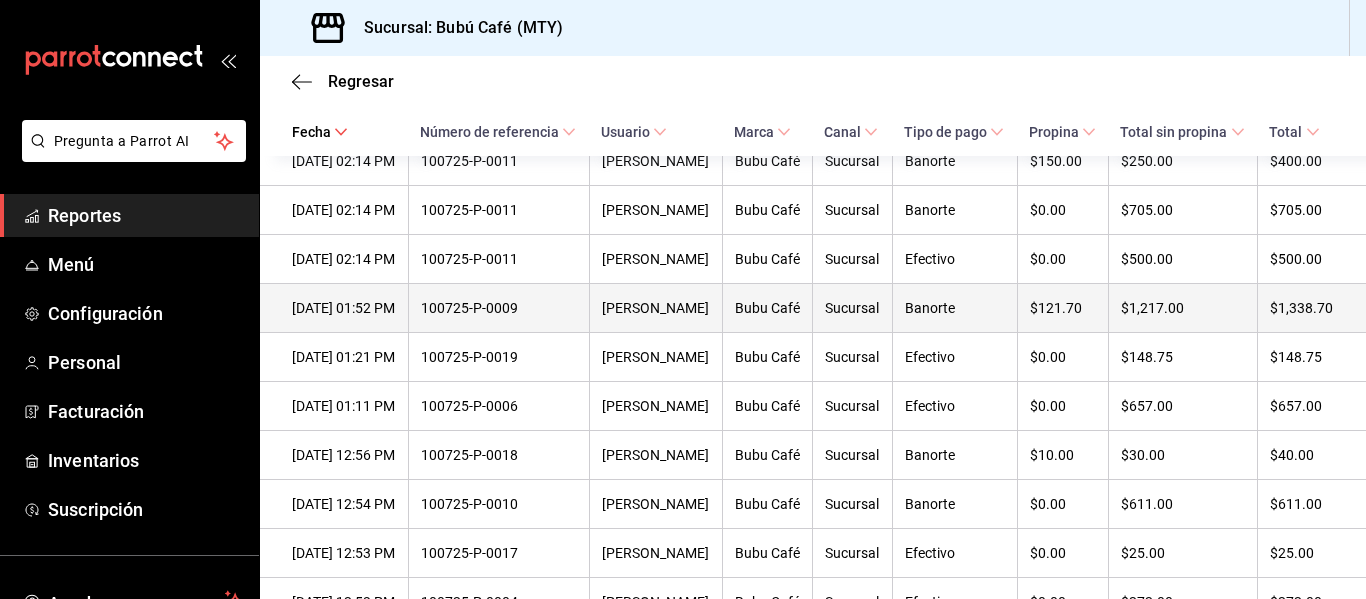 click on "[DATE] 01:52 PM" at bounding box center (344, 308) 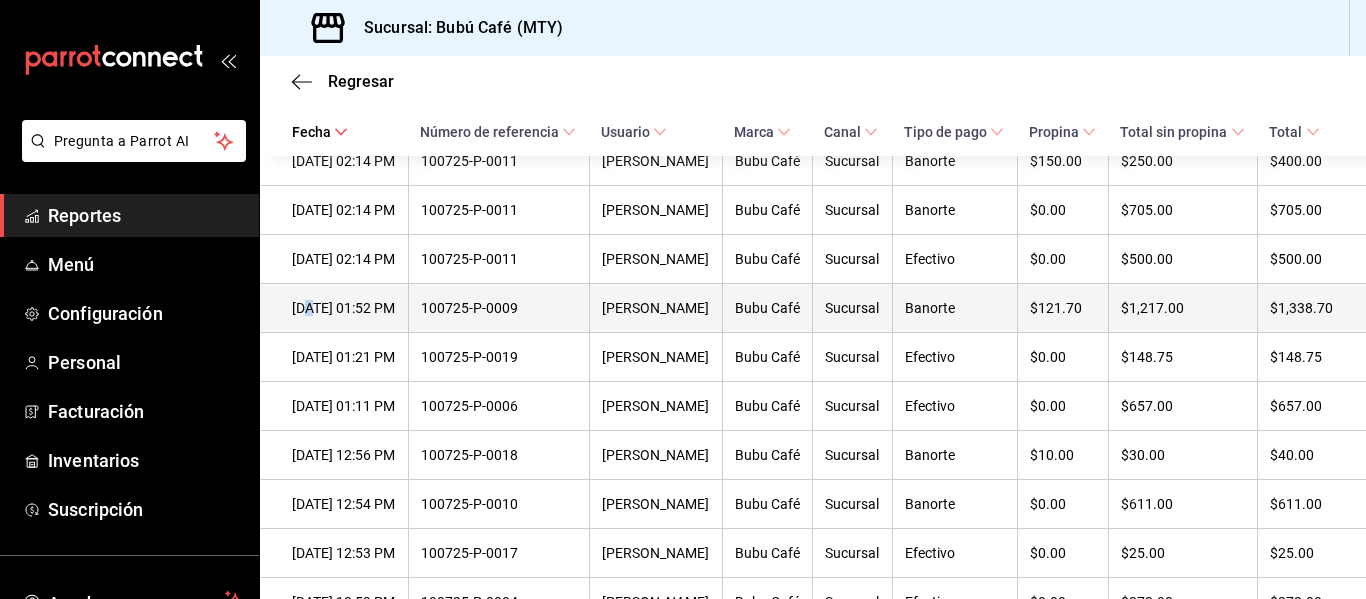 click on "[DATE] 01:52 PM" at bounding box center [344, 308] 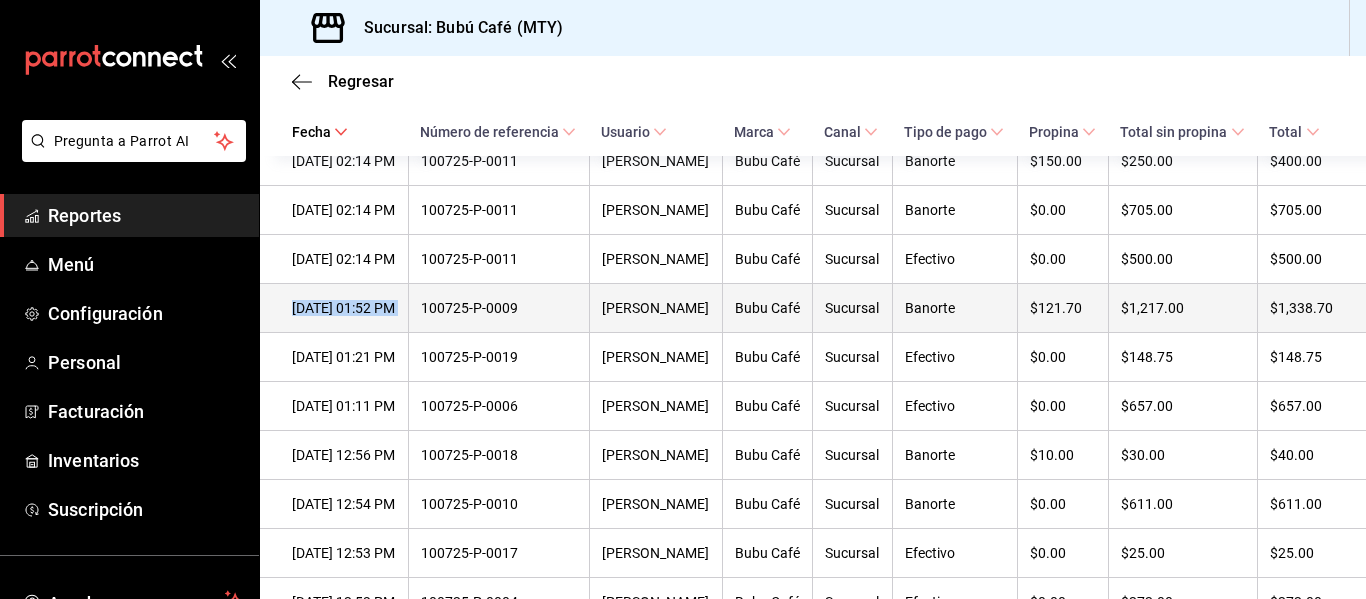 click on "[DATE] 01:52 PM" at bounding box center [344, 308] 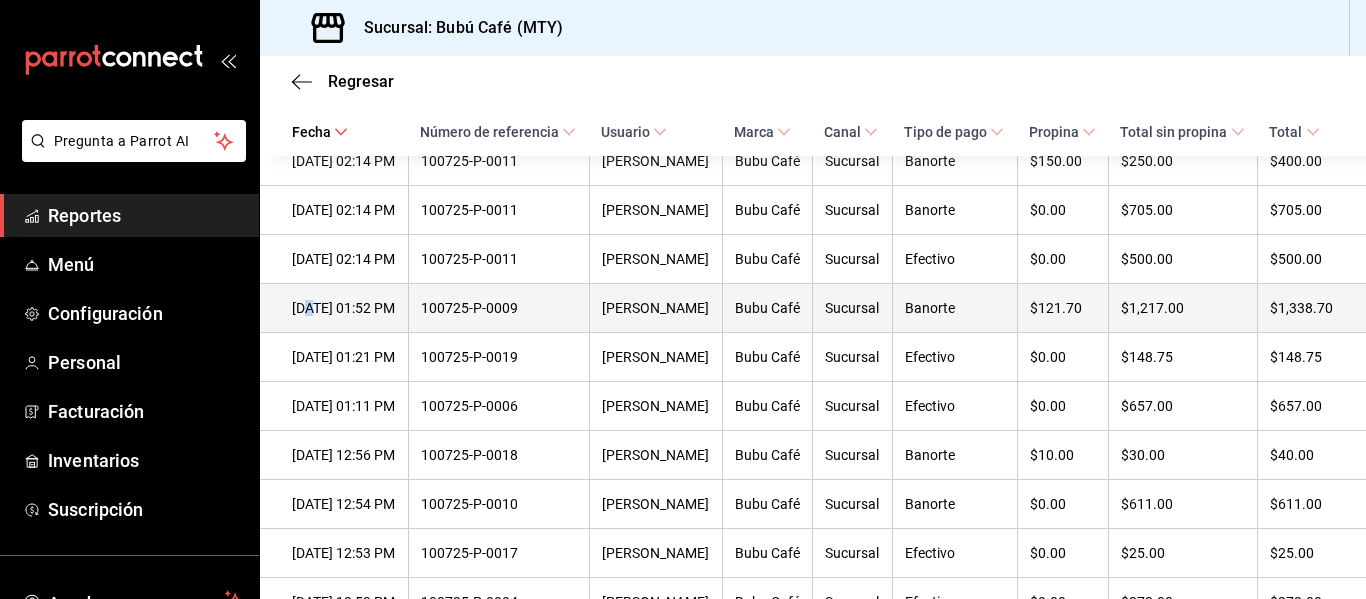 click on "[DATE] 01:52 PM" at bounding box center [344, 308] 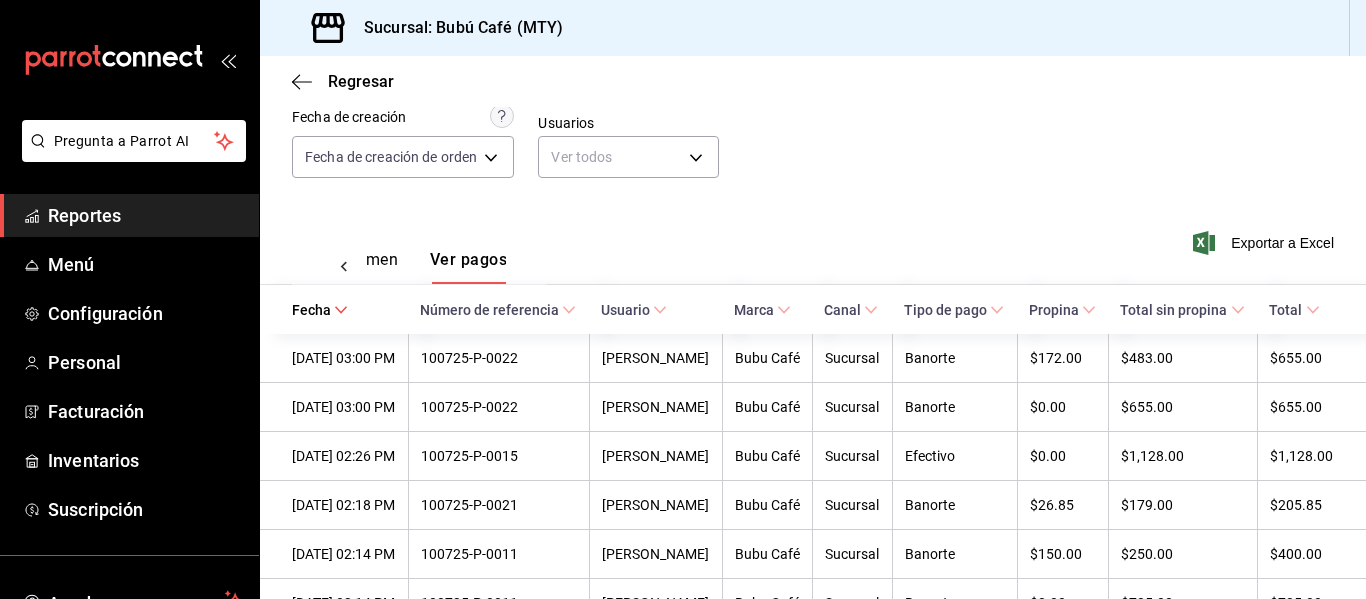 scroll, scrollTop: 170, scrollLeft: 0, axis: vertical 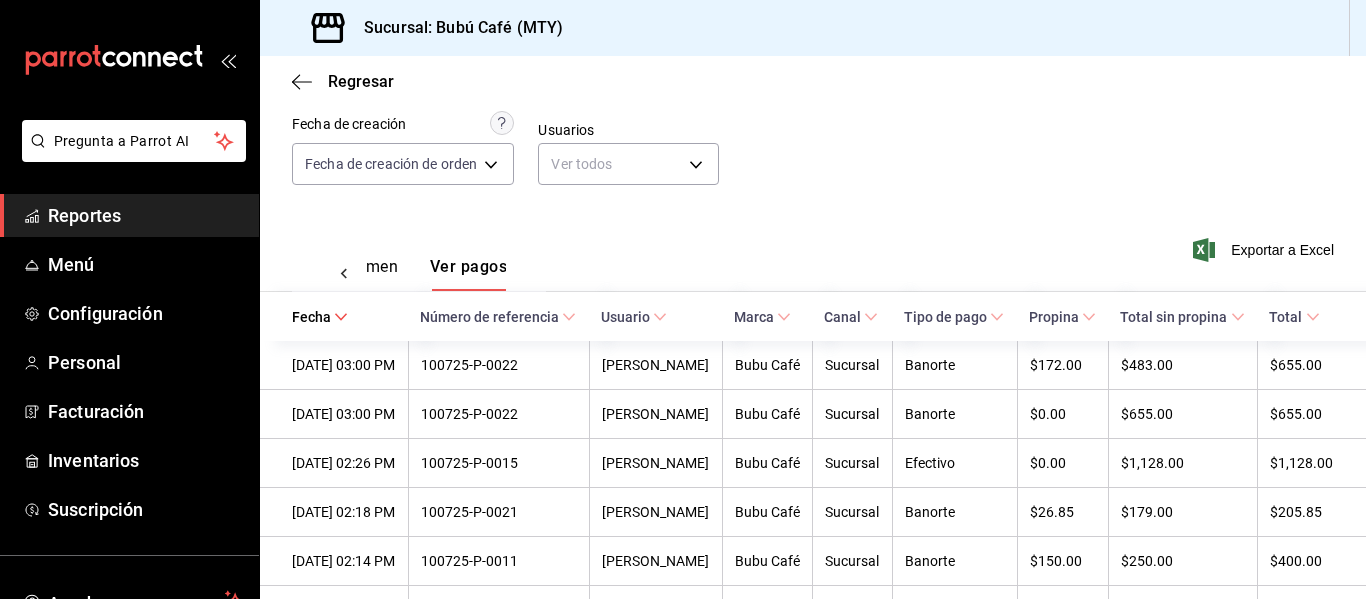 click 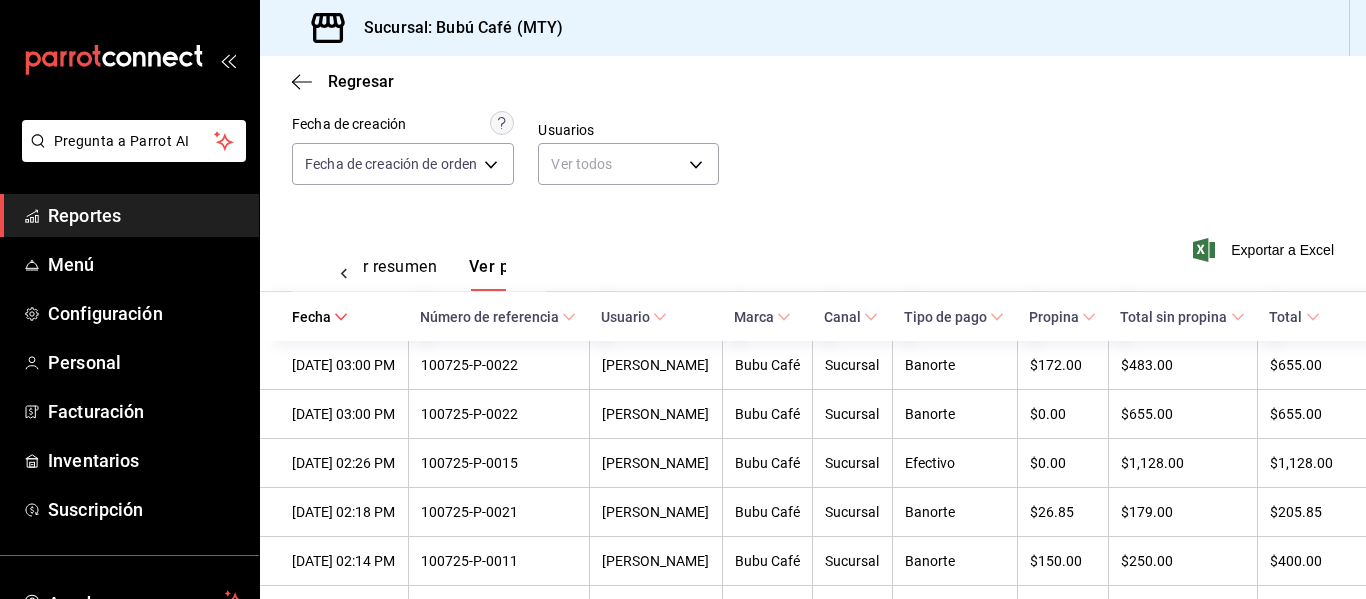 scroll, scrollTop: 0, scrollLeft: 0, axis: both 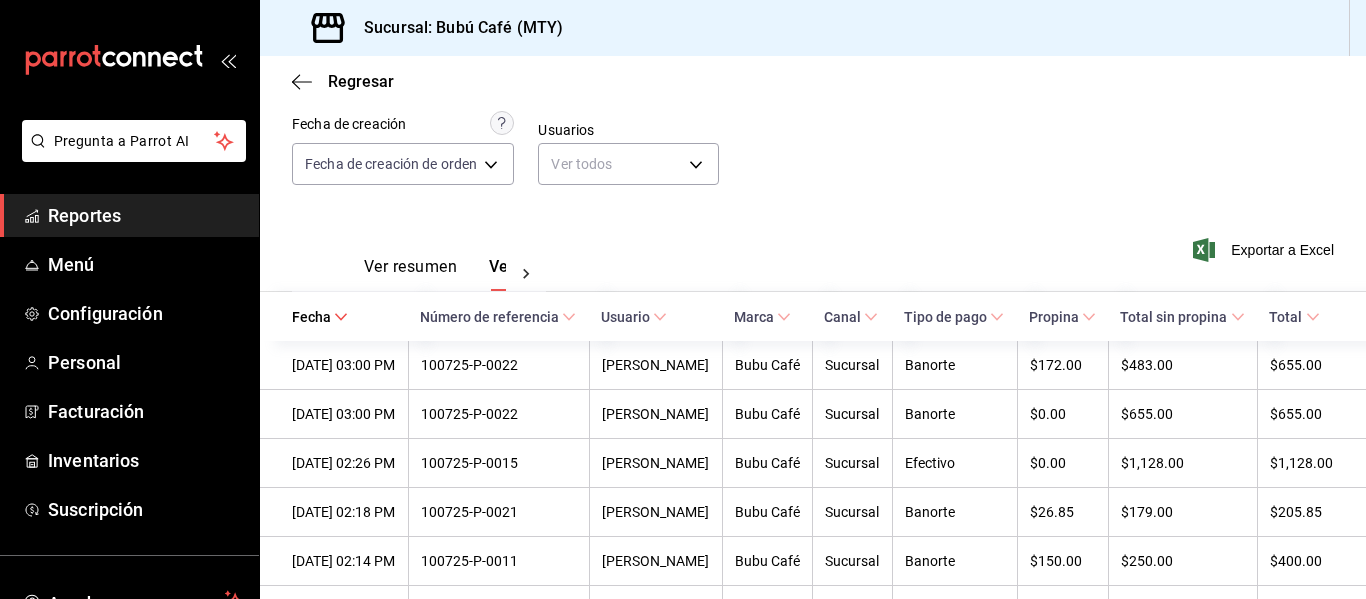 click on "Ver resumen" at bounding box center (410, 274) 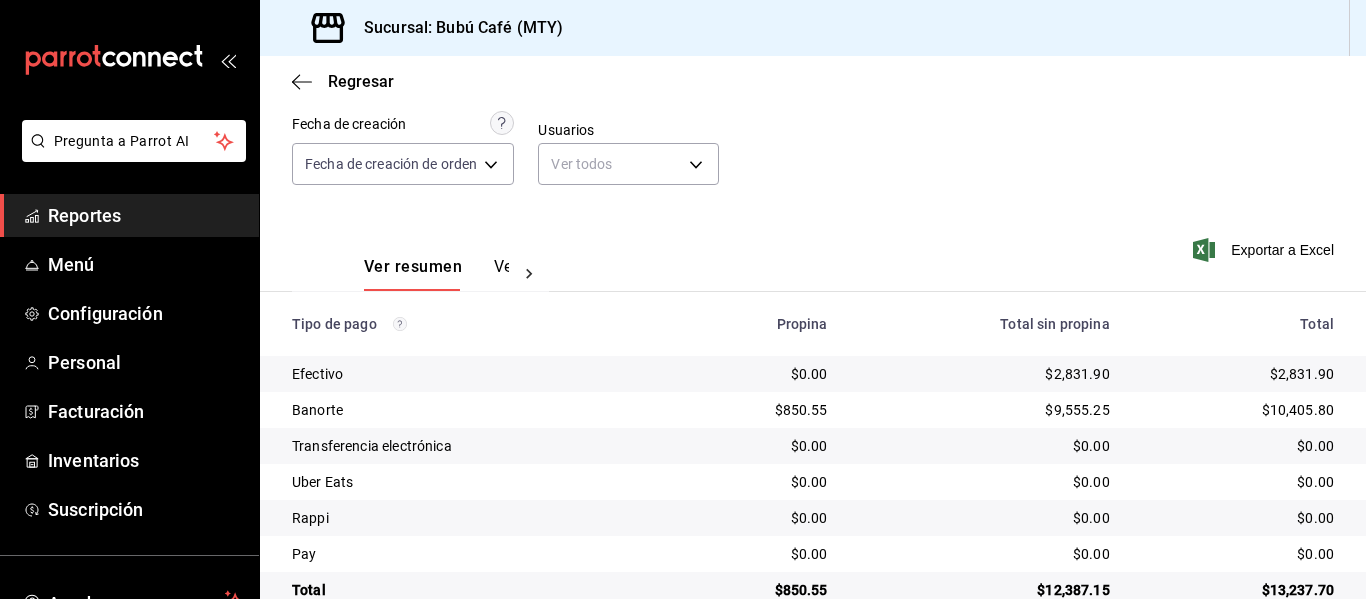 type 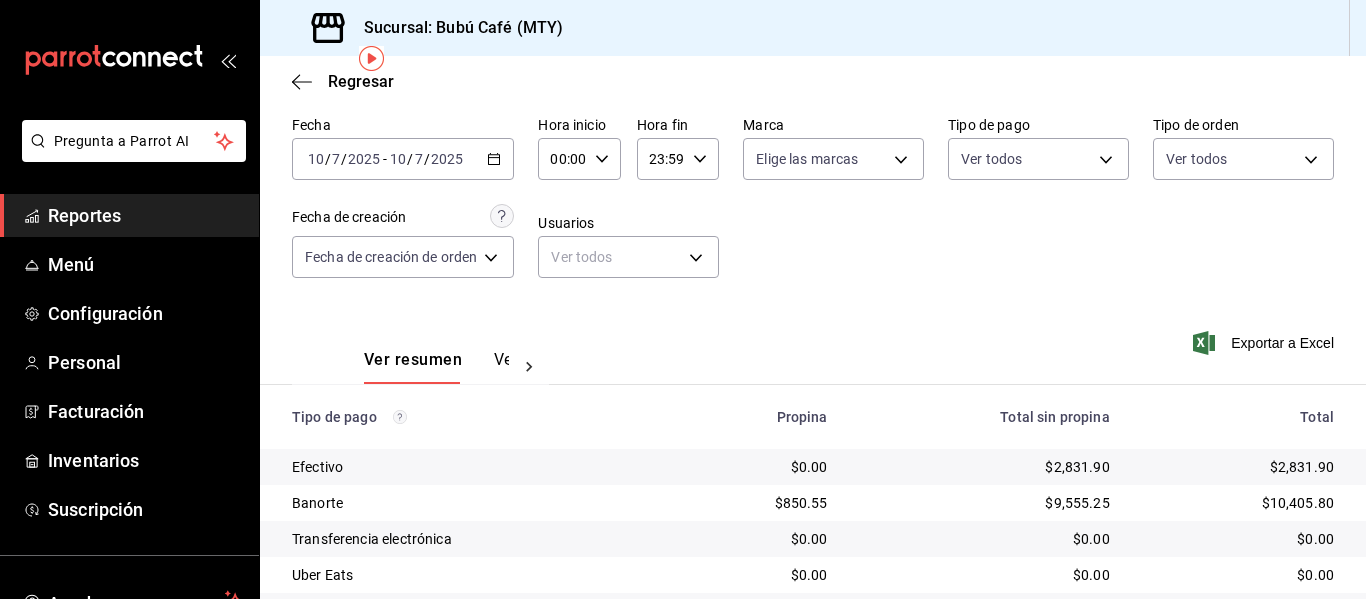 scroll, scrollTop: 80, scrollLeft: 0, axis: vertical 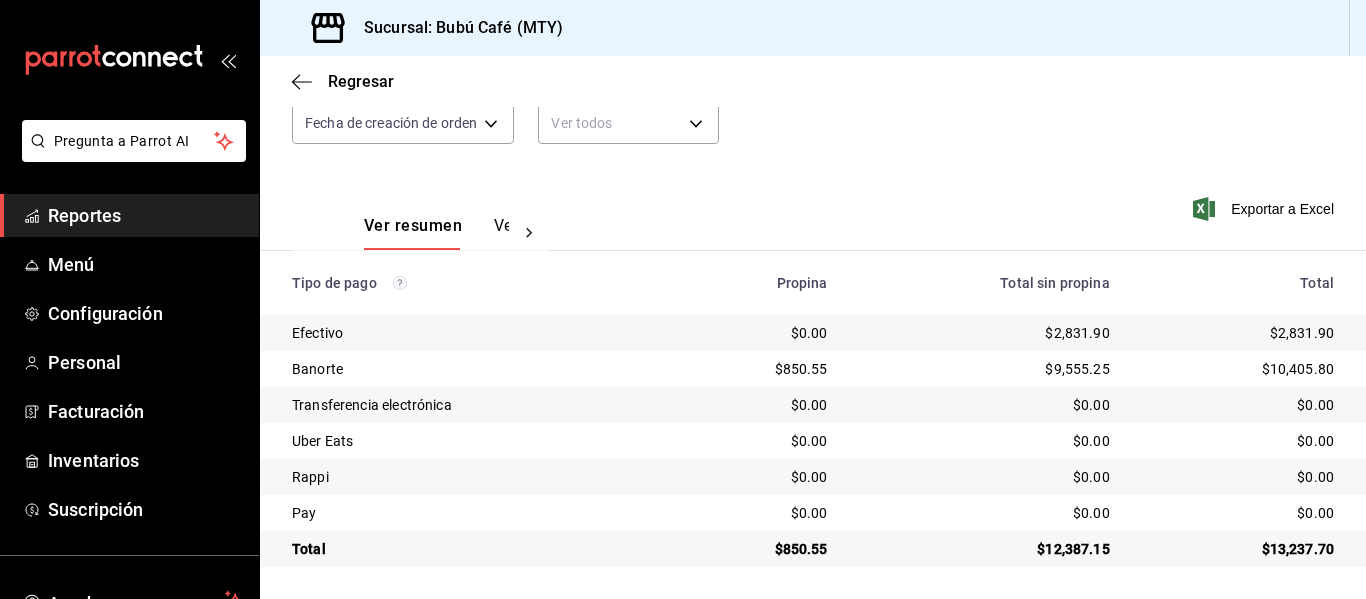click on "Ver pagos" at bounding box center [531, 233] 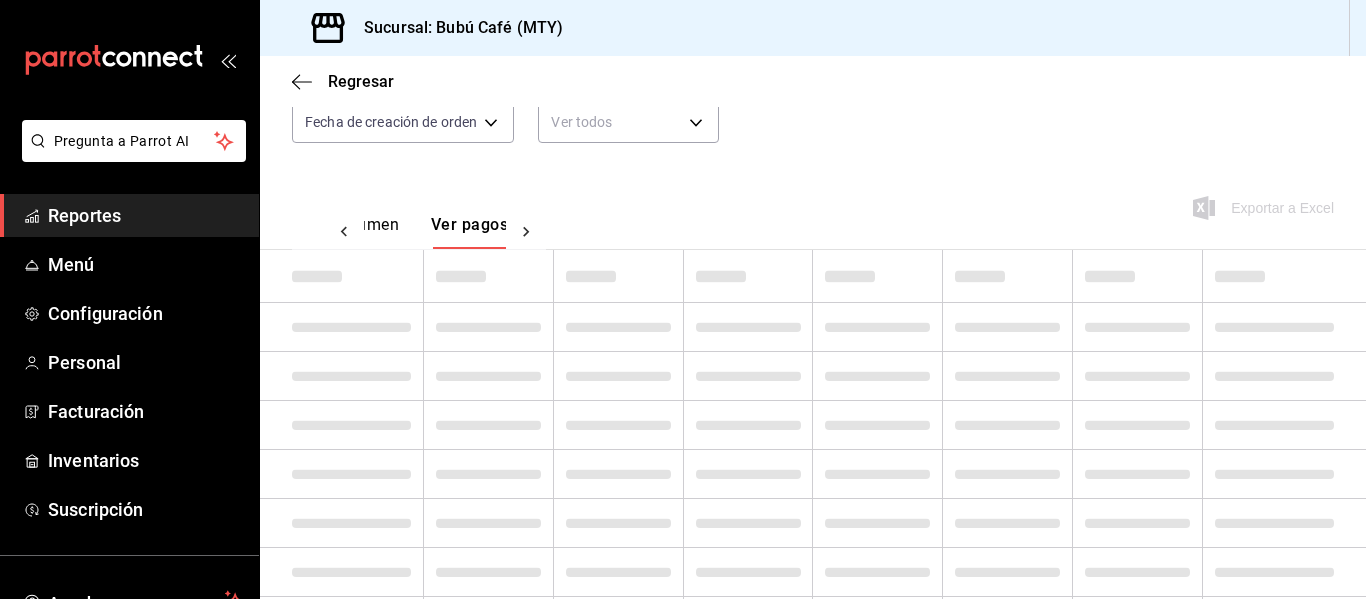 scroll, scrollTop: 0, scrollLeft: 59, axis: horizontal 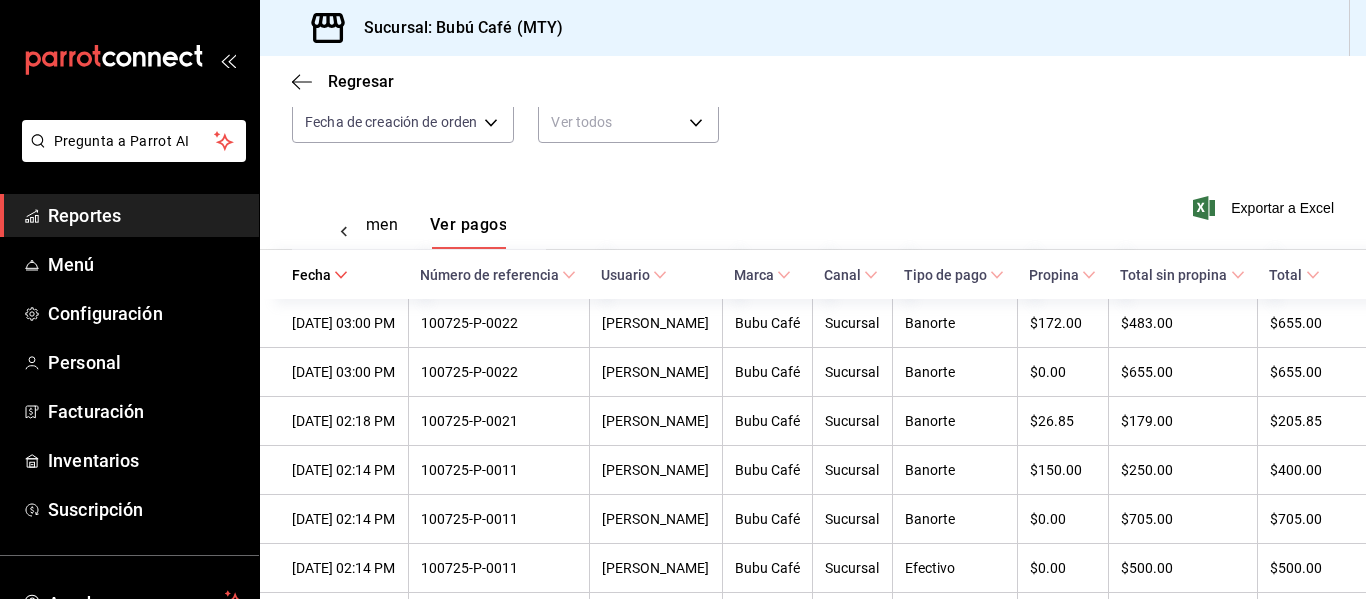 click on "Exportar a Excel" at bounding box center (1235, 208) 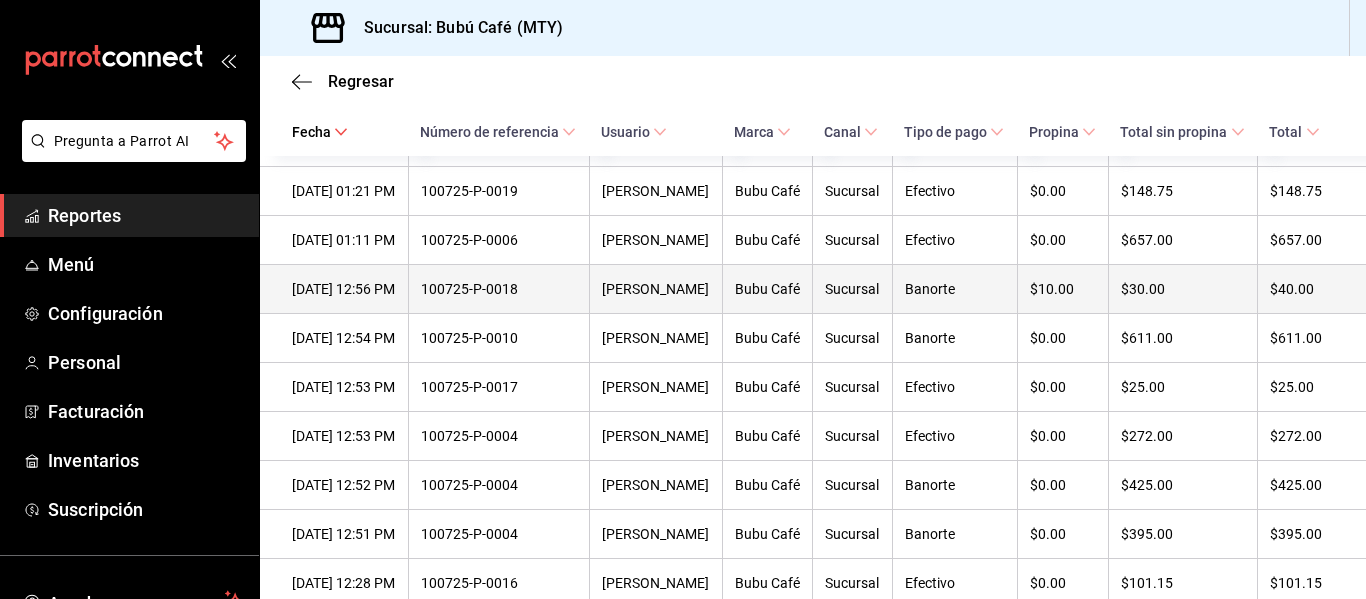 click on "[DATE] 12:56 PM" at bounding box center [344, 289] 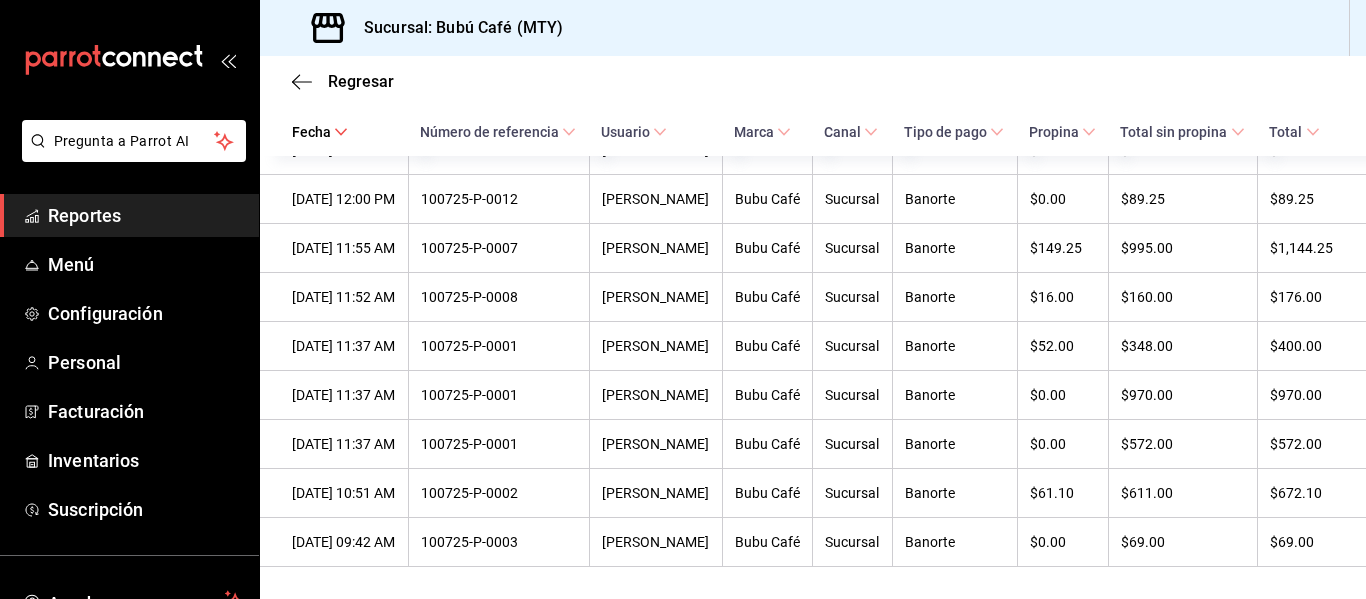 scroll, scrollTop: 1703, scrollLeft: 0, axis: vertical 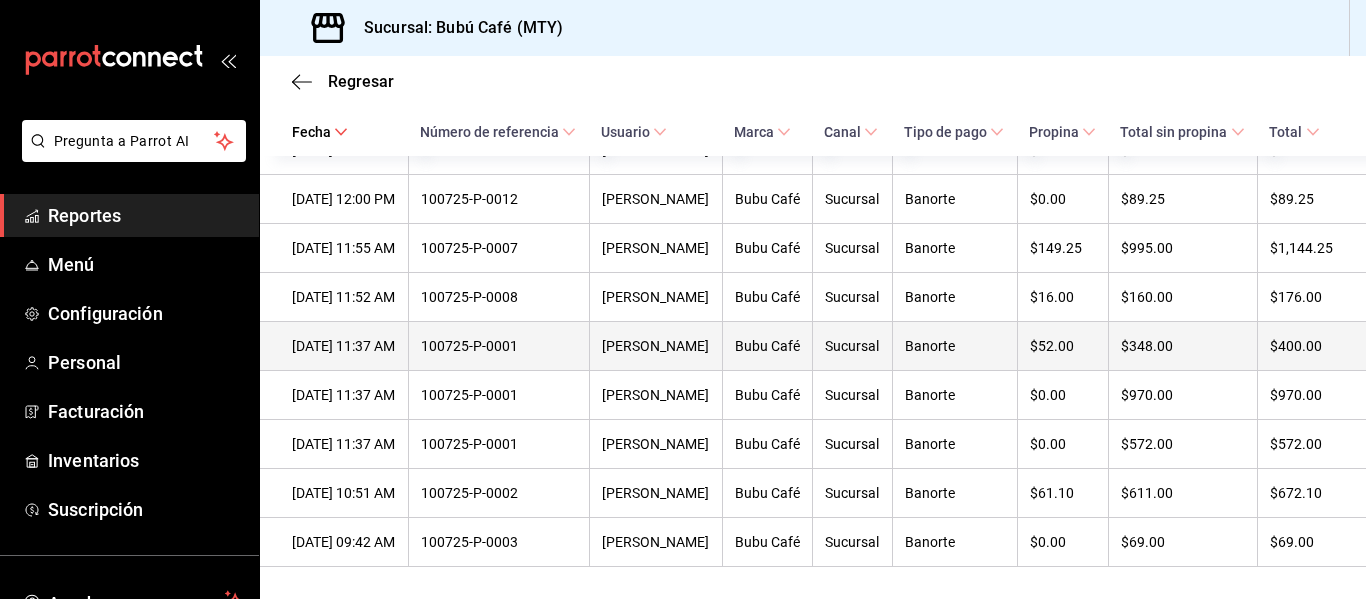 click on "100725-P-0001" at bounding box center [499, 346] 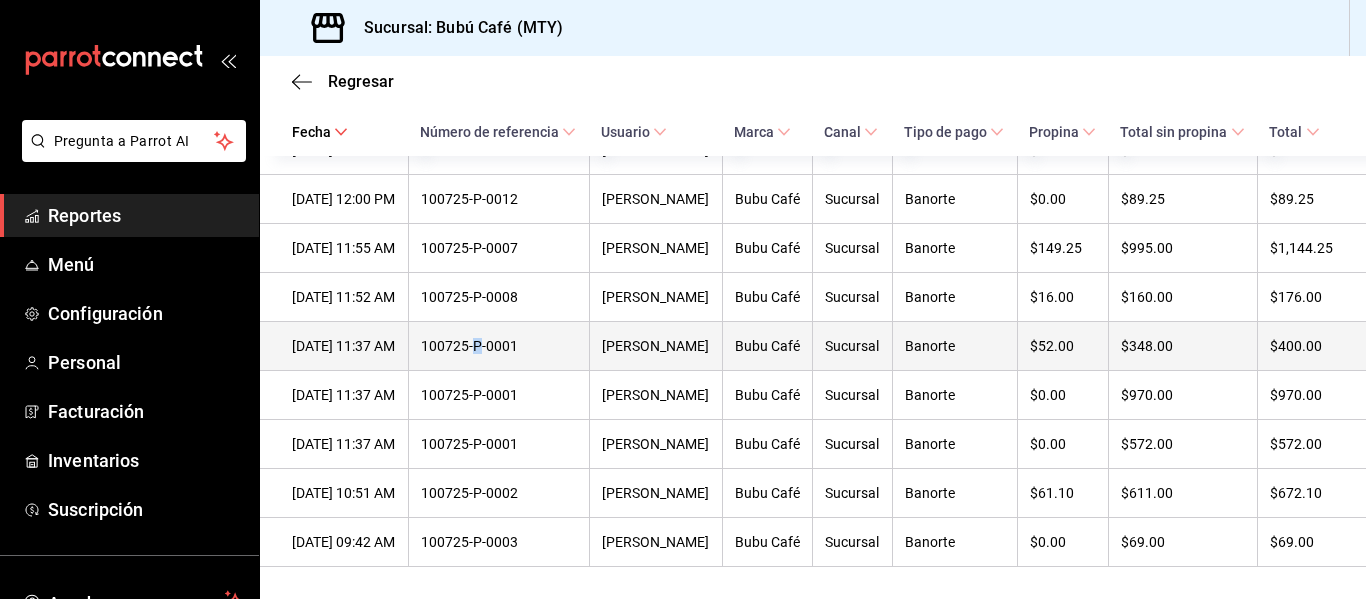 click on "100725-P-0001" at bounding box center (499, 346) 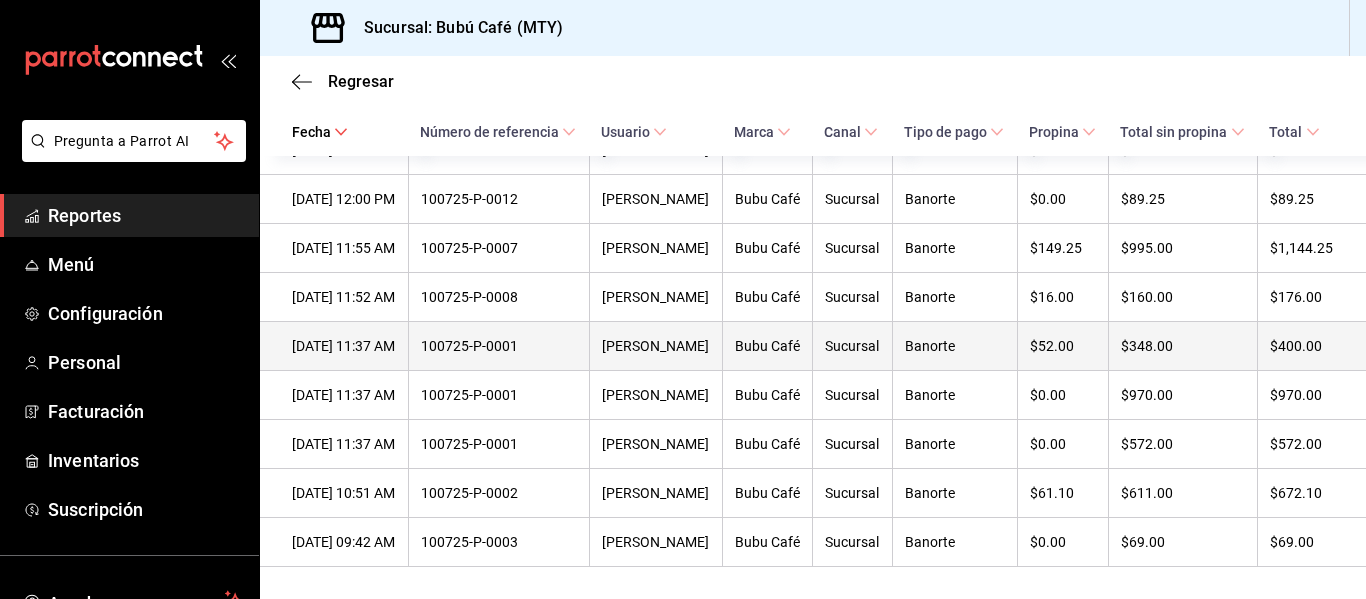 click on "[DATE] 11:37 AM" at bounding box center [344, 346] 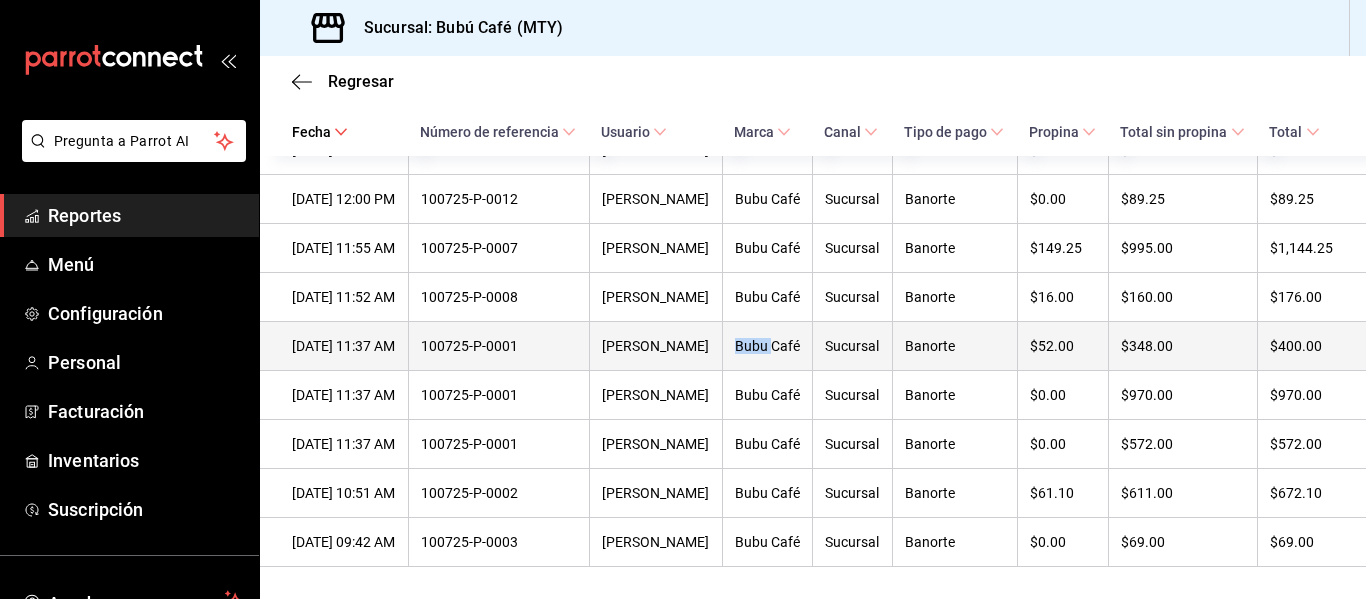 click on "Bubu Café" at bounding box center [768, 346] 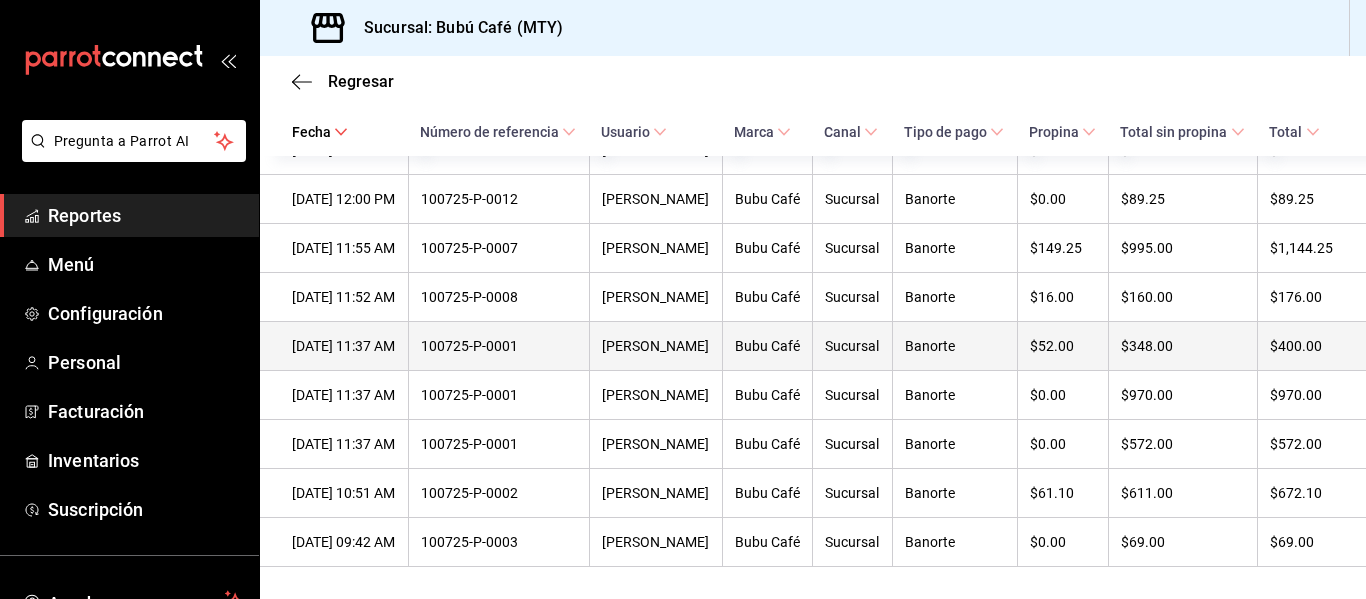 click on "[DATE] 11:37 AM" at bounding box center (344, 346) 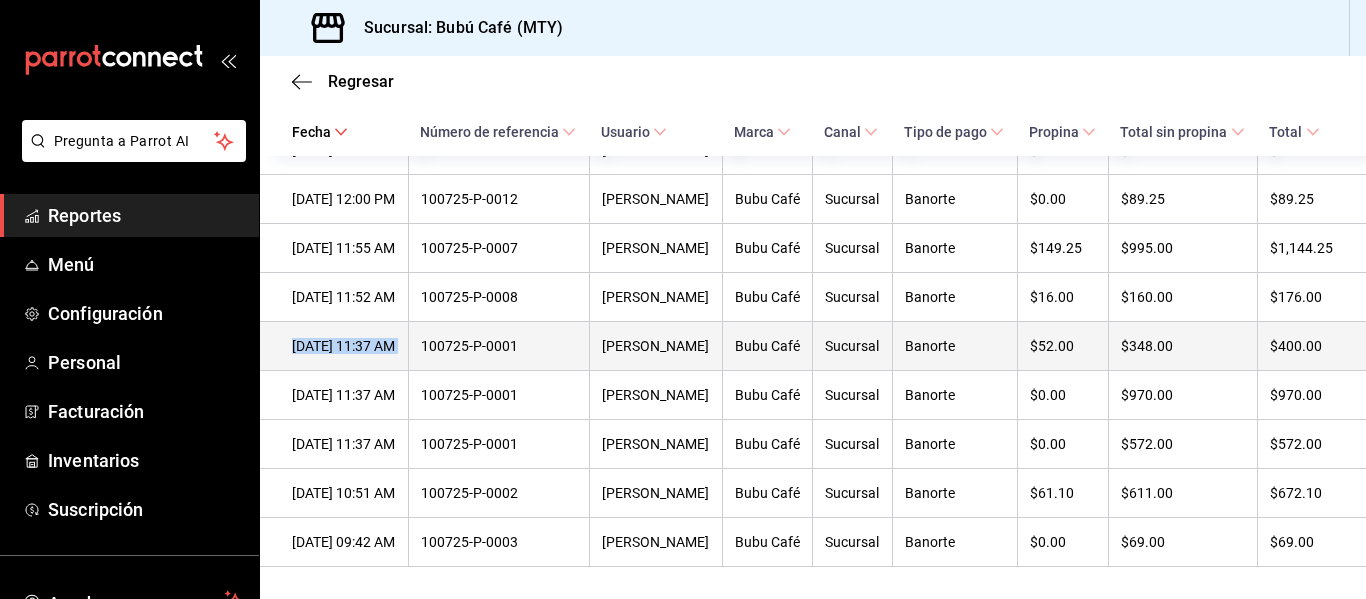 click on "[DATE] 11:37 AM" at bounding box center [344, 346] 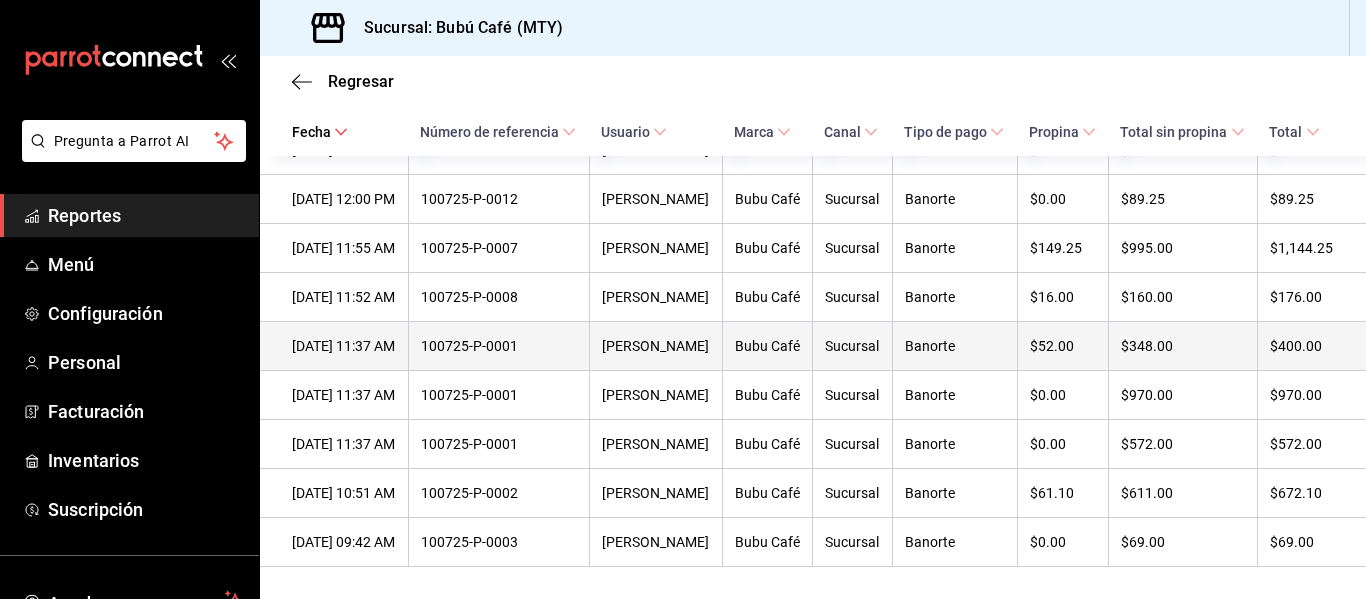 click on "[DATE] 11:37 AM" at bounding box center [344, 346] 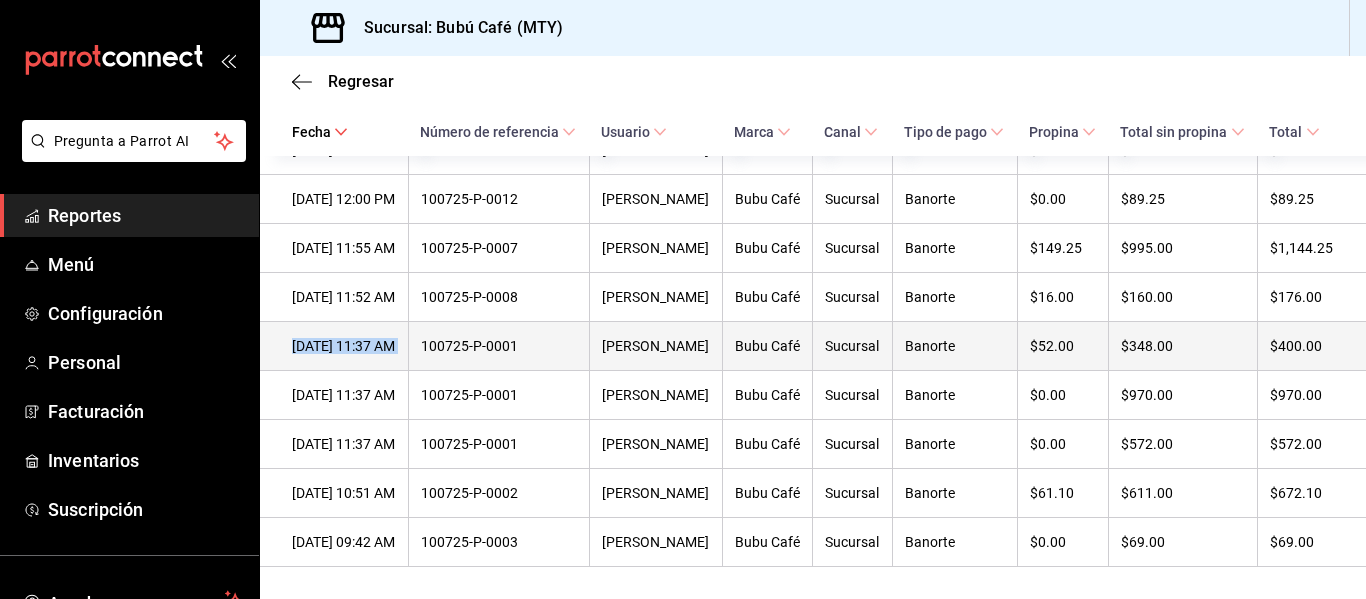 click on "[DATE] 11:37 AM" at bounding box center [344, 346] 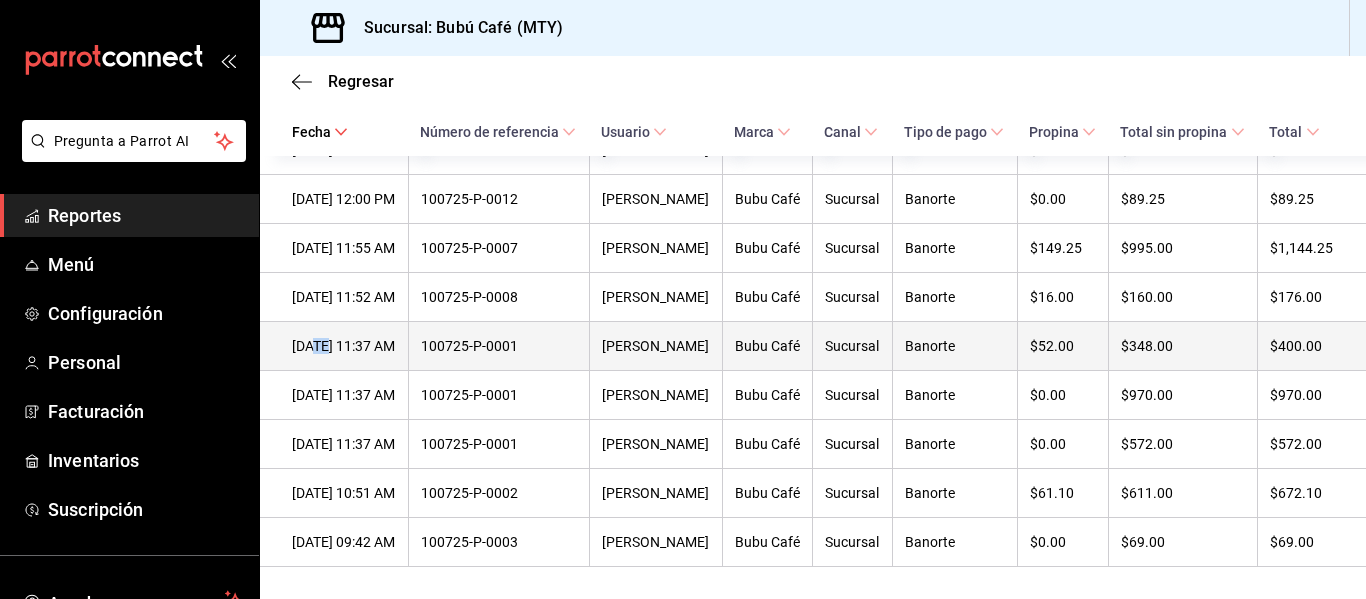 click on "[DATE] 11:37 AM" at bounding box center (344, 346) 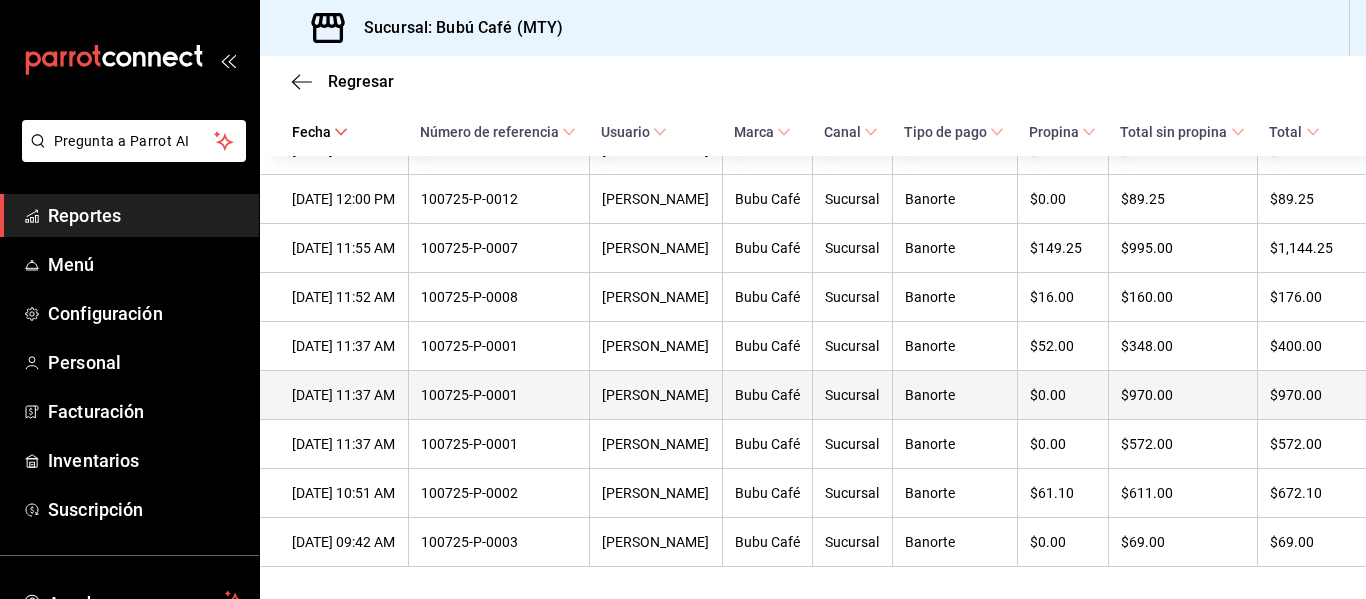 click on "[DATE] 11:37 AM" at bounding box center [334, 395] 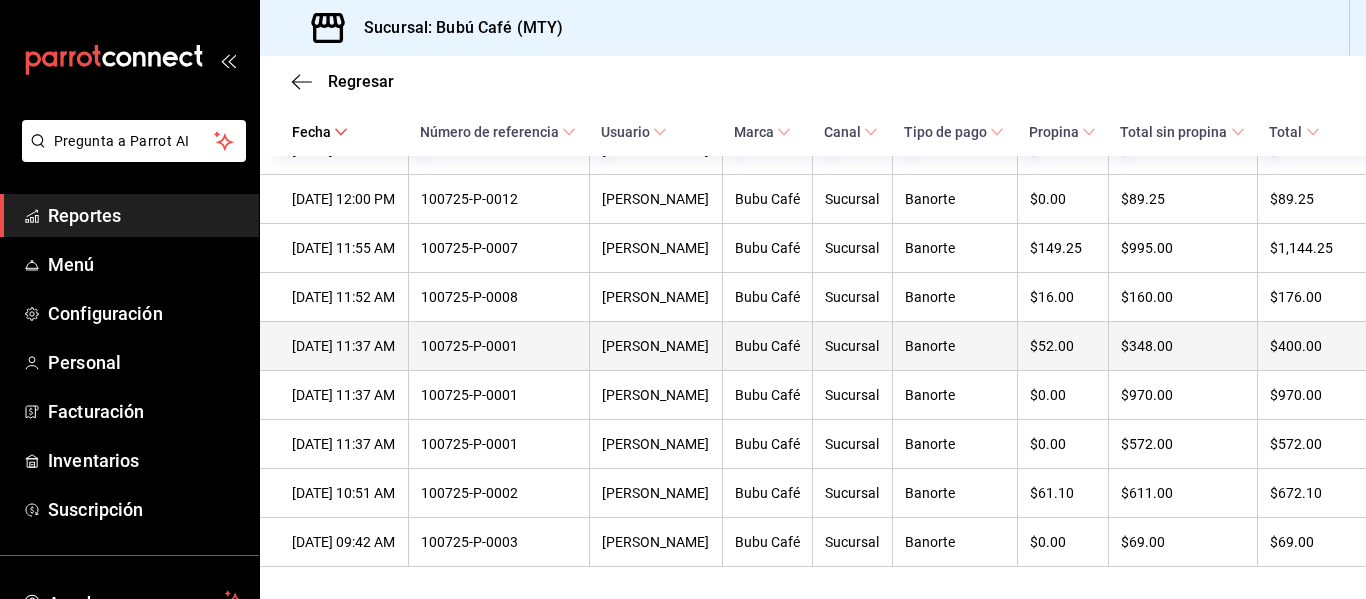 click on "[DATE] 11:37 AM" at bounding box center [344, 346] 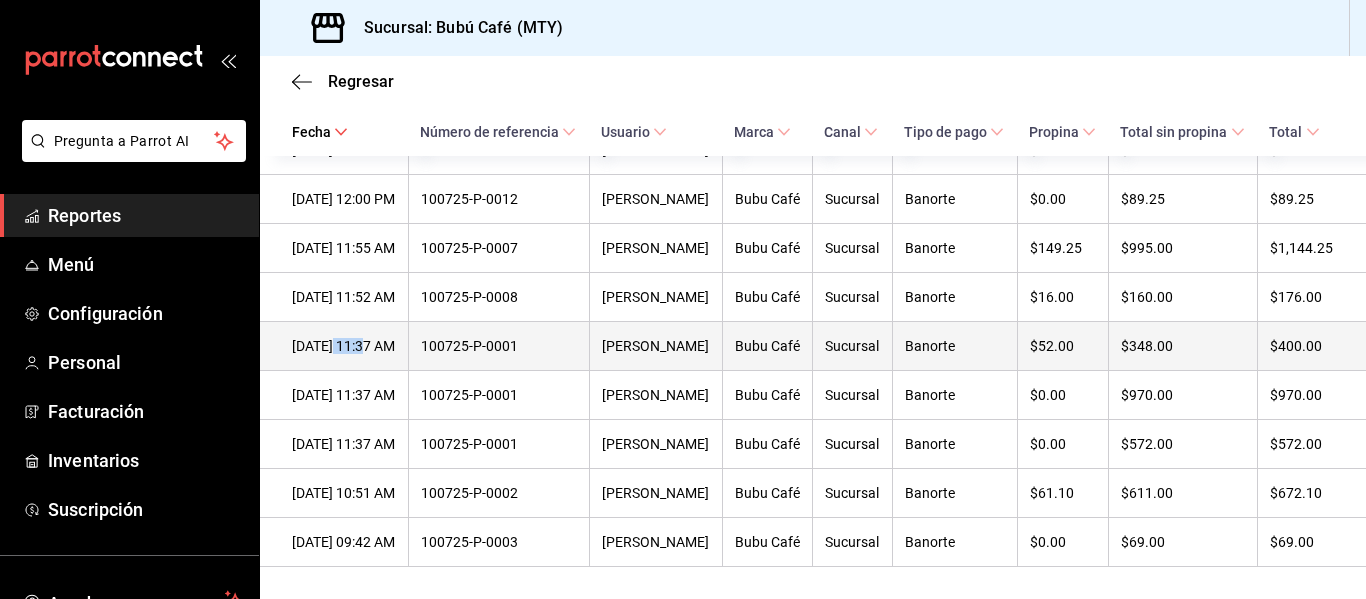 click on "[DATE] 11:37 AM" at bounding box center (344, 346) 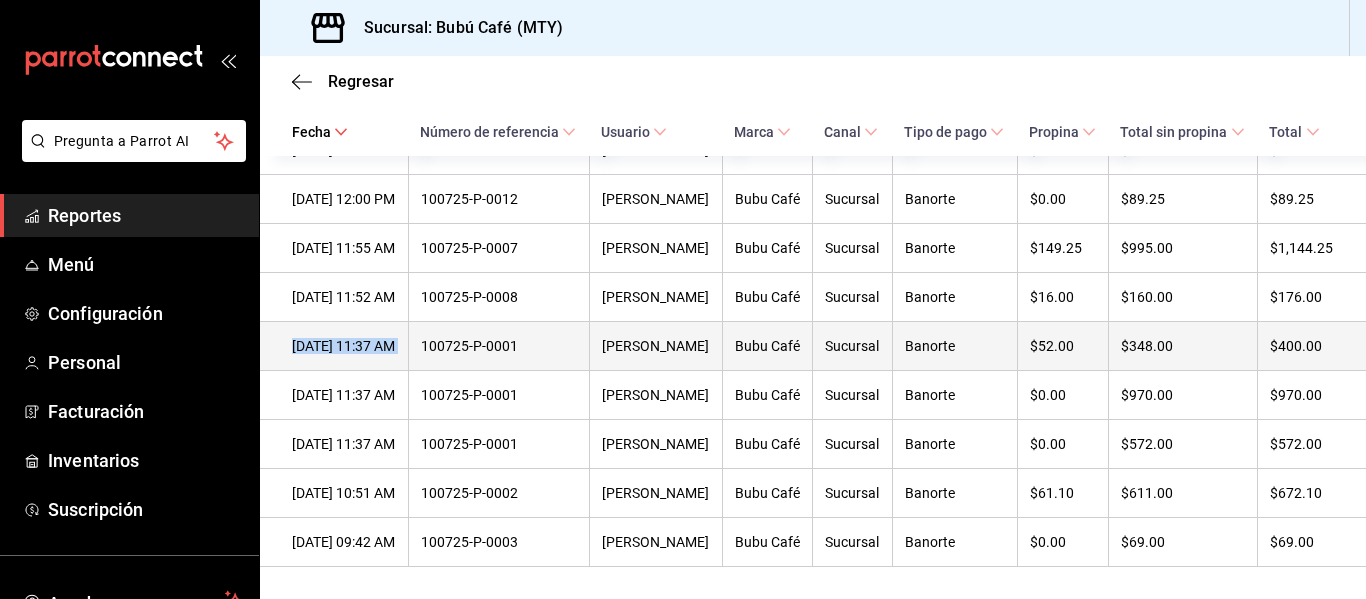 click on "[DATE] 11:37 AM" at bounding box center (344, 346) 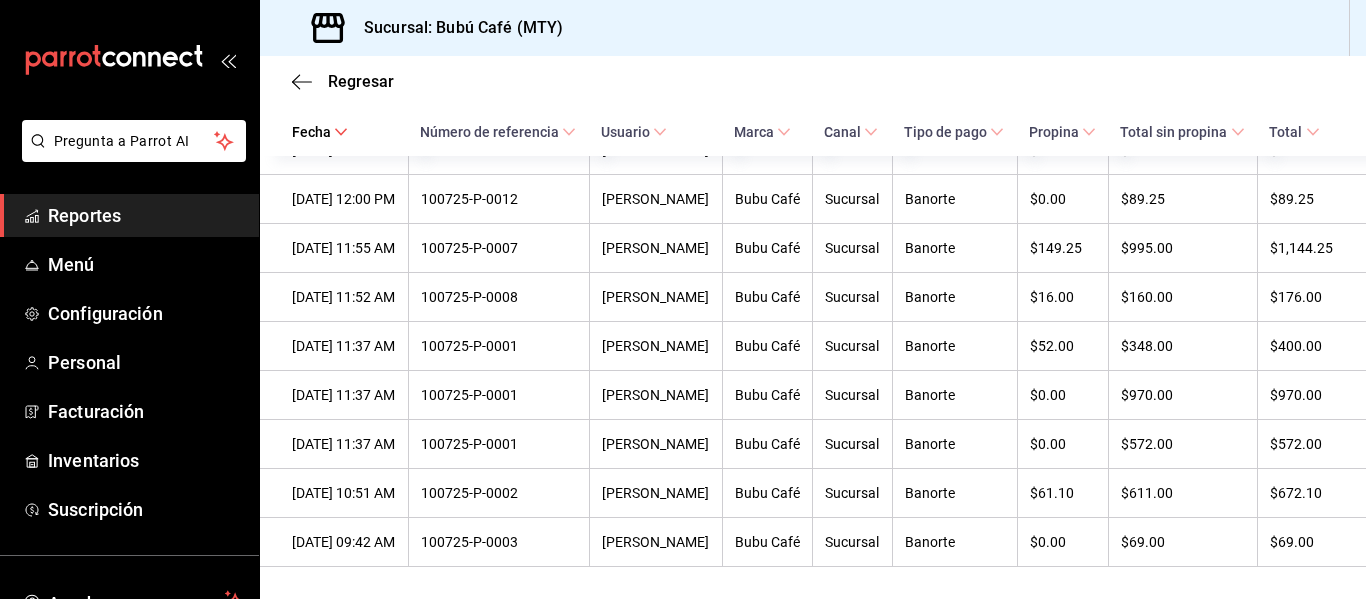 click on "Regresar" at bounding box center [813, 81] 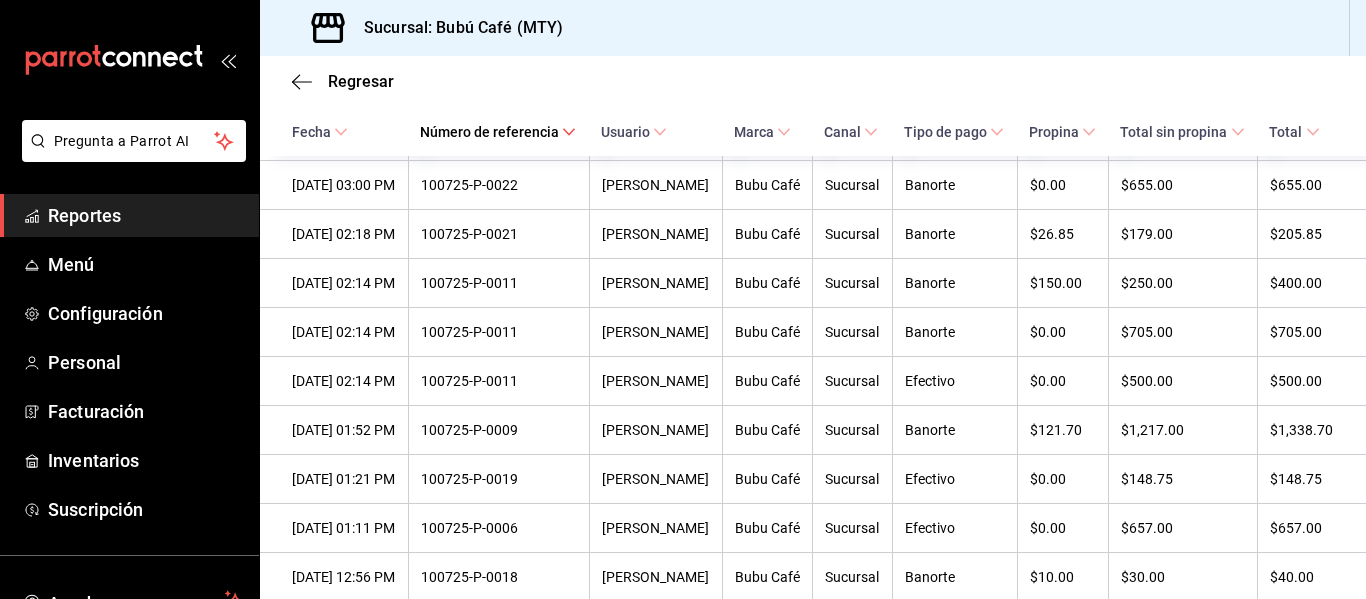 scroll, scrollTop: 1703, scrollLeft: 0, axis: vertical 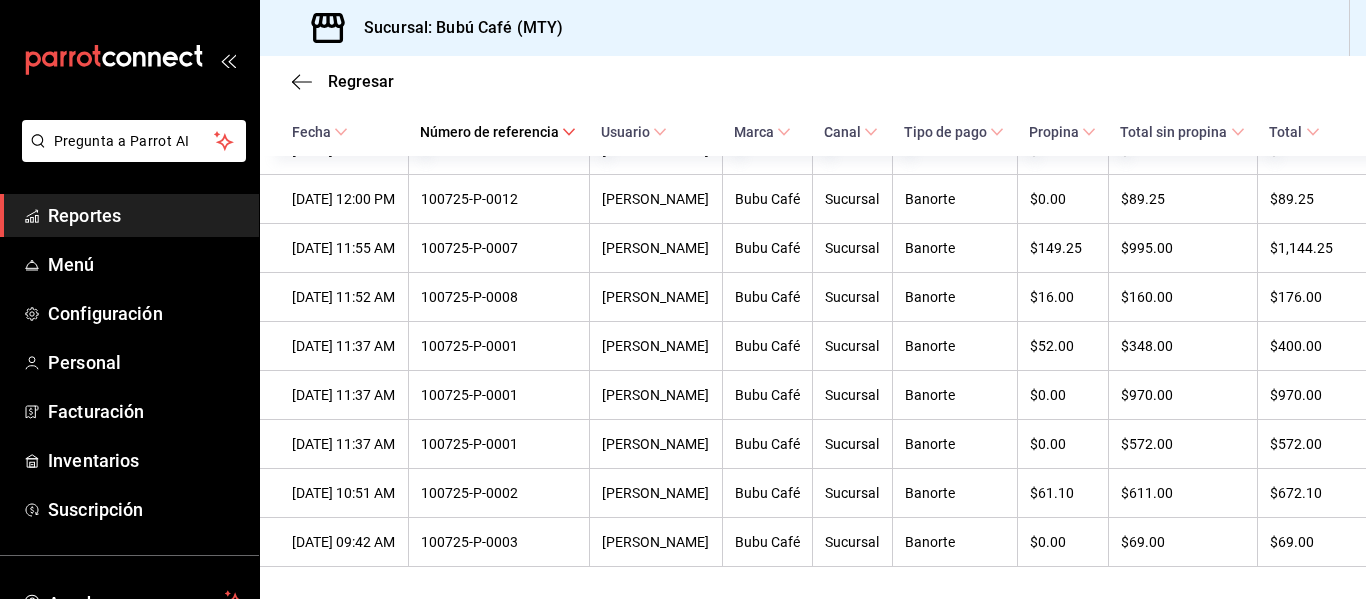 click 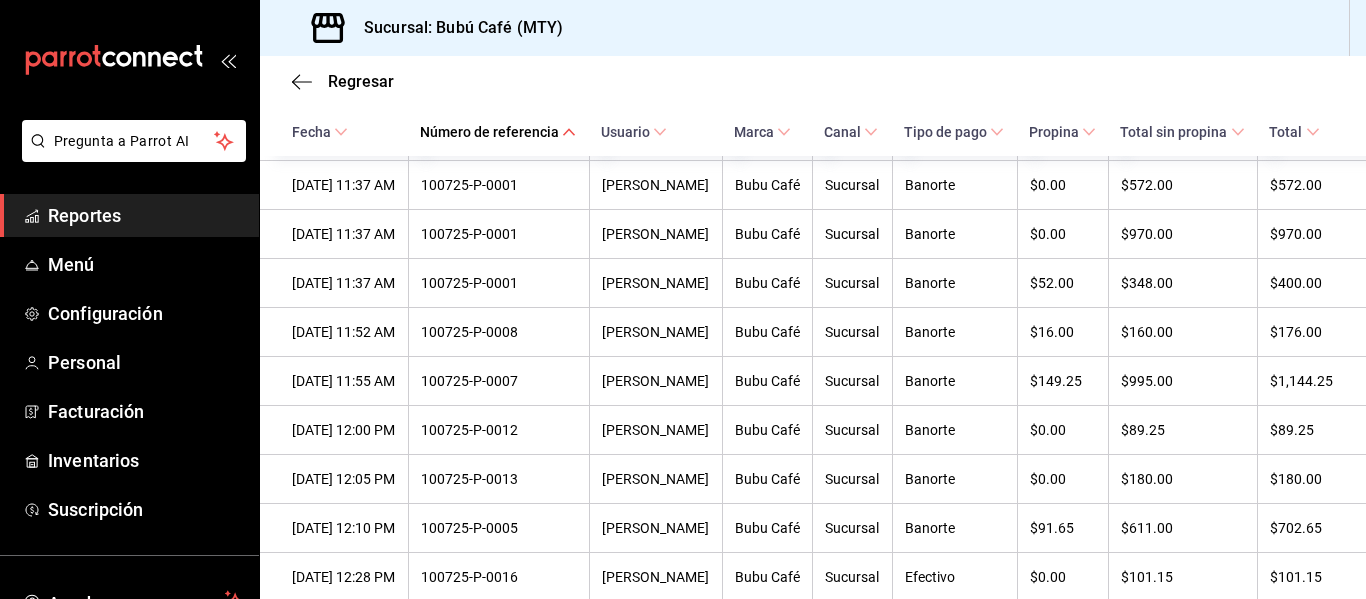 scroll, scrollTop: 1703, scrollLeft: 0, axis: vertical 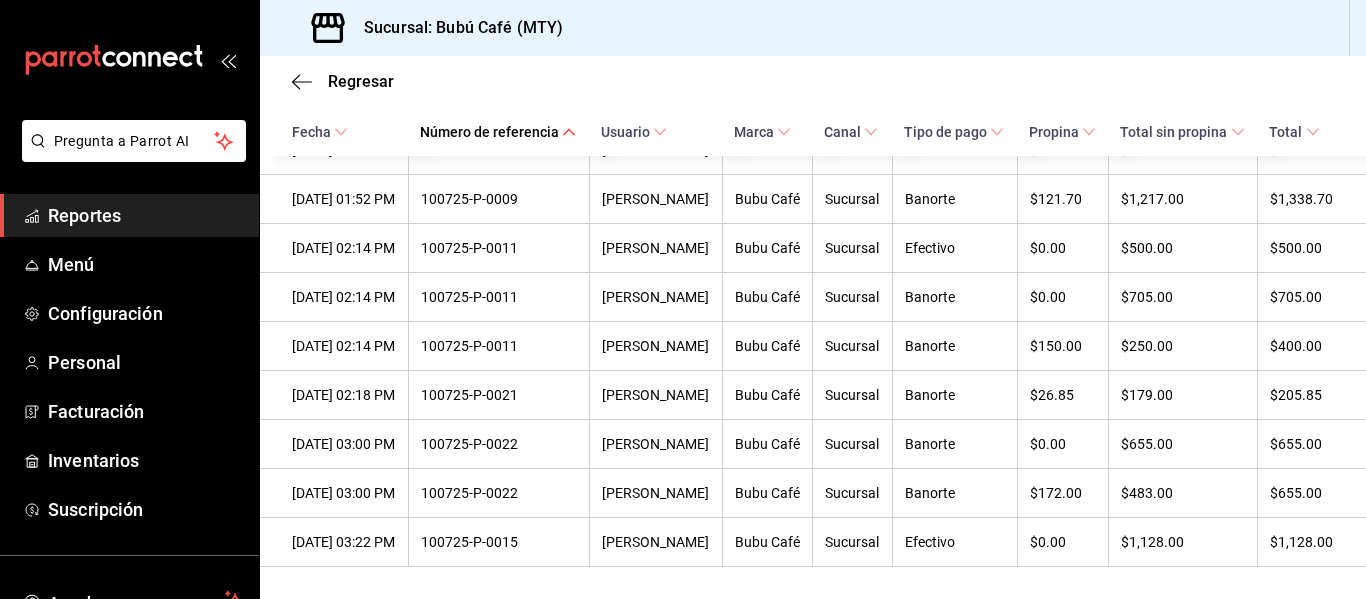 click on "Fecha" at bounding box center (334, 131) 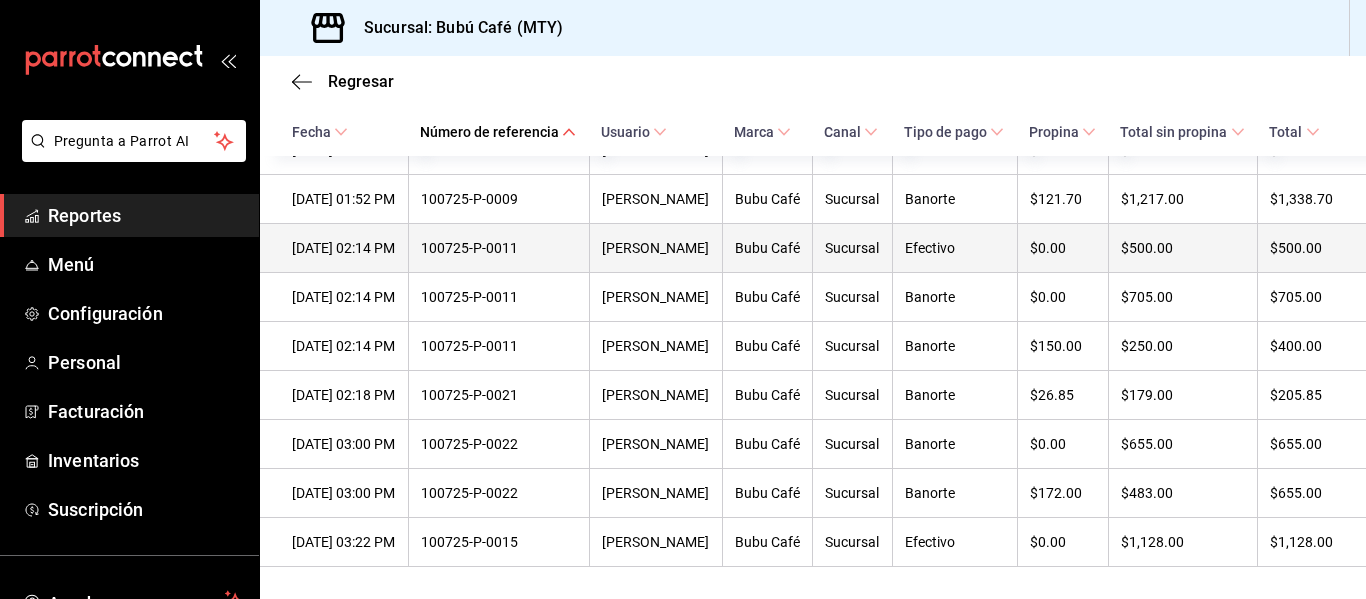 click on "Bubu Café" at bounding box center [768, 248] 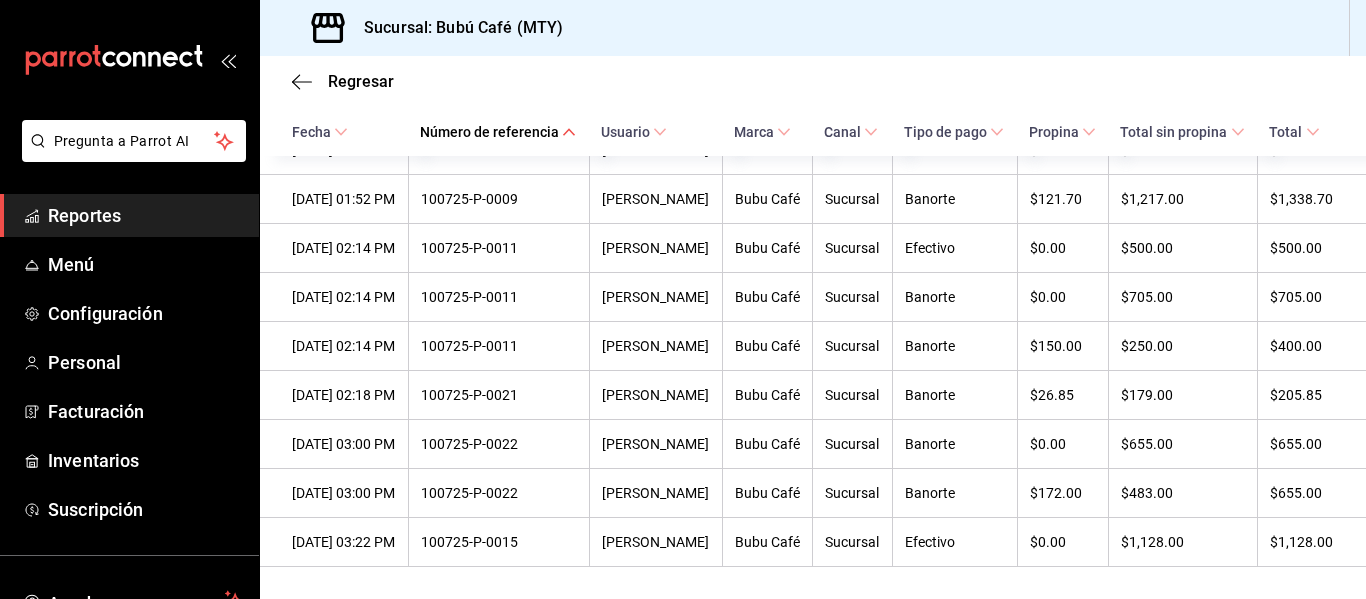 click 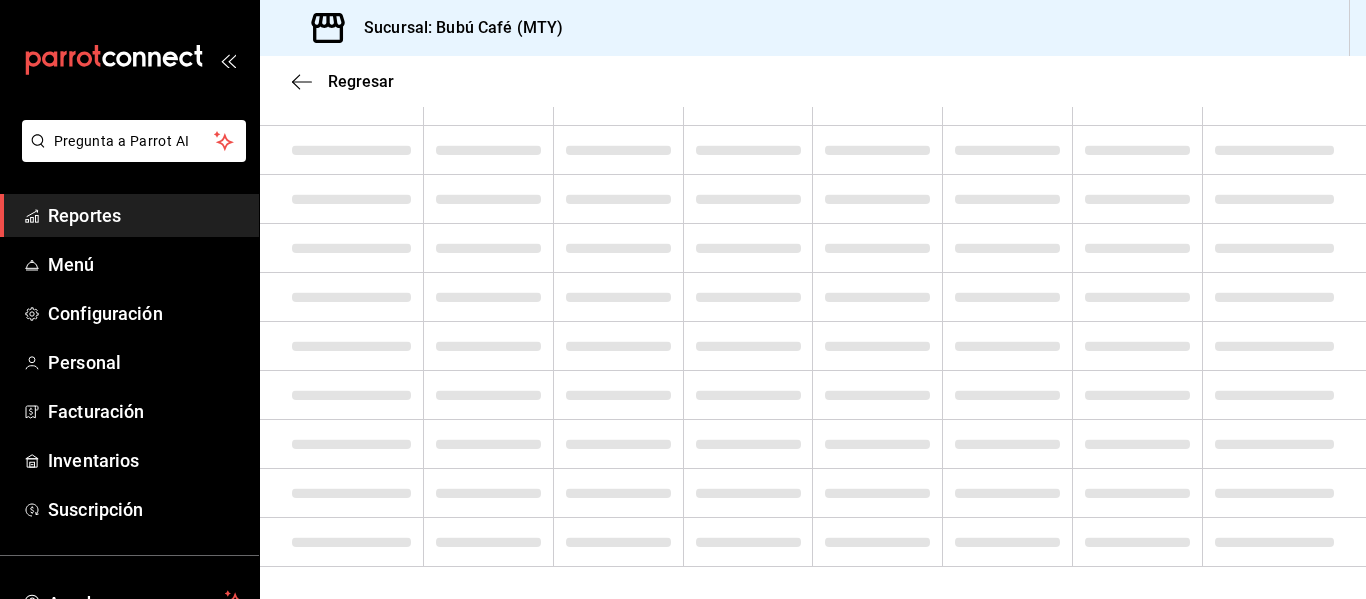 scroll, scrollTop: 1703, scrollLeft: 0, axis: vertical 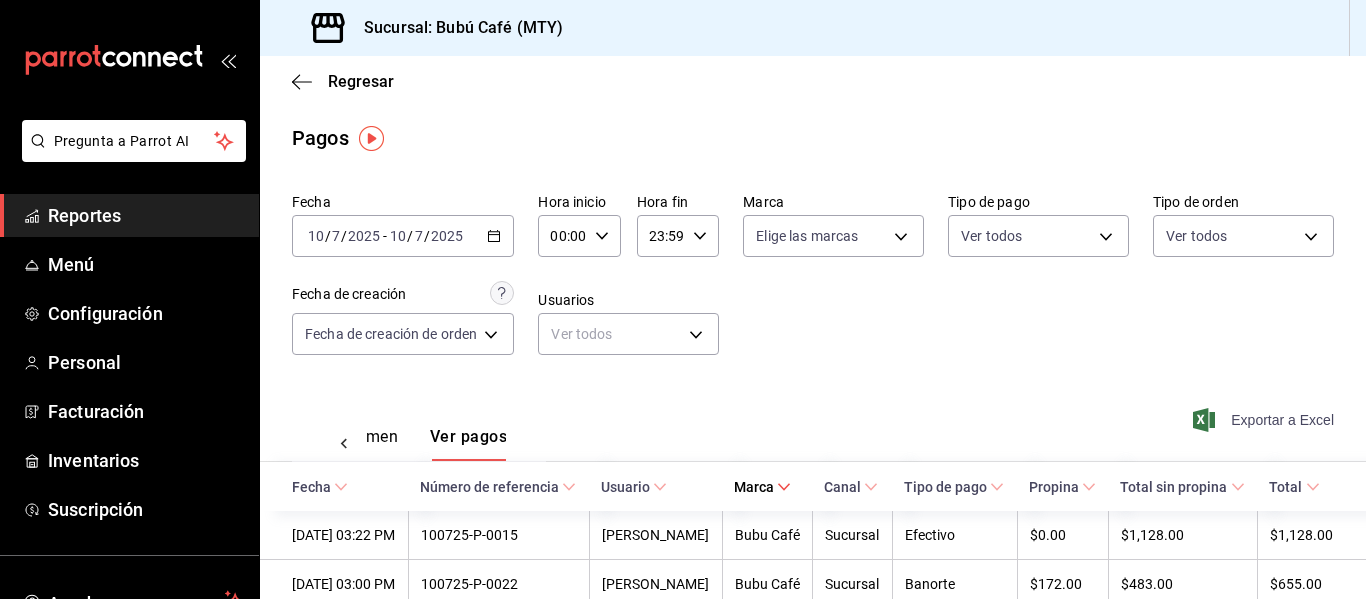 click on "Exportar a Excel" at bounding box center [1265, 420] 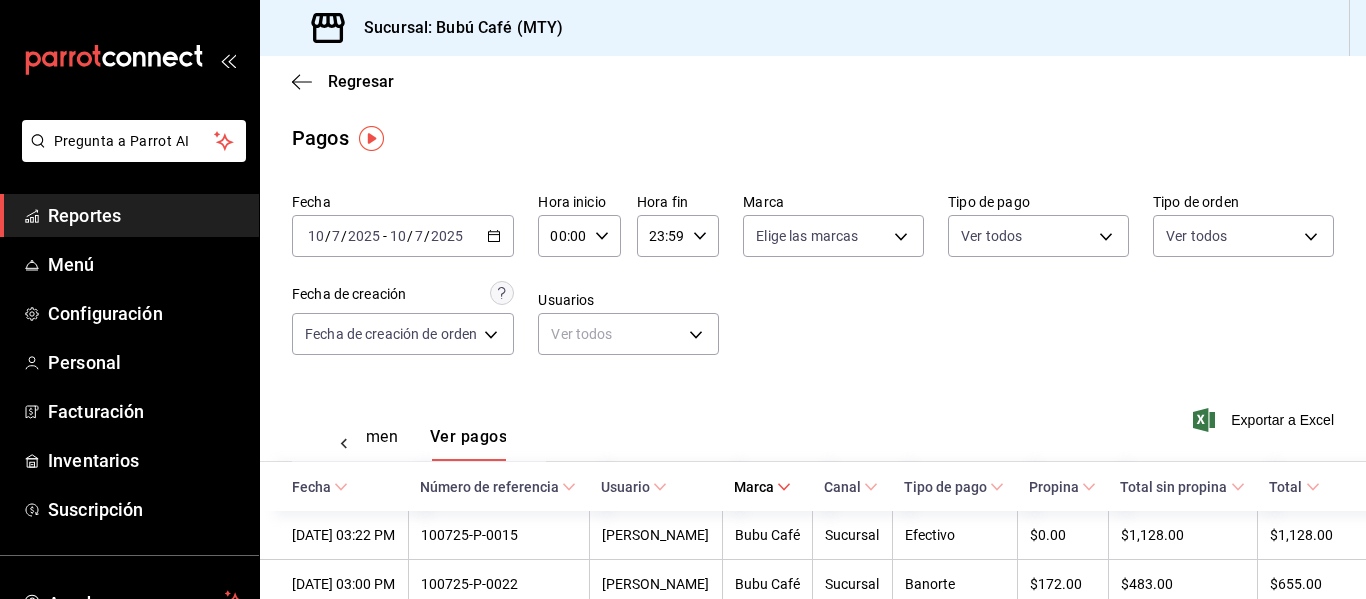 click on "Reportes" at bounding box center [145, 215] 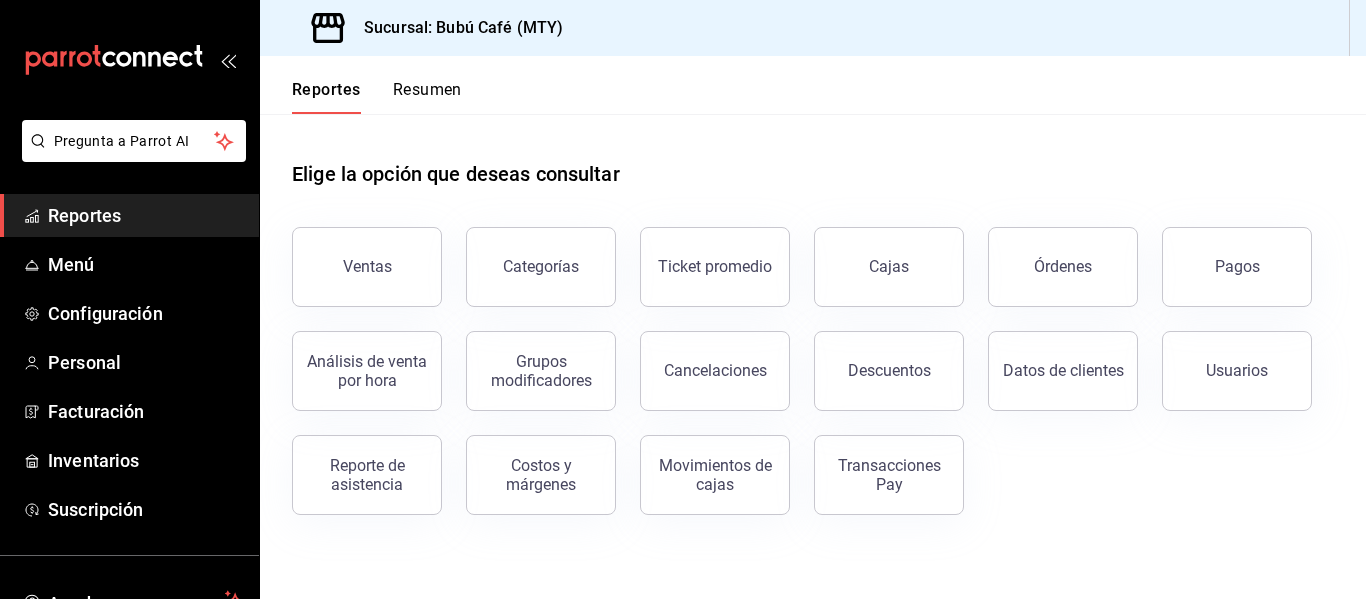 click on "Reportes" at bounding box center (145, 215) 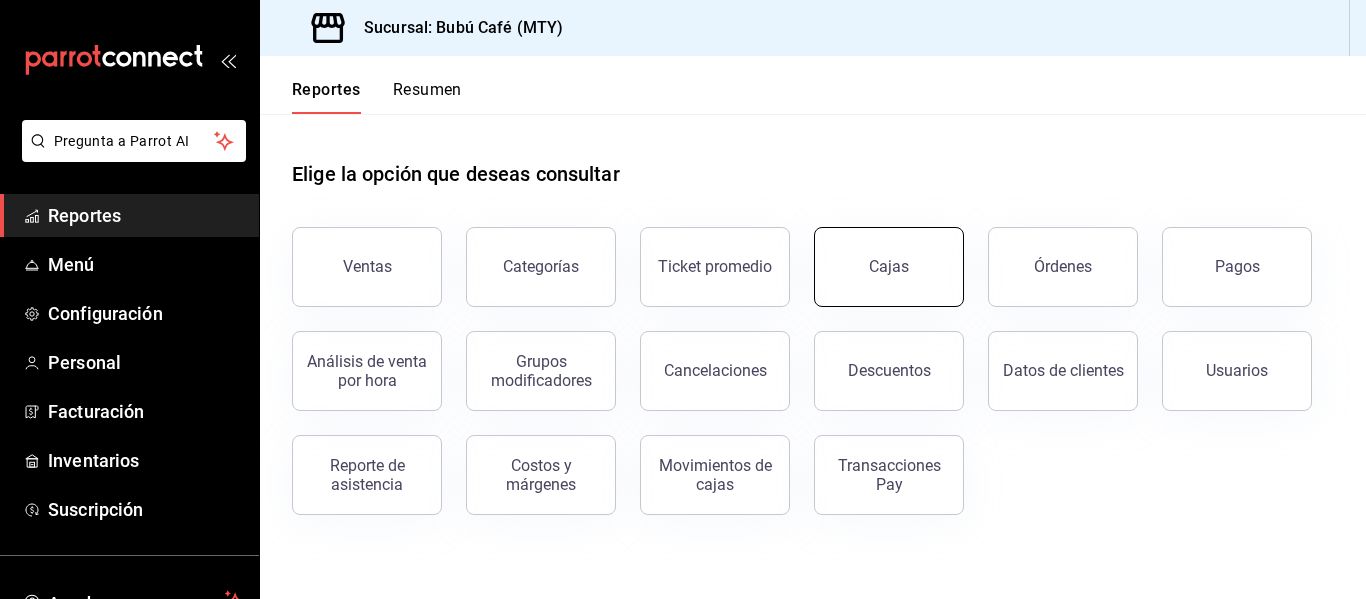 click on "Cajas" at bounding box center [889, 266] 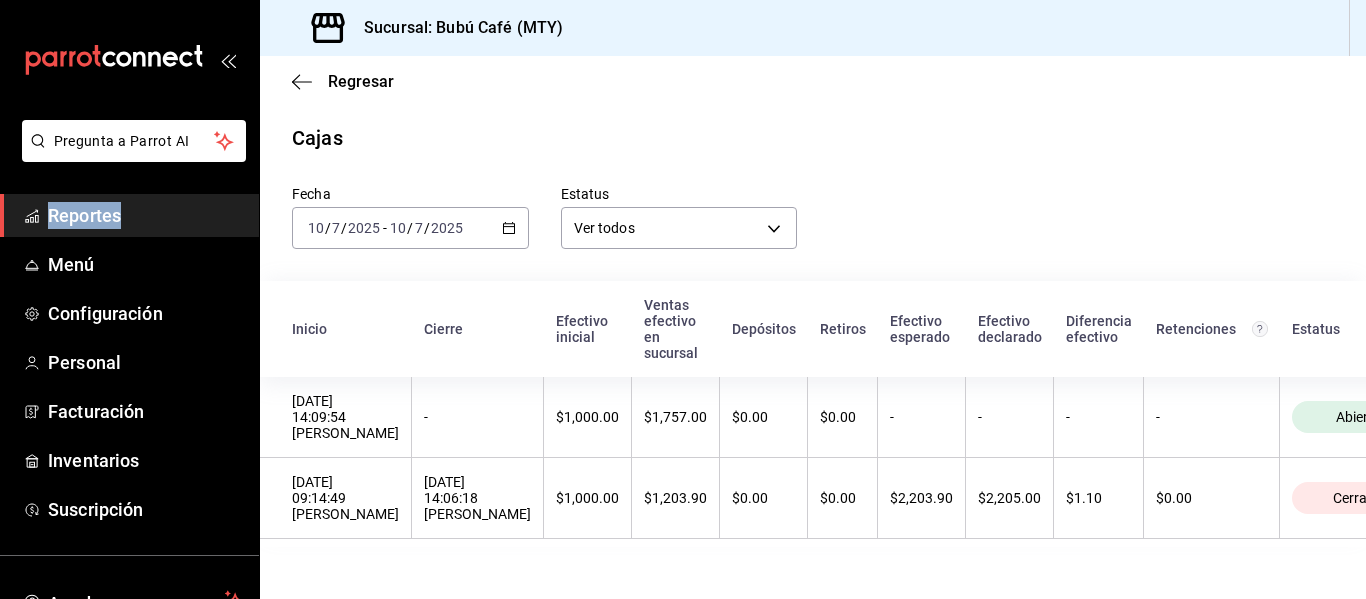 scroll, scrollTop: 5, scrollLeft: 0, axis: vertical 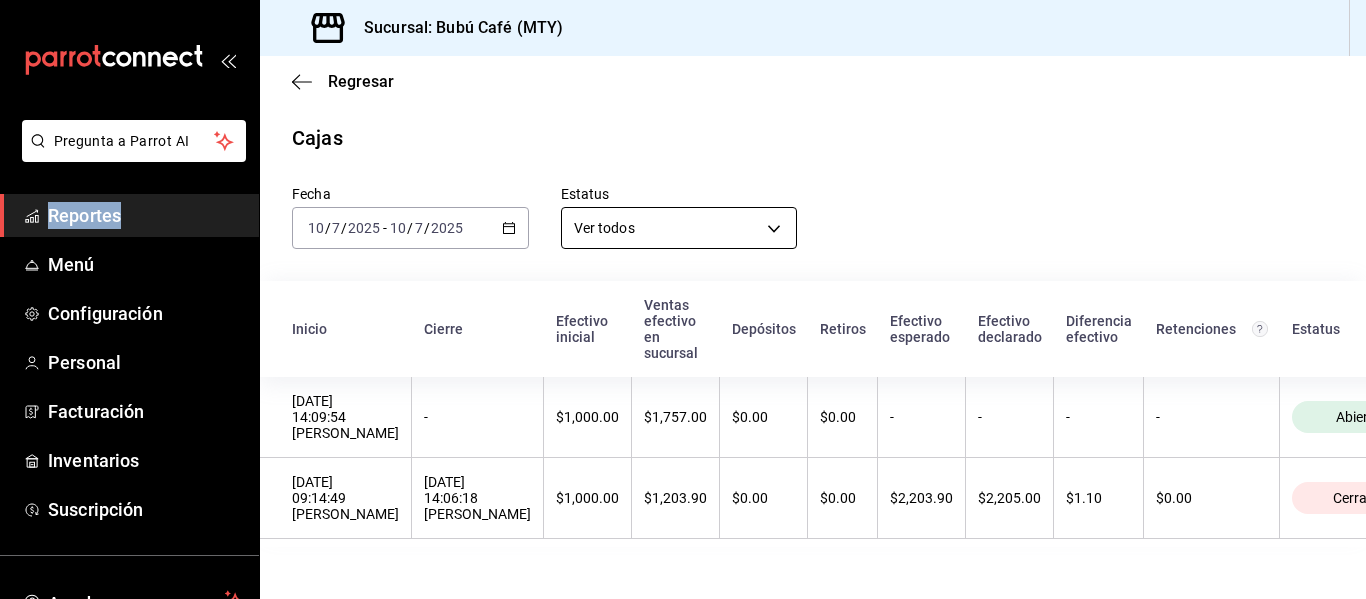 click on "Pregunta a Parrot AI Reportes   Menú   Configuración   Personal   Facturación   Inventarios   Suscripción   Ayuda Recomienda Parrot   [PERSON_NAME]   Sugerir nueva función   Sucursal: [GEOGRAPHIC_DATA] (MTY) Regresar Cajas Fecha [DATE] [DATE] - [DATE] [DATE] Estatus Ver todos ALL Inicio Cierre Efectivo inicial Ventas efectivo en sucursal Depósitos Retiros Efectivo esperado Efectivo declarado Diferencia efectivo Retenciones Estatus [DATE]
14:09:54
[PERSON_NAME] - $1,000.00 $1,757.00 $0.00 $0.00 - - - - [GEOGRAPHIC_DATA] [DATE]
09:14:49
[PERSON_NAME] [DATE]
14:06:18
[PERSON_NAME] $1,000.00 $1,203.90 $0.00 $0.00 $2,203.90 $2,205.00 $1.10 $0.00 Cerrada Pregunta a Parrot AI Reportes   Menú   Configuración   Personal   Facturación   Inventarios   Suscripción   Ayuda Recomienda Parrot   [PERSON_NAME]   Sugerir nueva función   GANA 1 MES GRATIS EN TU SUSCRIPCIÓN AQUÍ Ver video tutorial Ir a video Visitar centro de ayuda [PHONE_NUMBER] [EMAIL_ADDRESS][DOMAIN_NAME] [PHONE_NUMBER]" at bounding box center (683, 299) 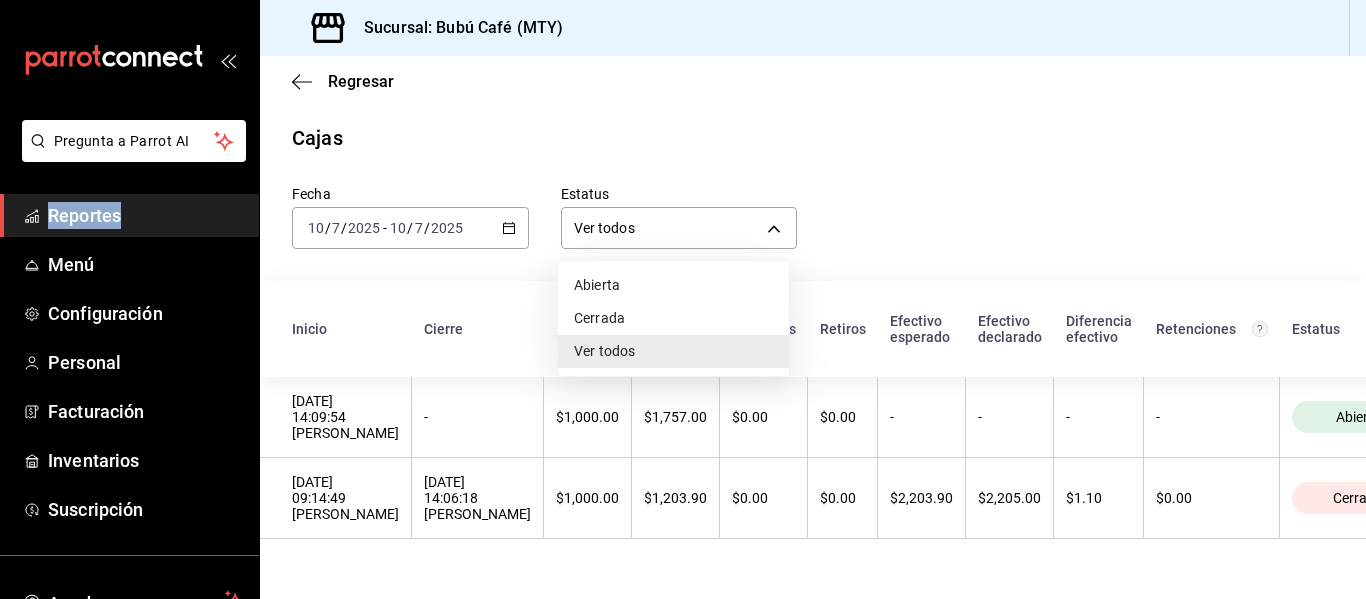 click on "Cerrada" at bounding box center [673, 318] 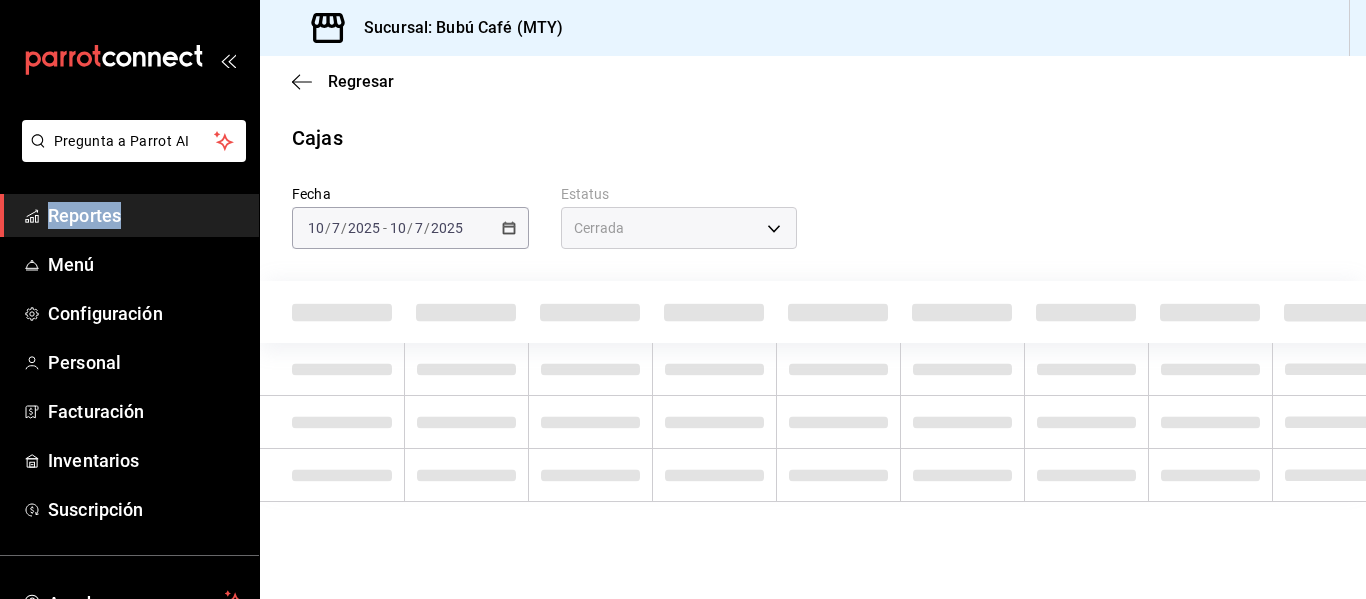 scroll, scrollTop: 0, scrollLeft: 0, axis: both 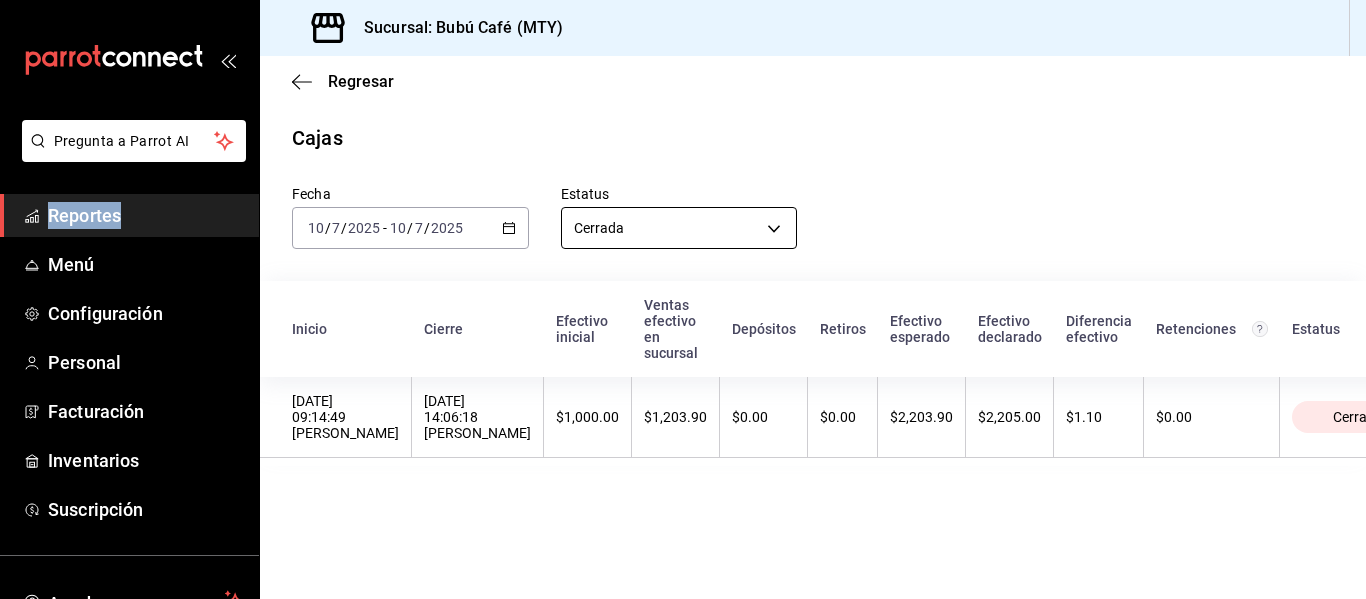 click on "Pregunta a Parrot AI Reportes   Menú   Configuración   Personal   Facturación   Inventarios   Suscripción   Ayuda Recomienda Parrot   Gris [PERSON_NAME]   Sugerir nueva función   Sucursal: Bubú Café (MTY) Regresar Cajas Fecha [DATE] [DATE] - [DATE] [DATE] Estatus Cerrada CLOSED Inicio Cierre Efectivo inicial Ventas efectivo en sucursal Depósitos Retiros Efectivo esperado Efectivo declarado Diferencia efectivo Retenciones Estatus [DATE]
09:14:49
[PERSON_NAME] [DATE]
14:06:18
[PERSON_NAME] $1,000.00 $1,203.90 $0.00 $0.00 $2,203.90 $2,205.00 $1.10 $0.00 Cerrada Pregunta a Parrot AI Reportes   Menú   Configuración   Personal   Facturación   Inventarios   Suscripción   Ayuda Recomienda Parrot   [PERSON_NAME]   Sugerir nueva función   GANA 1 MES GRATIS EN TU SUSCRIPCIÓN AQUÍ Ver video tutorial Ir a video Visitar centro de ayuda [PHONE_NUMBER] [EMAIL_ADDRESS][DOMAIN_NAME] Visitar centro de ayuda [PHONE_NUMBER] [EMAIL_ADDRESS][DOMAIN_NAME]" at bounding box center (683, 299) 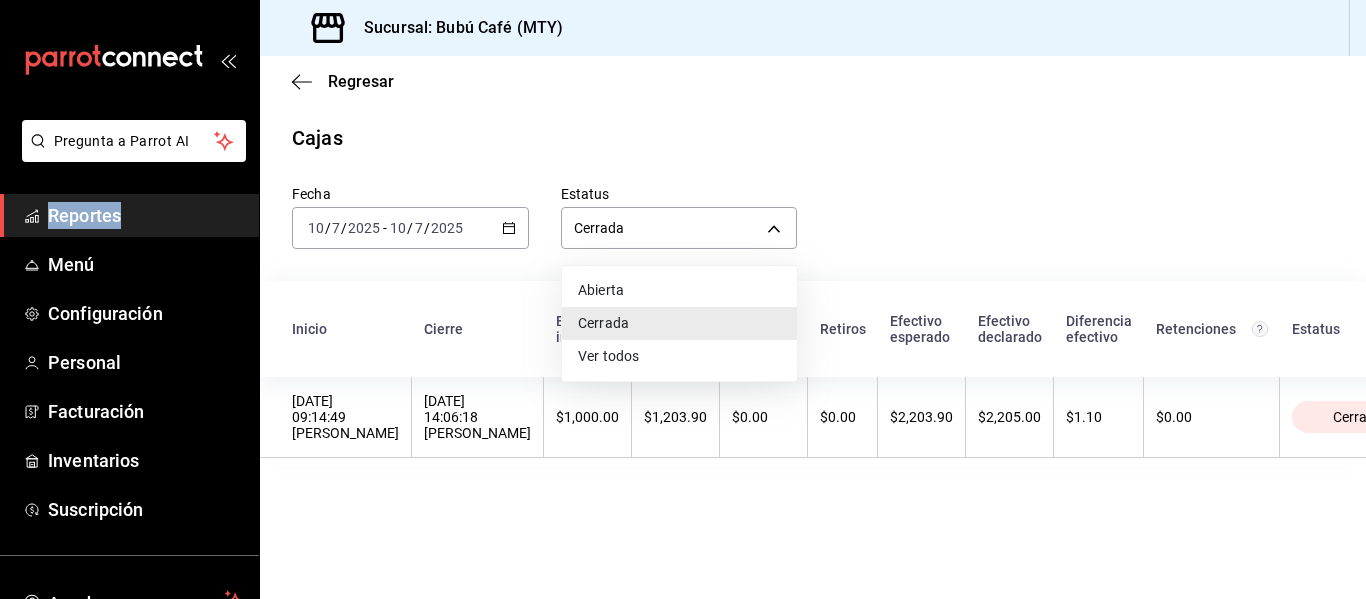 click on "Ver todos" at bounding box center (679, 356) 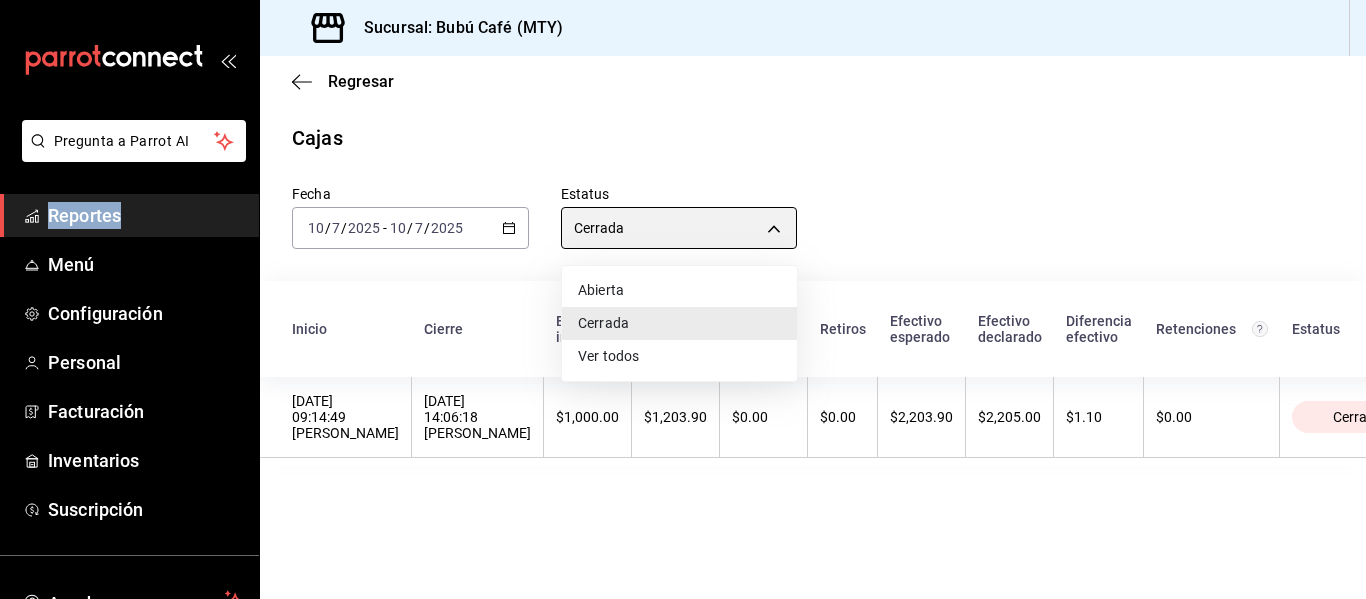 type on "ALL" 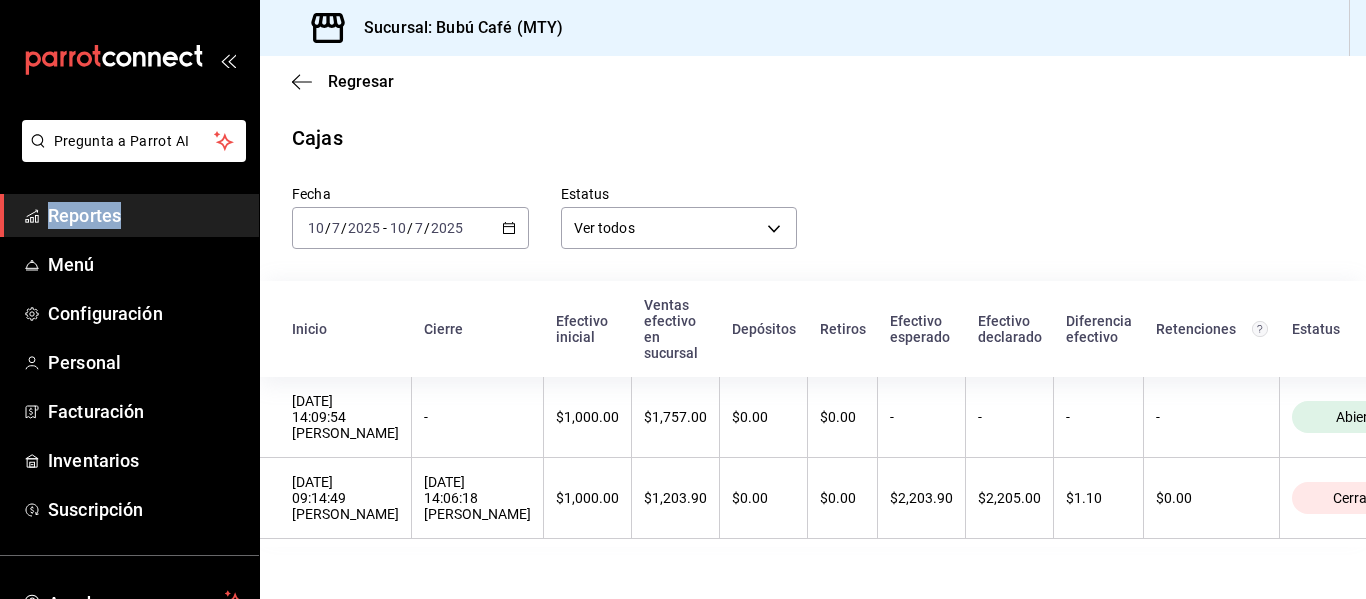 scroll, scrollTop: 5, scrollLeft: 0, axis: vertical 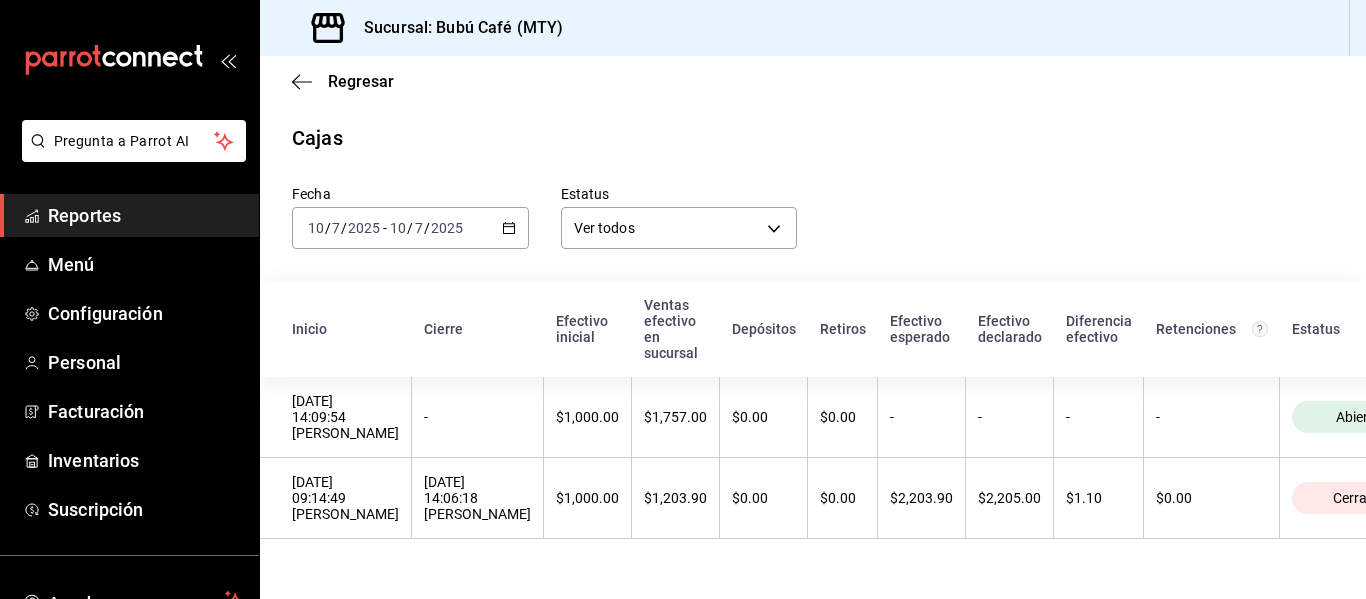 click on "Inicio Cierre Efectivo inicial Ventas efectivo en sucursal Depósitos Retiros Efectivo esperado Efectivo declarado Diferencia efectivo Retenciones Estatus [DATE]
14:09:54
[PERSON_NAME] - $1,000.00 $1,757.00 $0.00 $0.00 - - - - [GEOGRAPHIC_DATA] [DATE]
09:14:49
[PERSON_NAME] [DATE]
14:06:18
[PERSON_NAME] $1,000.00 $1,203.90 $0.00 $0.00 $2,203.90 $2,205.00 $1.10 $0.00 Cerrada" at bounding box center (858, 414) 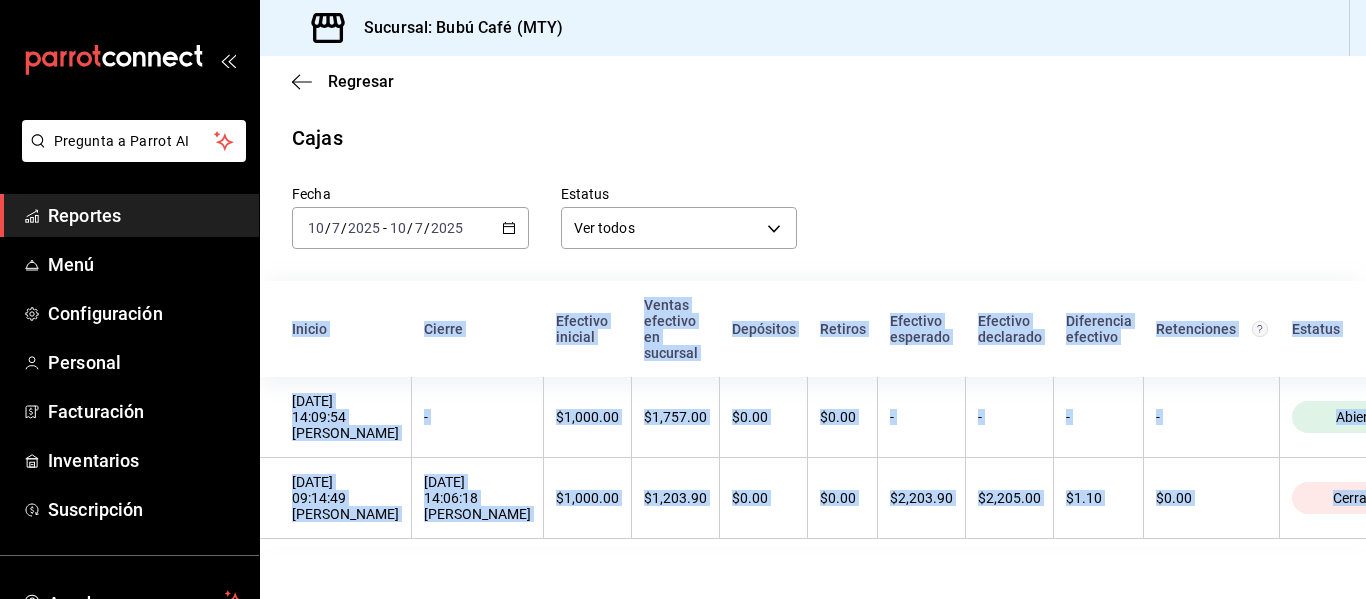 click on "Inicio Cierre Efectivo inicial Ventas efectivo en sucursal Depósitos Retiros Efectivo esperado Efectivo declarado Diferencia efectivo Retenciones Estatus [DATE]
14:09:54
[PERSON_NAME] - $1,000.00 $1,757.00 $0.00 $0.00 - - - - [GEOGRAPHIC_DATA] [DATE]
09:14:49
[PERSON_NAME] [DATE]
14:06:18
[PERSON_NAME] $1,000.00 $1,203.90 $0.00 $0.00 $2,203.90 $2,205.00 $1.10 $0.00 Cerrada" at bounding box center [858, 414] 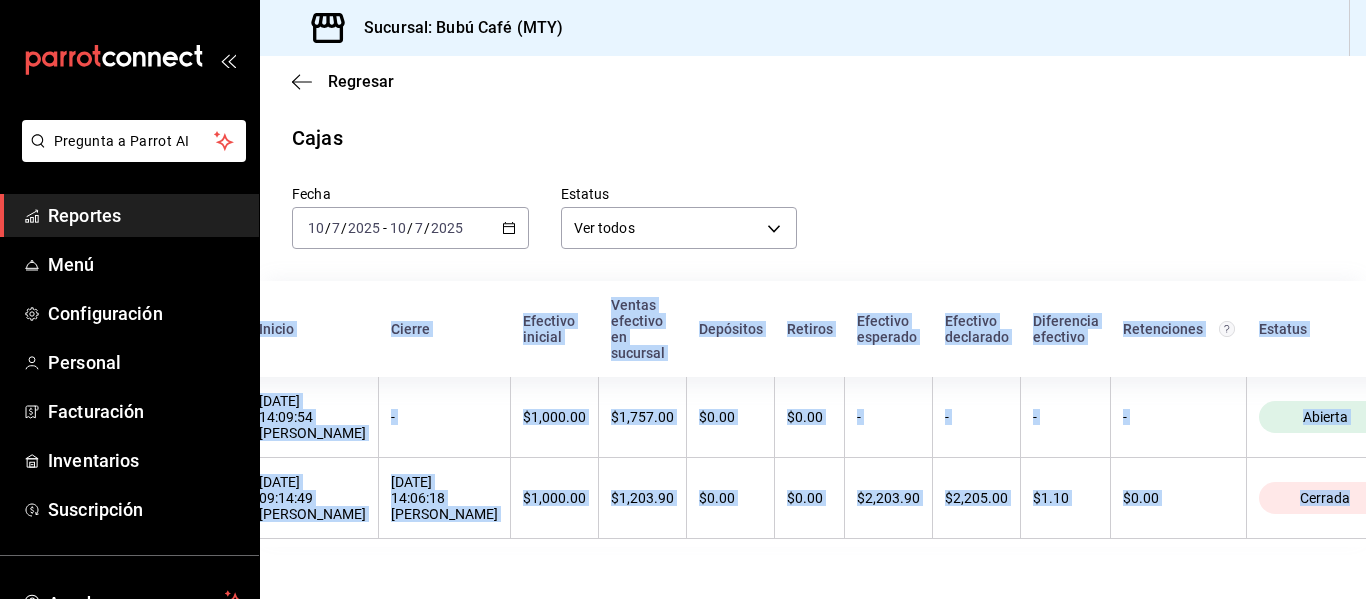 scroll, scrollTop: 0, scrollLeft: 7, axis: horizontal 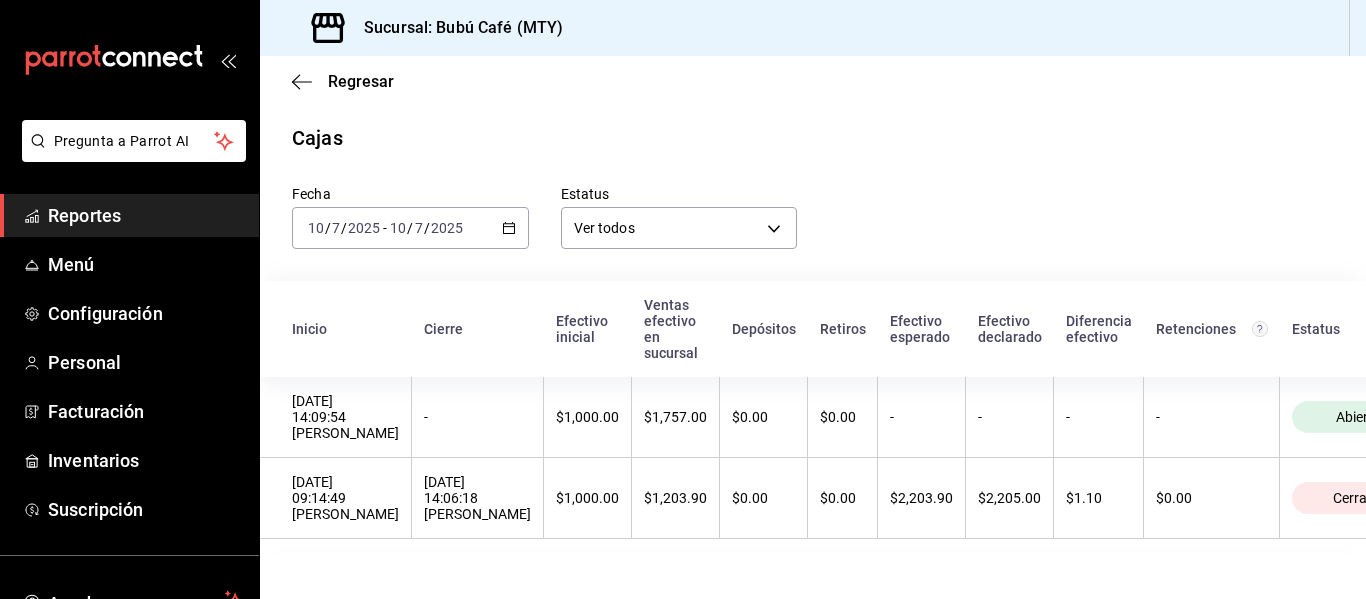 click on "Regresar" at bounding box center [813, 81] 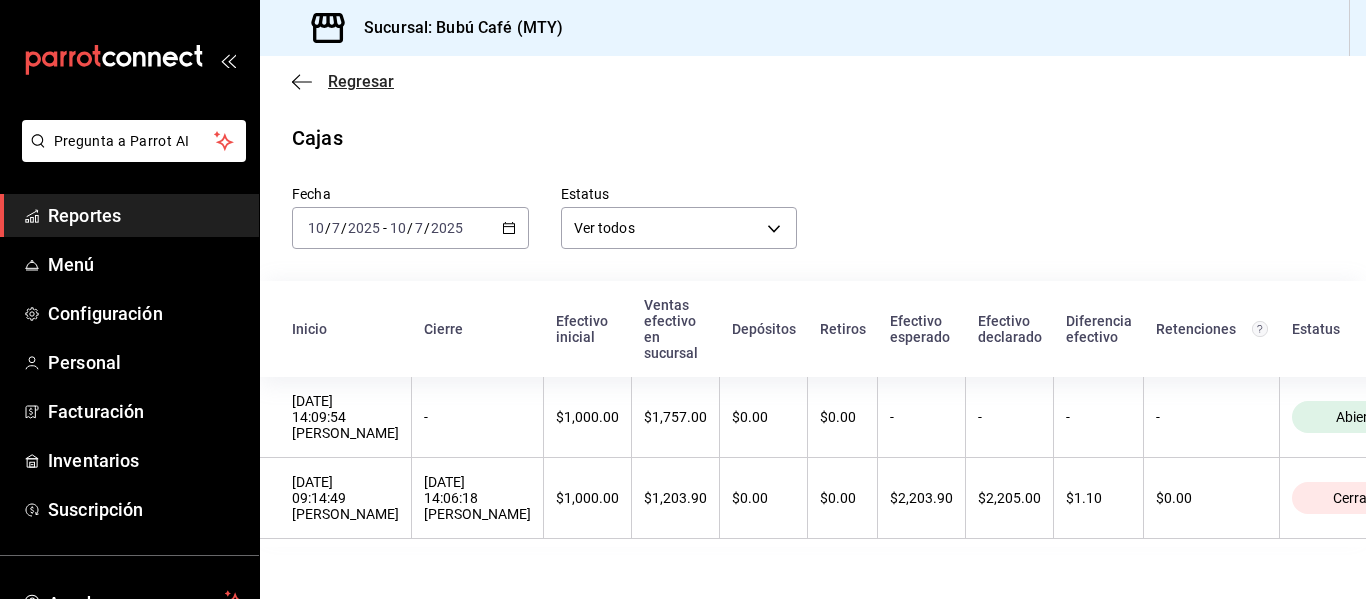 click 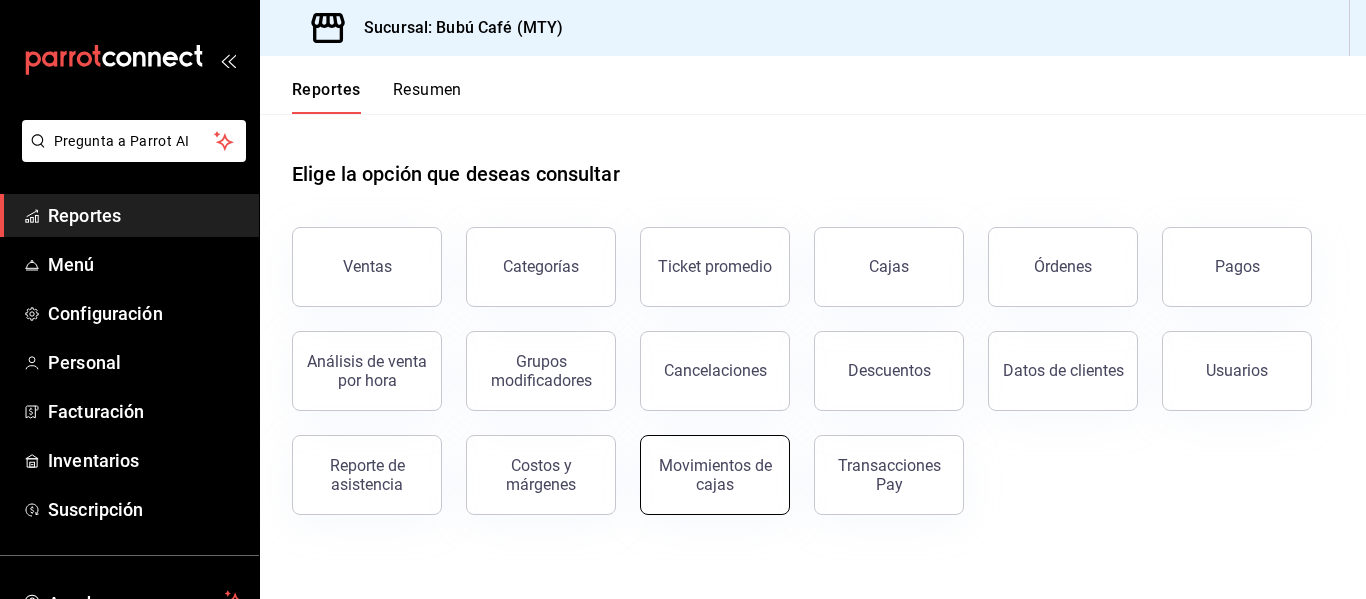 click on "Movimientos de cajas" at bounding box center (715, 475) 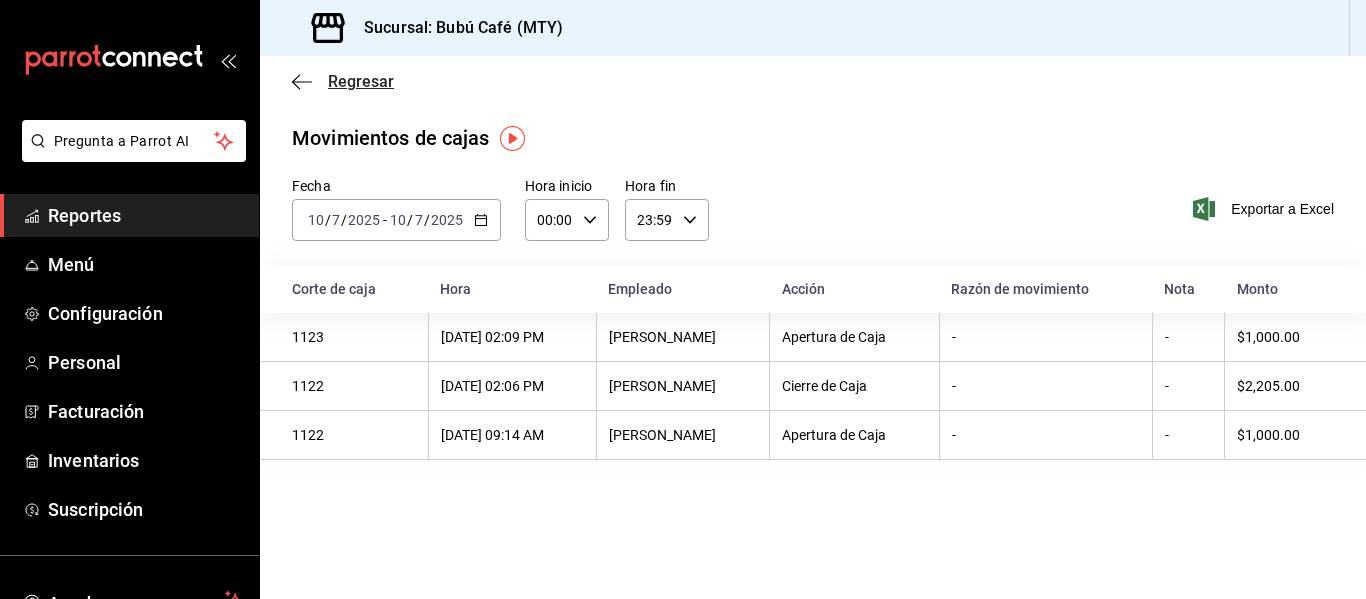 click 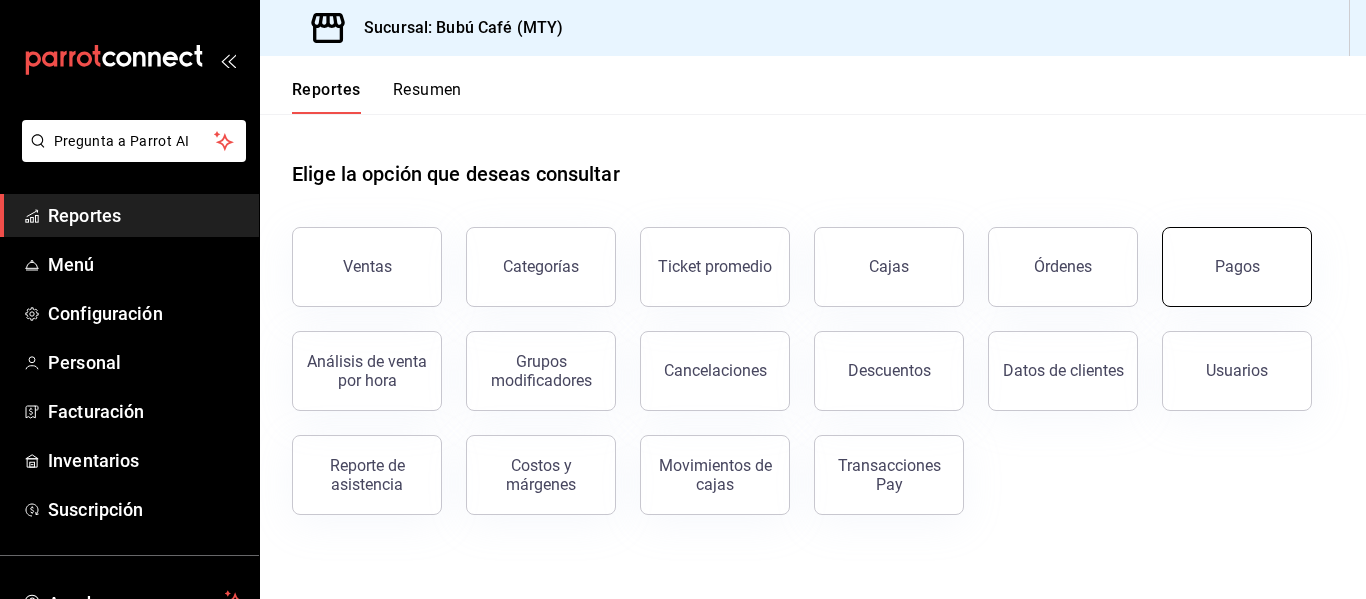 click on "Pagos" at bounding box center (1237, 267) 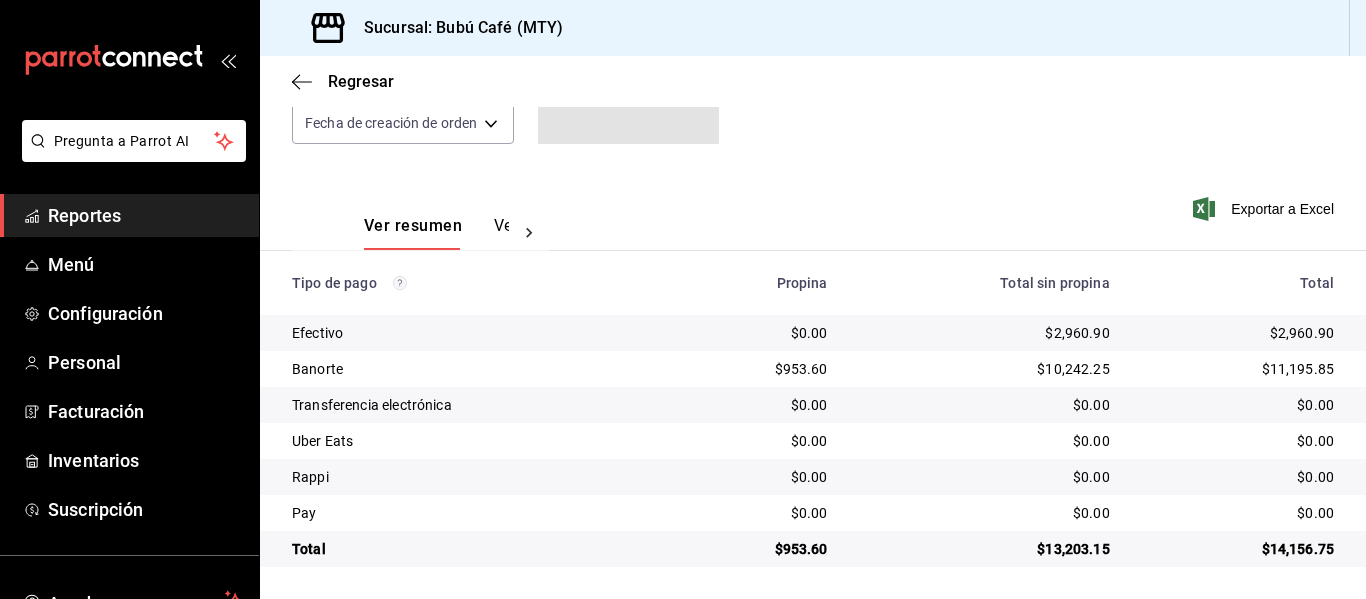 scroll, scrollTop: 0, scrollLeft: 0, axis: both 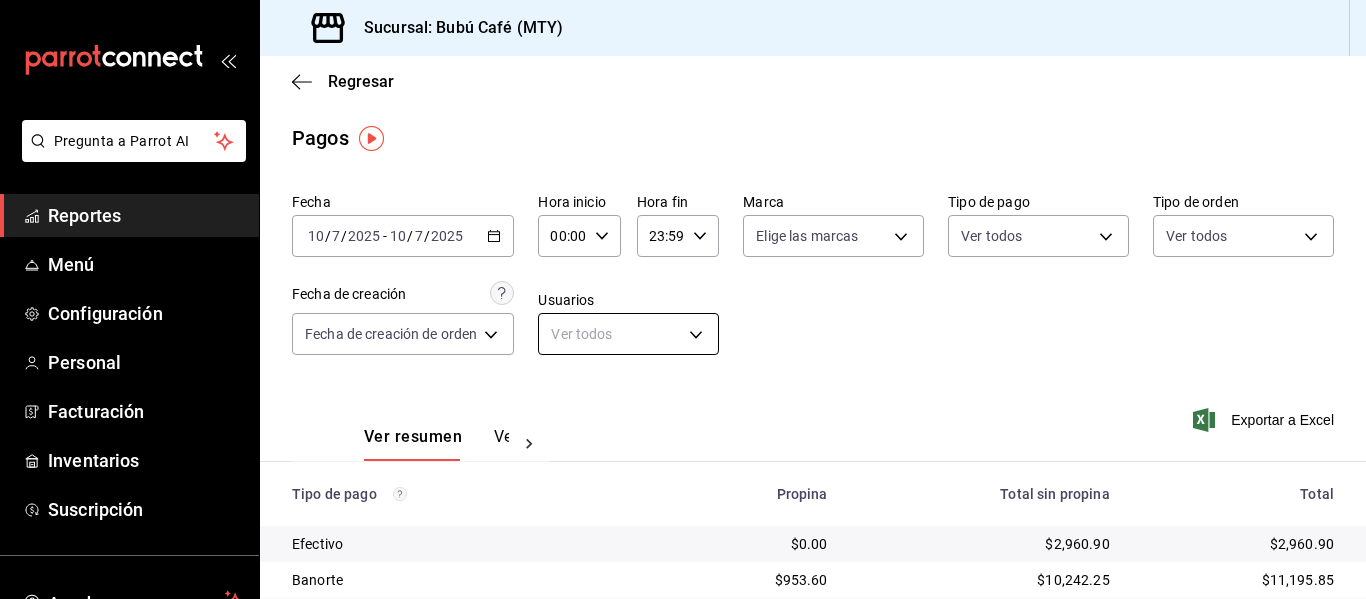 click on "Pregunta a Parrot AI Reportes   Menú   Configuración   Personal   Facturación   Inventarios   Suscripción   Ayuda Recomienda Parrot   Gris [PERSON_NAME]   Sugerir nueva función   Sucursal: Bubú Café (MTY) Regresar Pagos Fecha [DATE] [DATE] - [DATE] [DATE] Hora inicio 00:00 Hora inicio Hora fin 23:59 Hora fin Marca Elige las marcas Tipo de pago Ver todos Tipo de orden Ver todos Fecha de creación   Fecha de creación de orden ORDER Usuarios Ver todos null Ver resumen Ver pagos Exportar a Excel Tipo de pago   Propina Total sin propina Total Efectivo $0.00 $2,960.90 $2,960.90 Banorte $953.60 $10,242.25 $11,195.85 Transferencia electrónica $0.00 $0.00 $0.00 Uber Eats $0.00 $0.00 $0.00 Rappi $0.00 $0.00 $0.00 Pay $0.00 $0.00 $0.00 Total $953.60 $13,203.15 $14,156.75 Pregunta a Parrot AI Reportes   Menú   Configuración   Personal   Facturación   Inventarios   Suscripción   Ayuda Recomienda Parrot   [PERSON_NAME]   Sugerir nueva función   Ver video tutorial Ir a video" at bounding box center (683, 299) 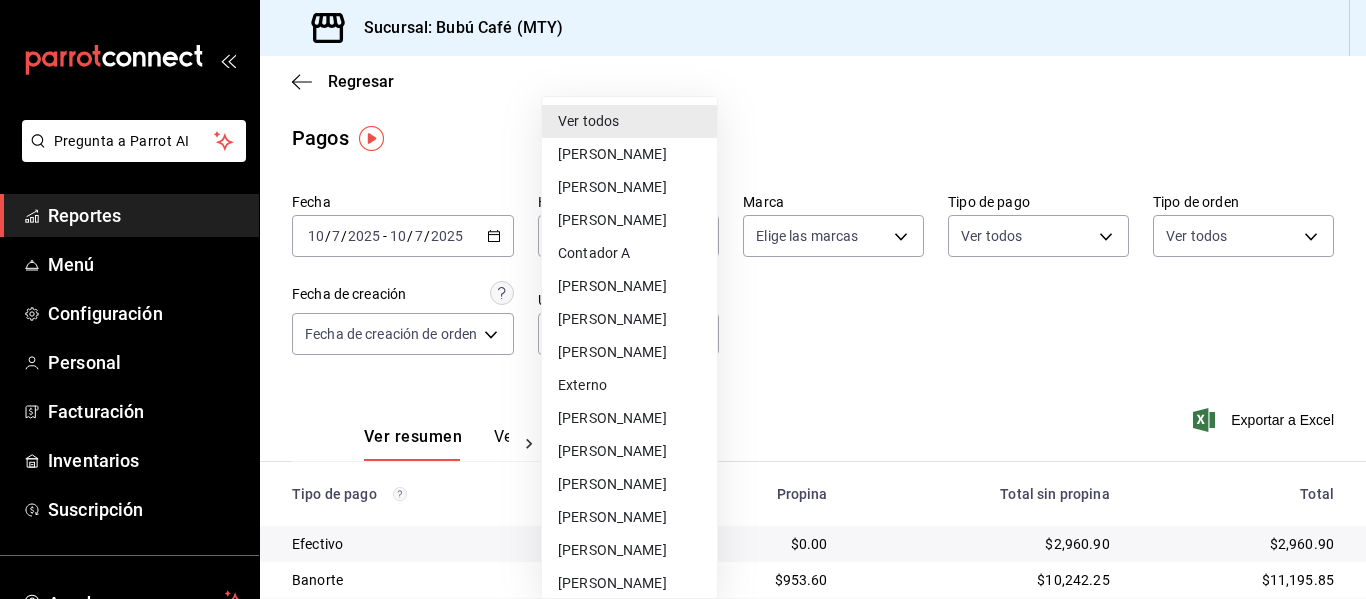 click on "[PERSON_NAME]" at bounding box center [629, 352] 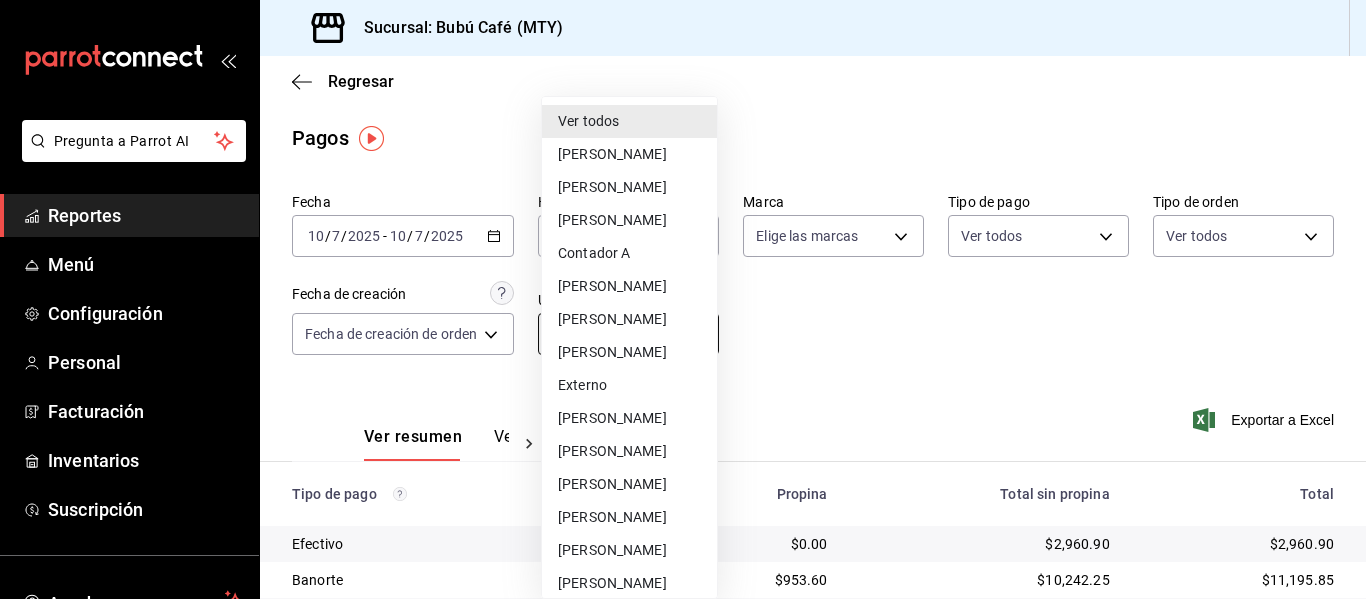 type on "759900c4-fd63-47c8-b44e-a138e8603c71" 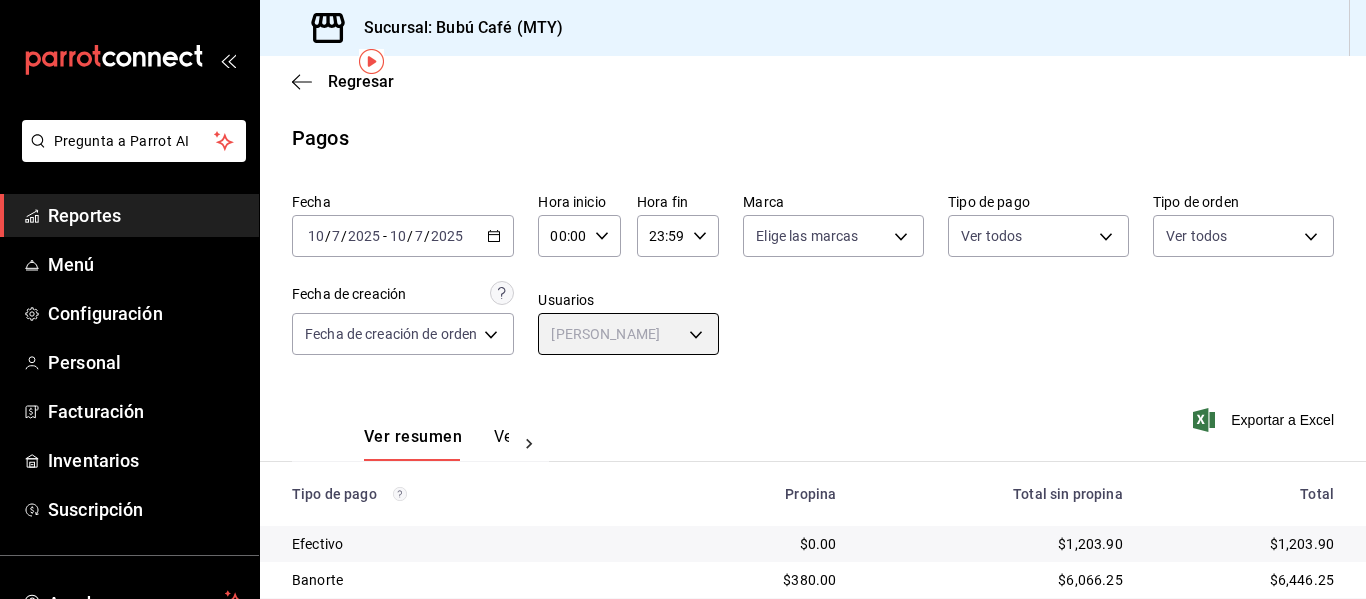 scroll, scrollTop: 212, scrollLeft: 0, axis: vertical 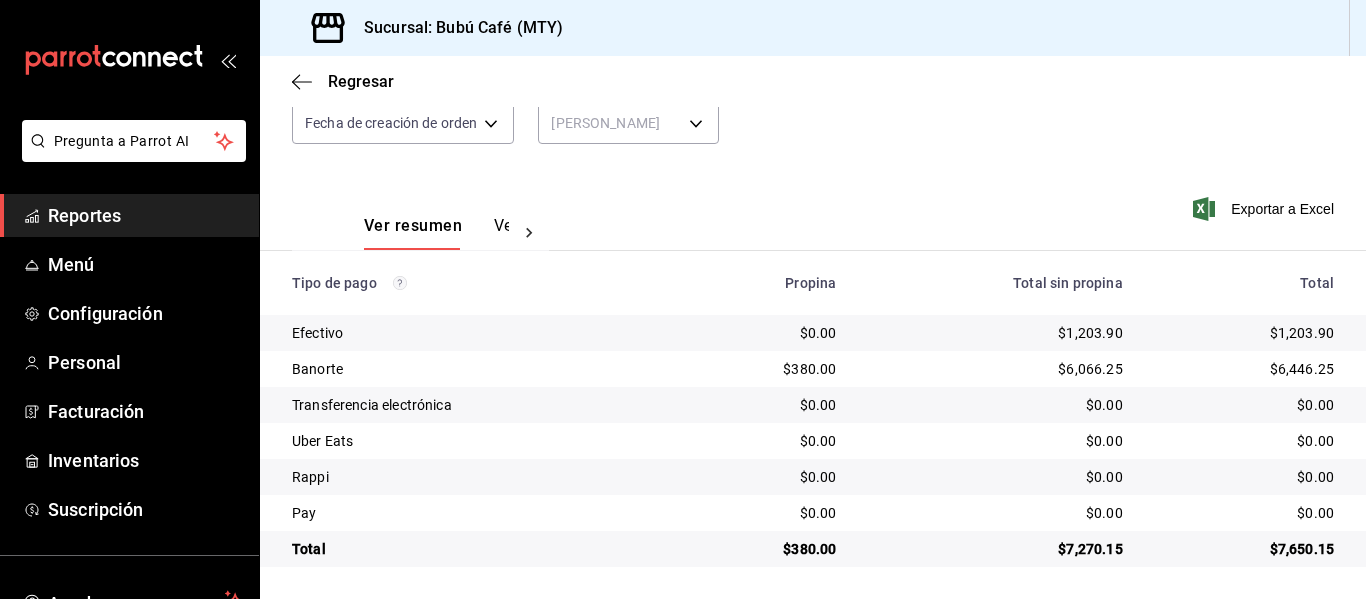 click on "Ver pagos" at bounding box center (531, 233) 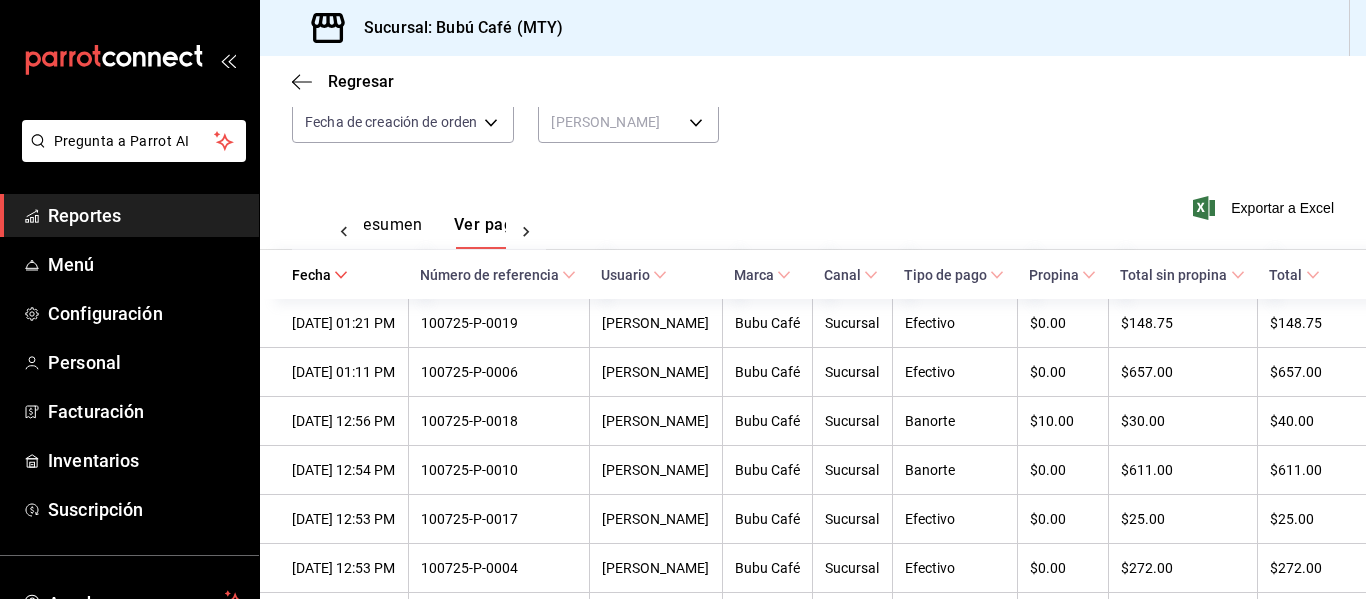 scroll, scrollTop: 0, scrollLeft: 59, axis: horizontal 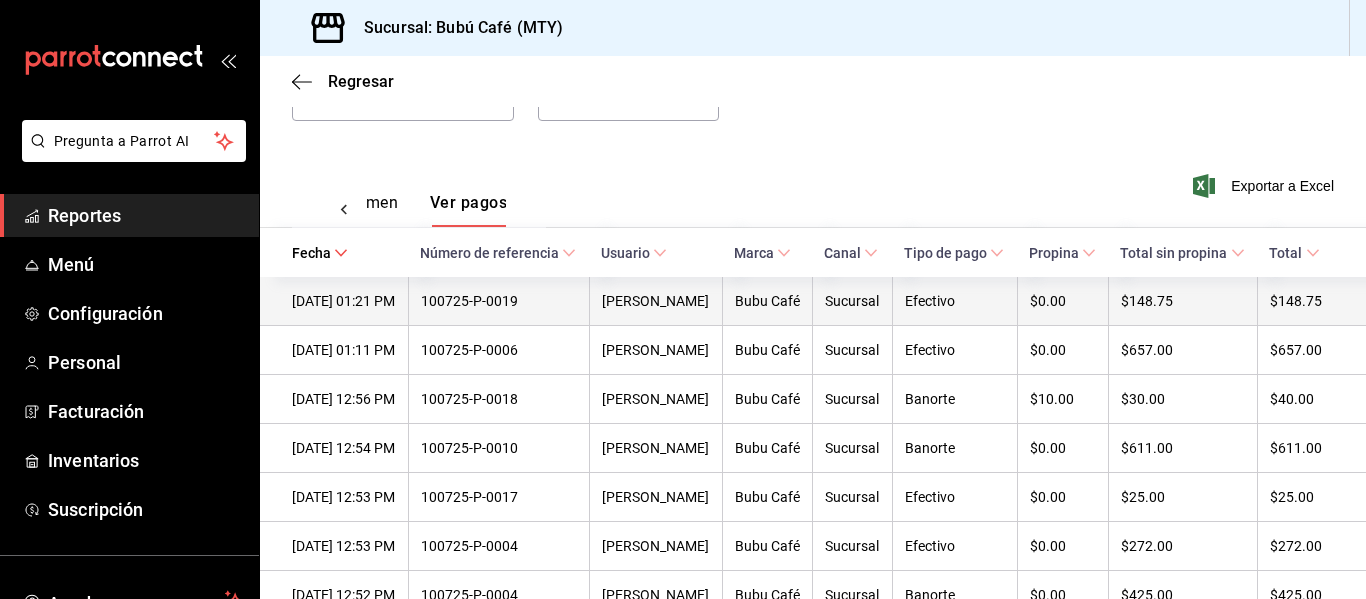 click on "100725-P-0019" at bounding box center [498, 301] 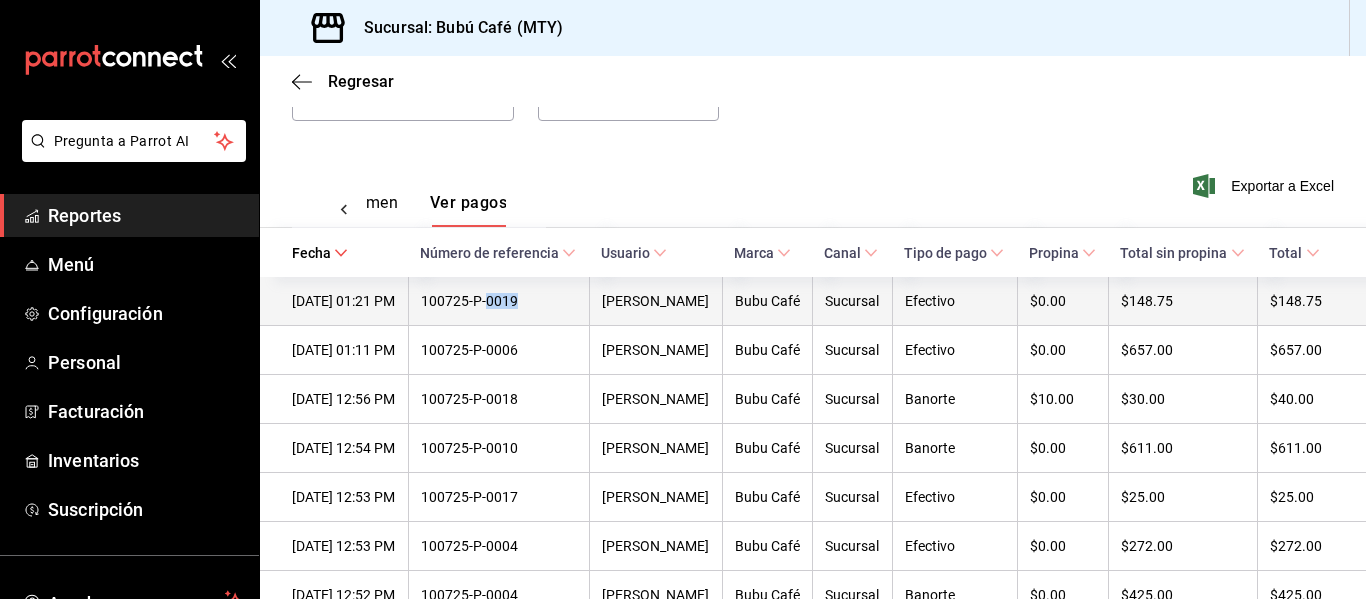 click on "100725-P-0019" at bounding box center [498, 301] 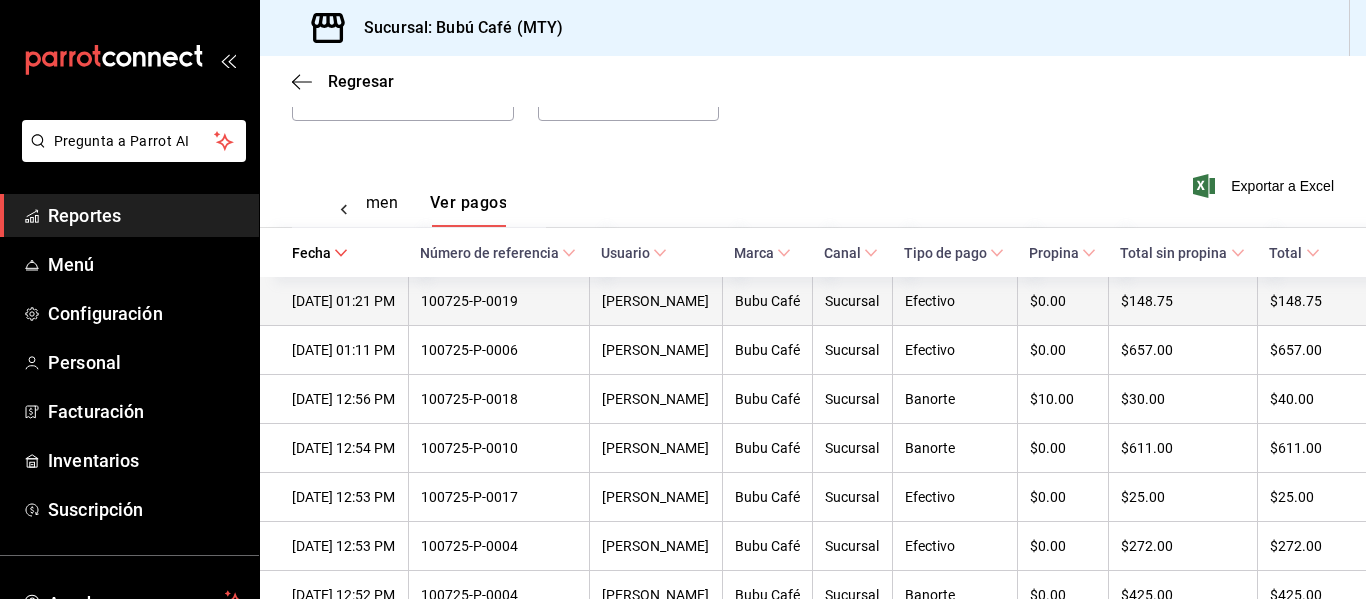 click on "100725-P-0019" at bounding box center (499, 301) 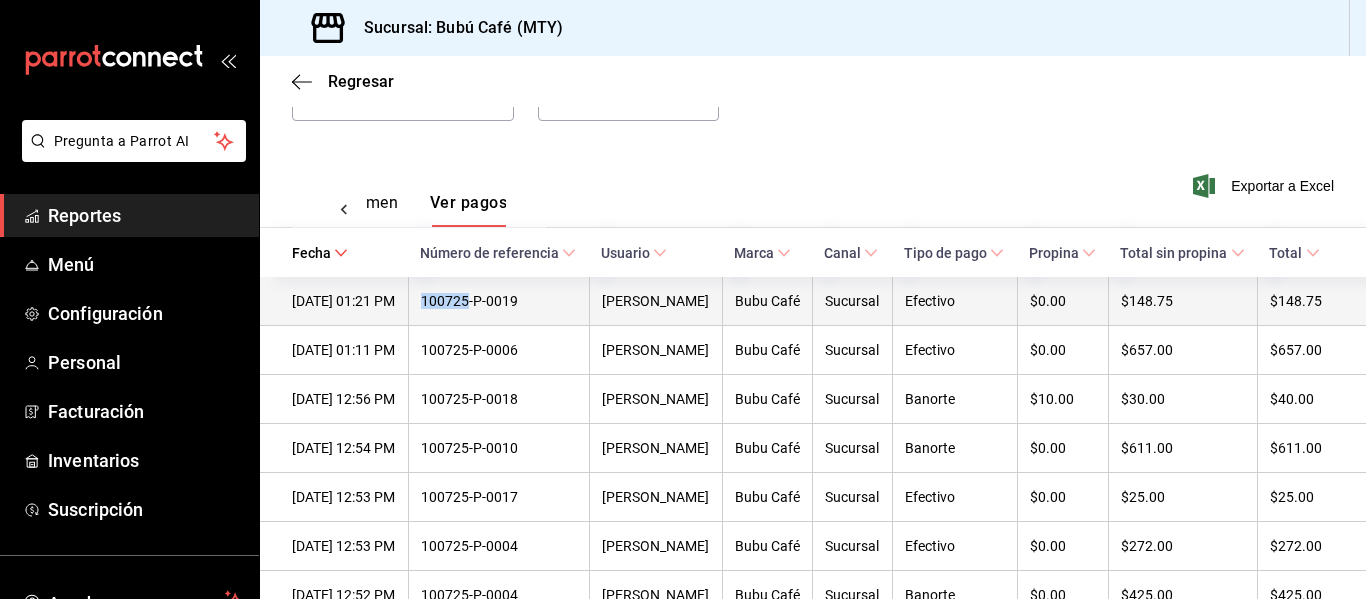 click on "100725-P-0019" at bounding box center [499, 301] 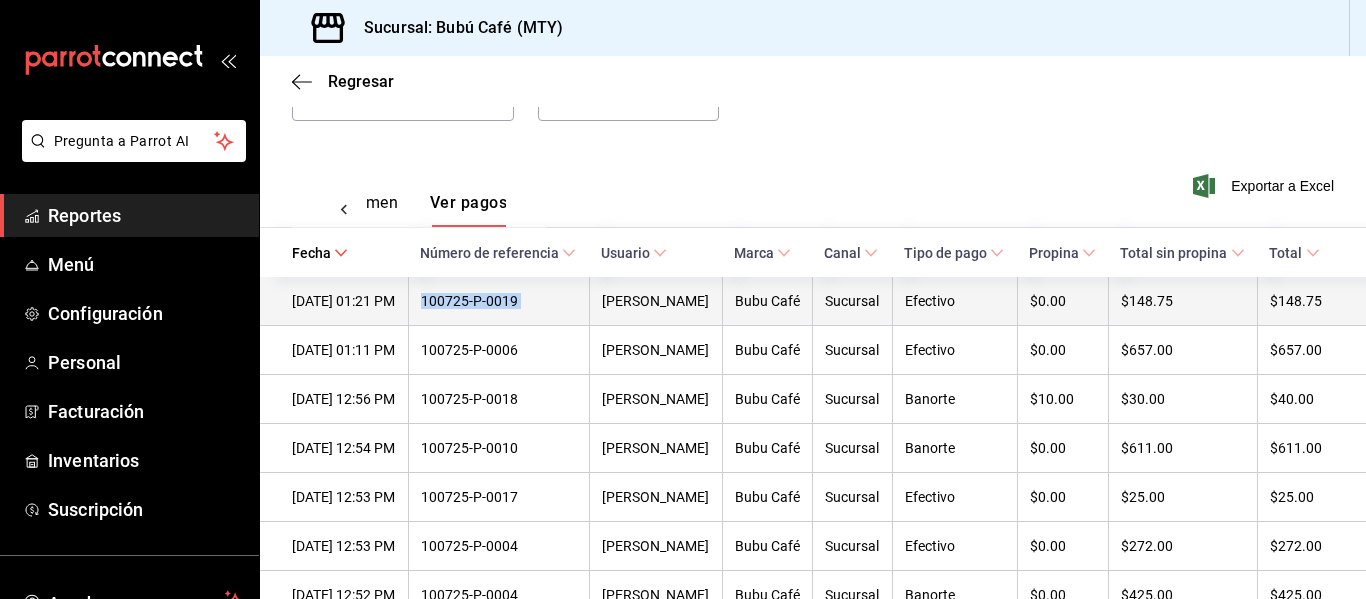 click on "100725-P-0019" at bounding box center (499, 301) 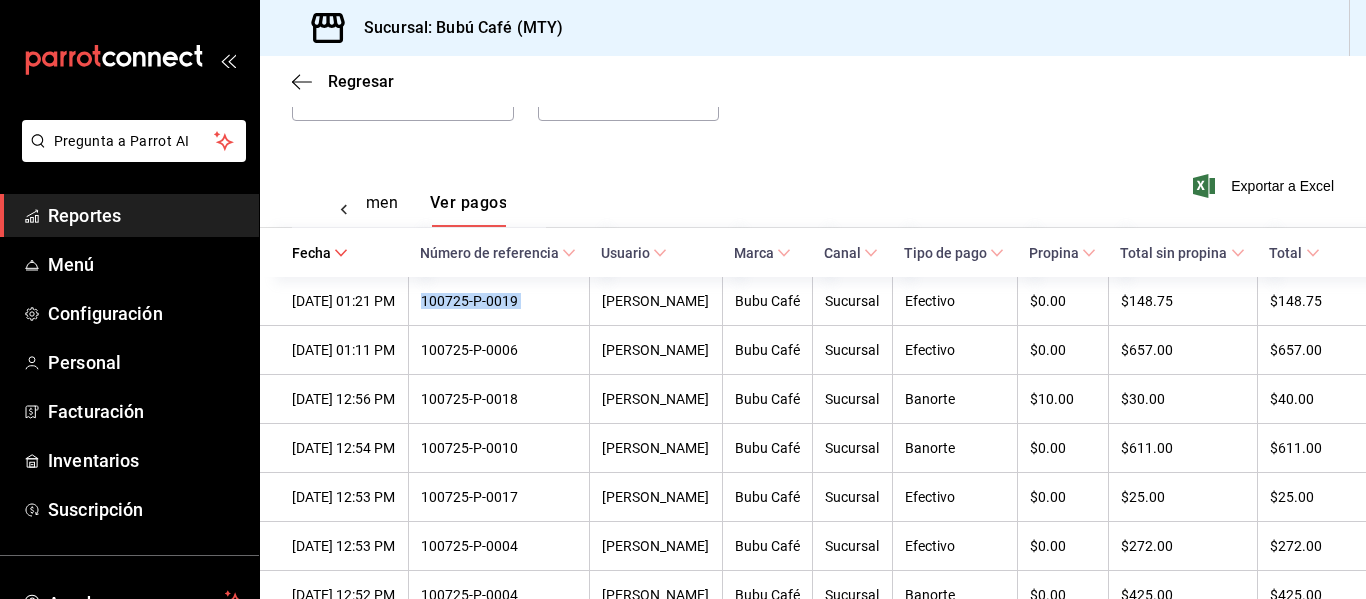 click 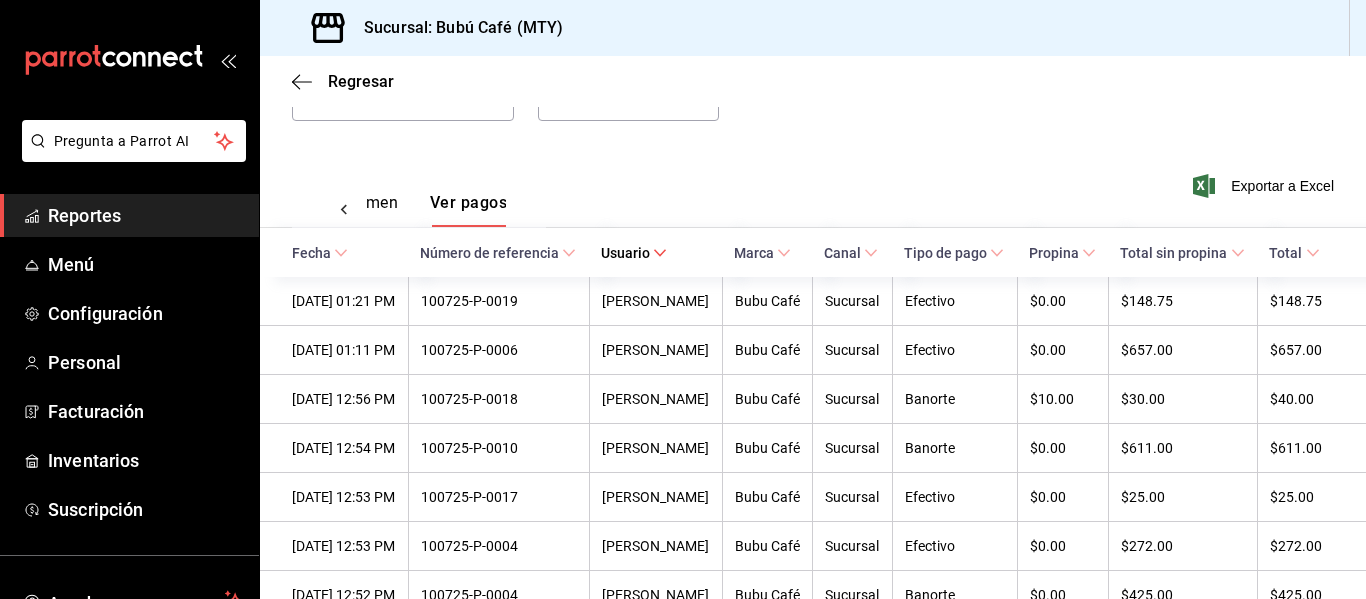 click 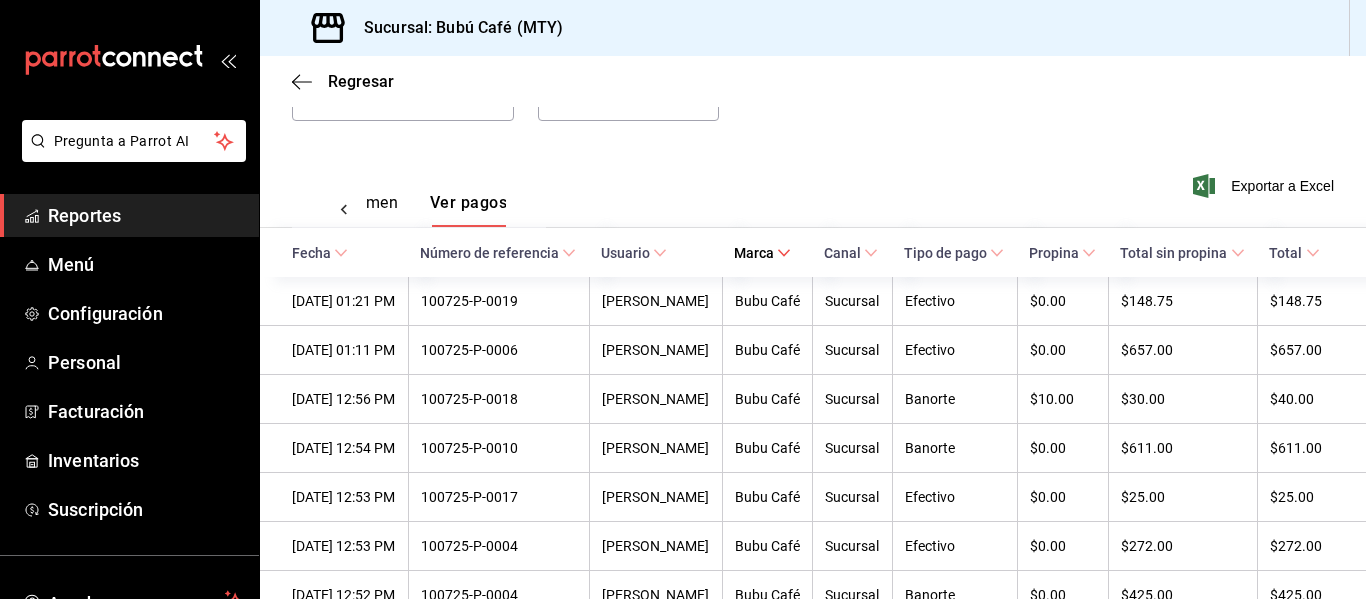 scroll, scrollTop: 0, scrollLeft: 0, axis: both 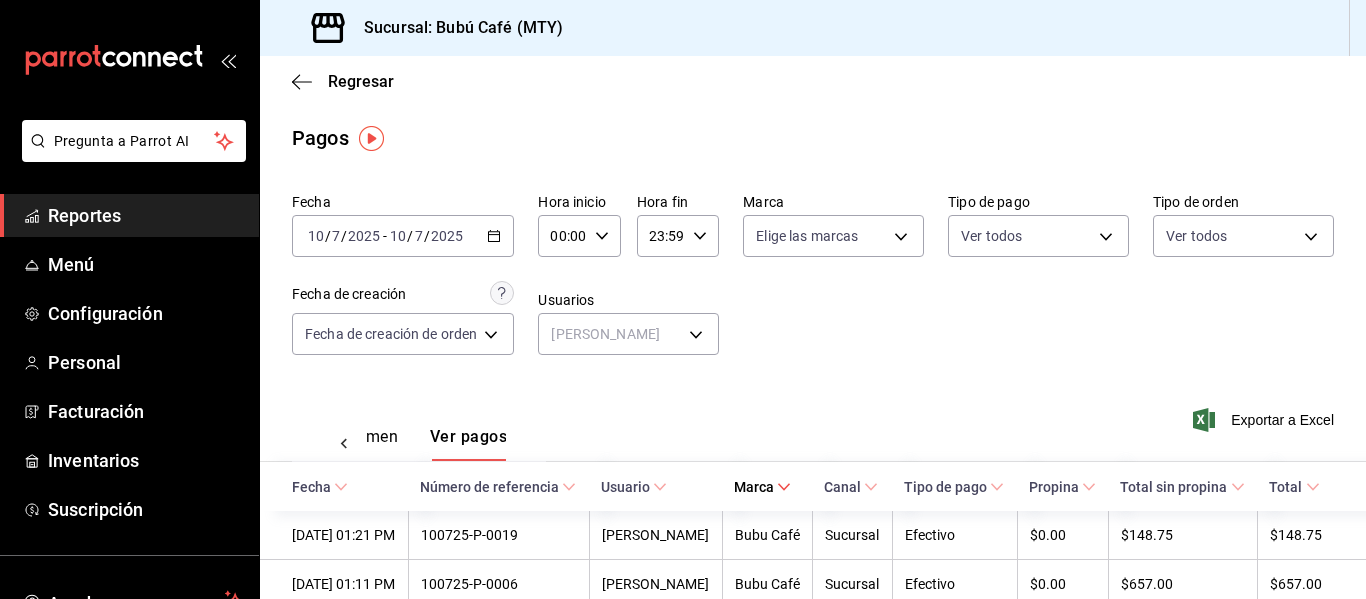 click on "Reportes" at bounding box center [145, 215] 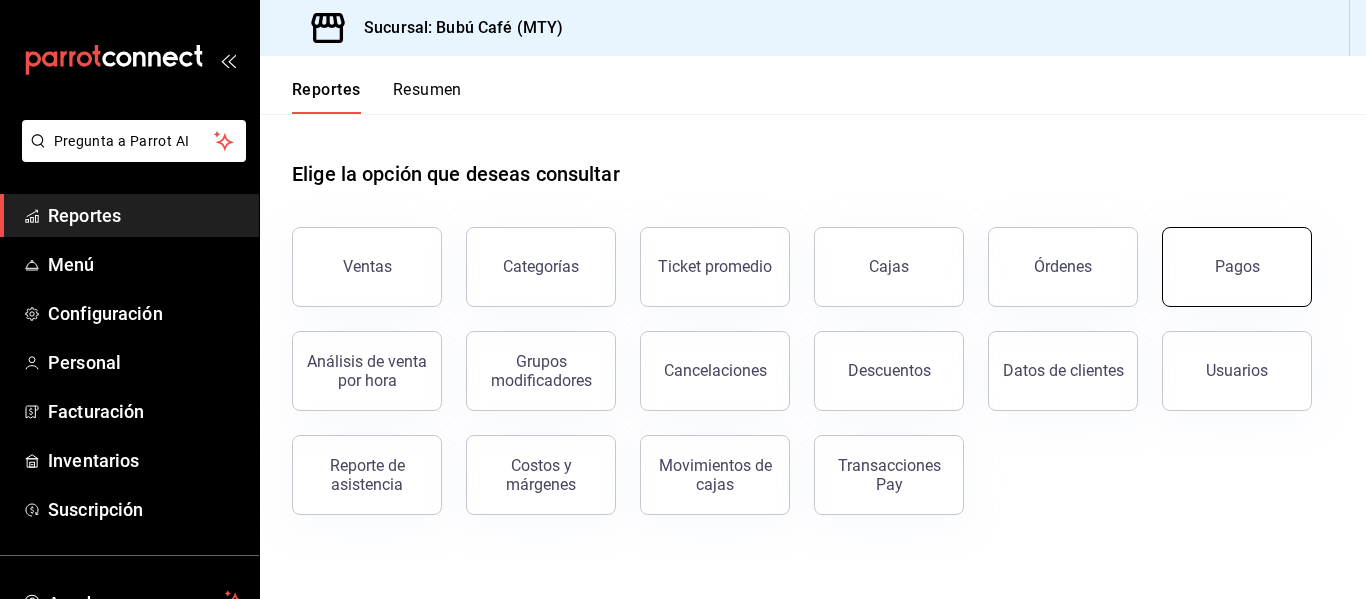 click on "Pagos" at bounding box center [1237, 266] 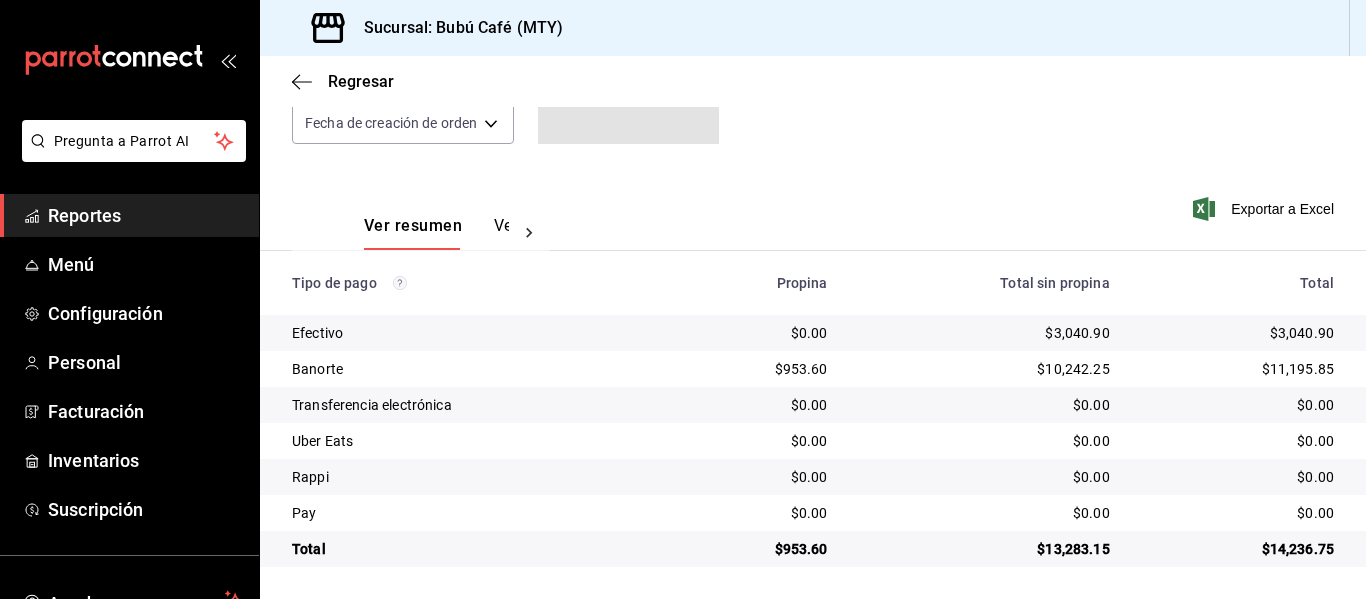 scroll, scrollTop: 0, scrollLeft: 0, axis: both 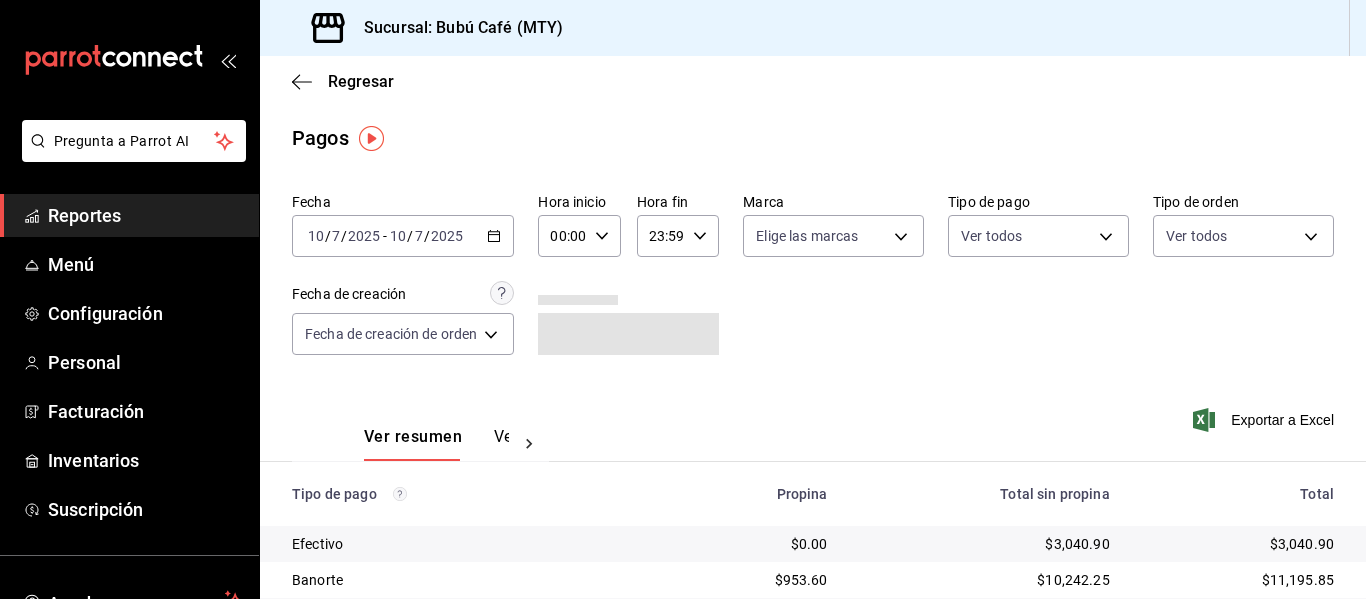 click on "Ver pagos" at bounding box center (531, 444) 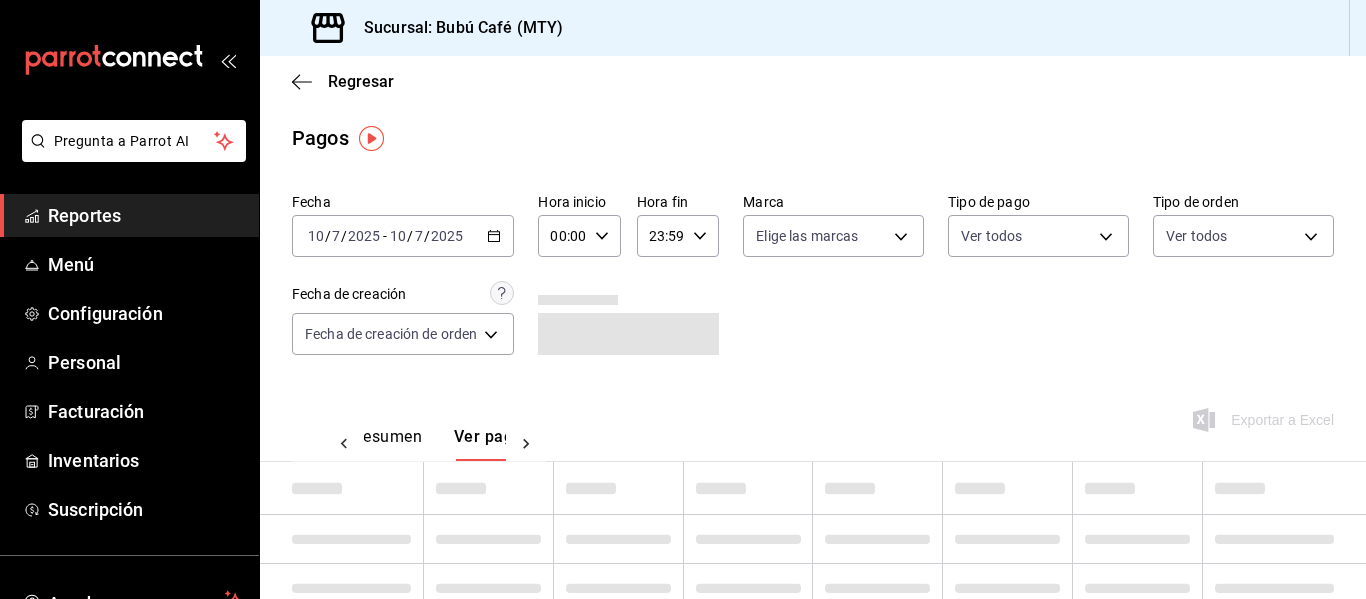 scroll, scrollTop: 0, scrollLeft: 59, axis: horizontal 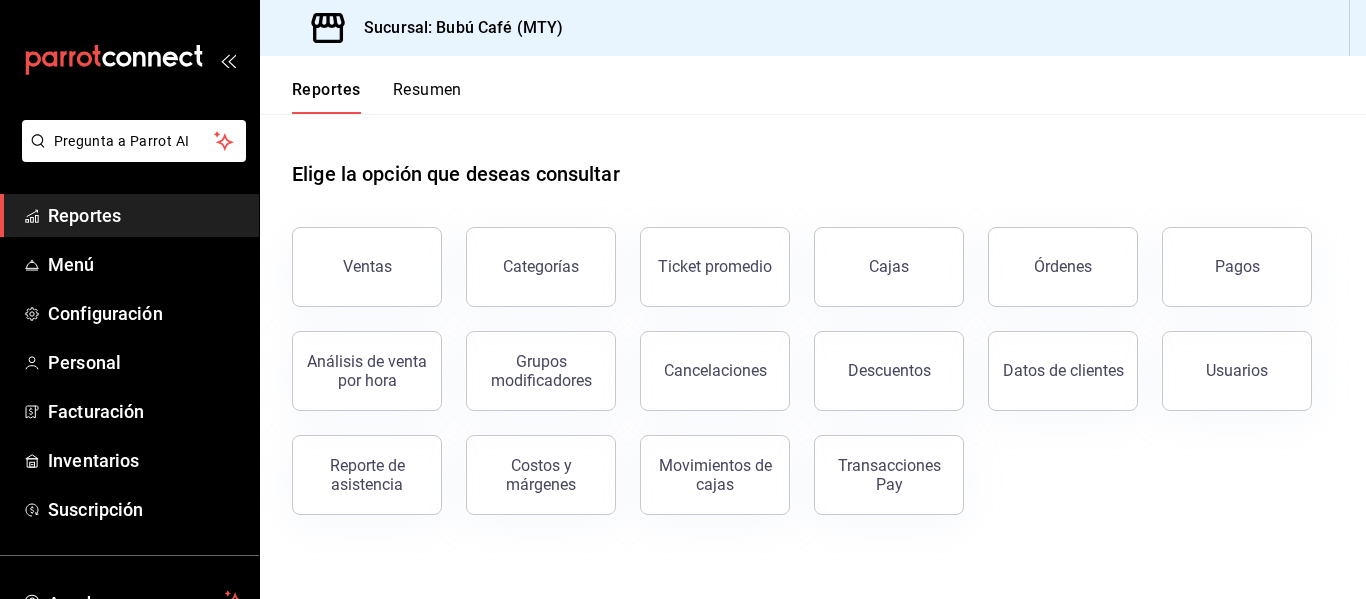 click on "Pagos" at bounding box center [1237, 266] 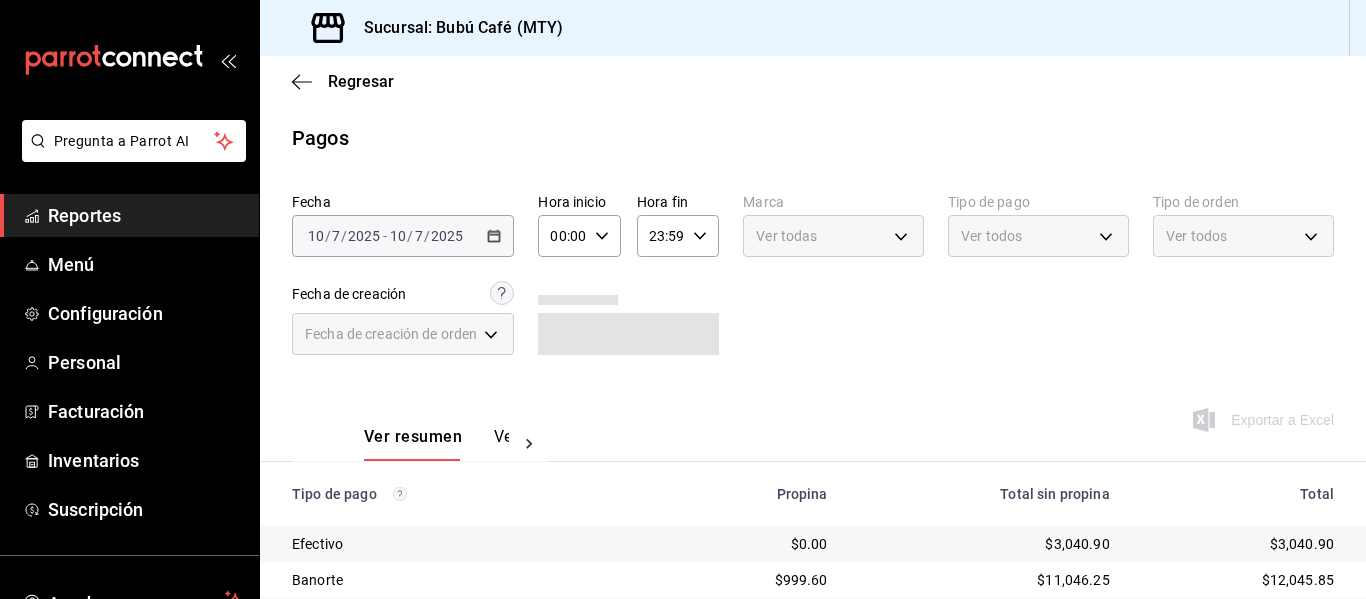 scroll, scrollTop: 200, scrollLeft: 0, axis: vertical 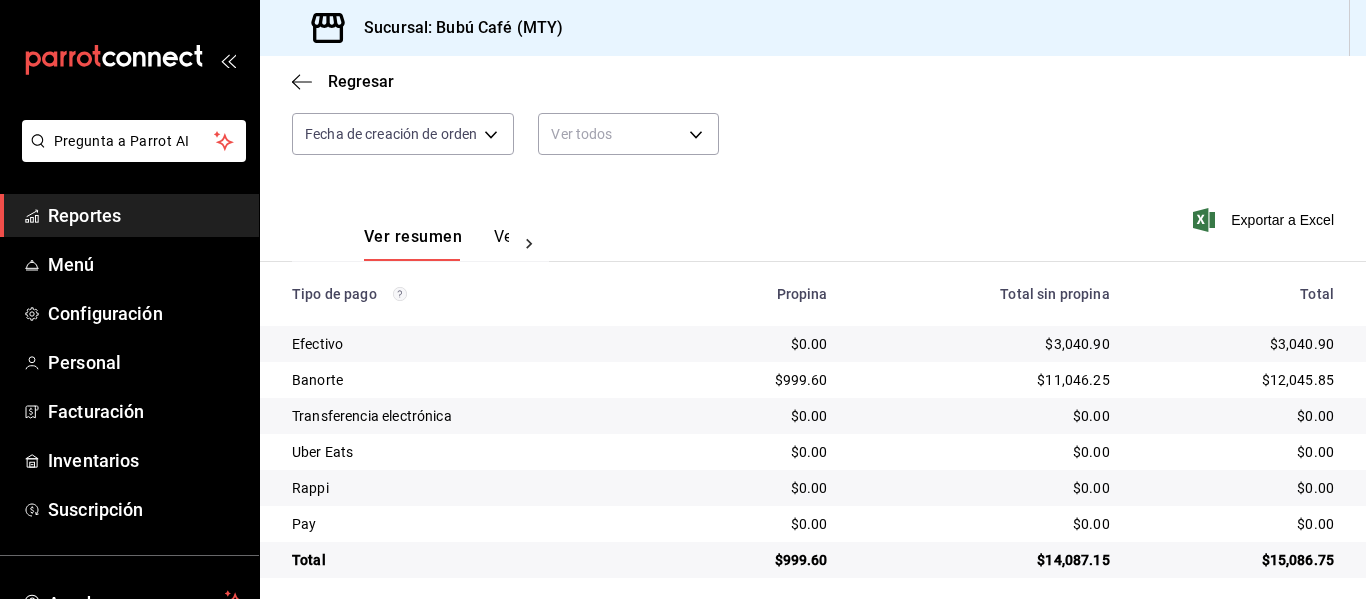 click on "Reportes" at bounding box center (145, 215) 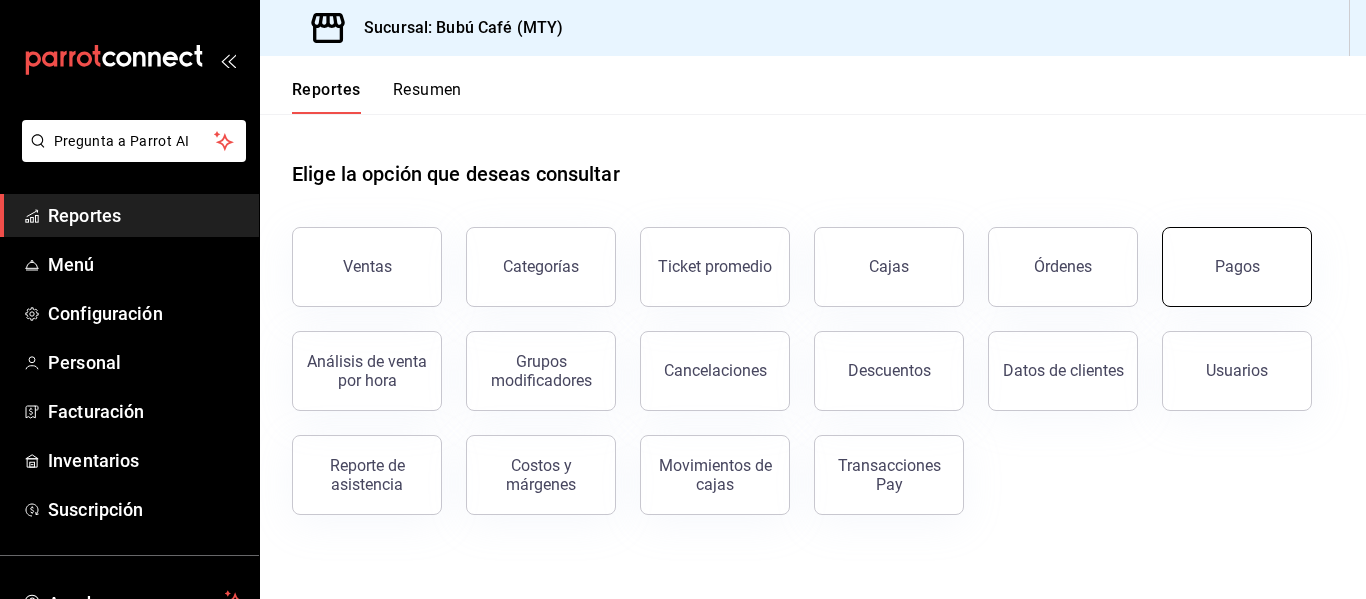click on "Pagos" at bounding box center (1237, 266) 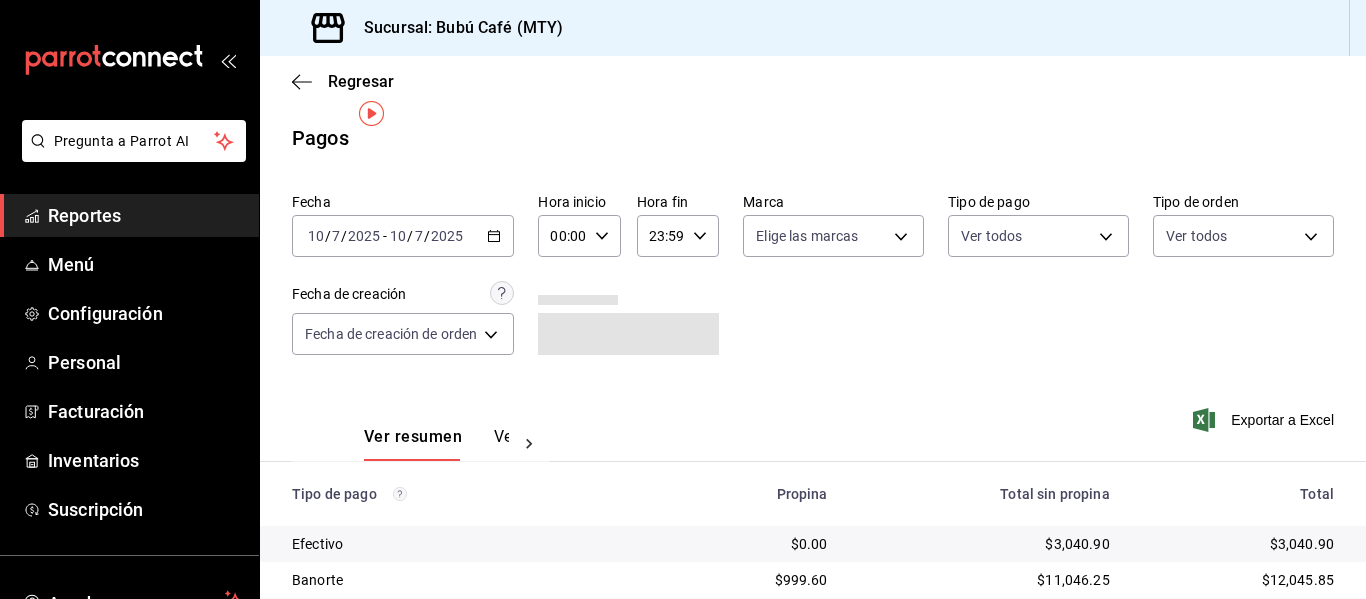 scroll, scrollTop: 212, scrollLeft: 0, axis: vertical 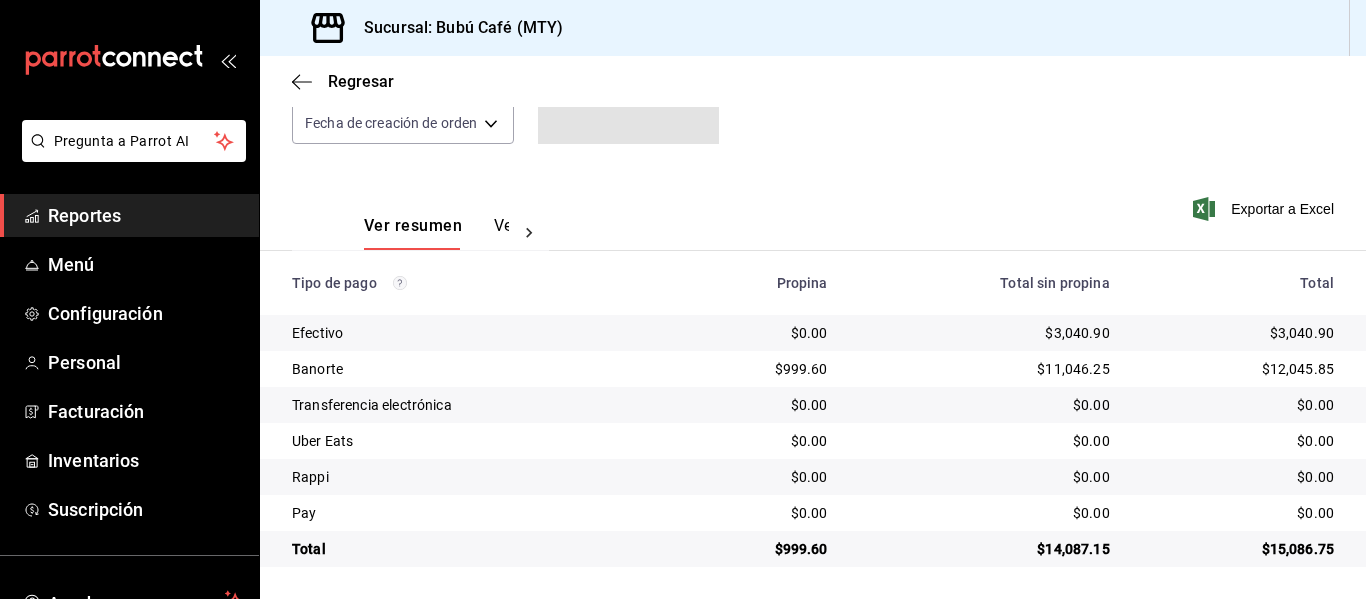 click on "Ver resumen Ver pagos" at bounding box center [420, 221] 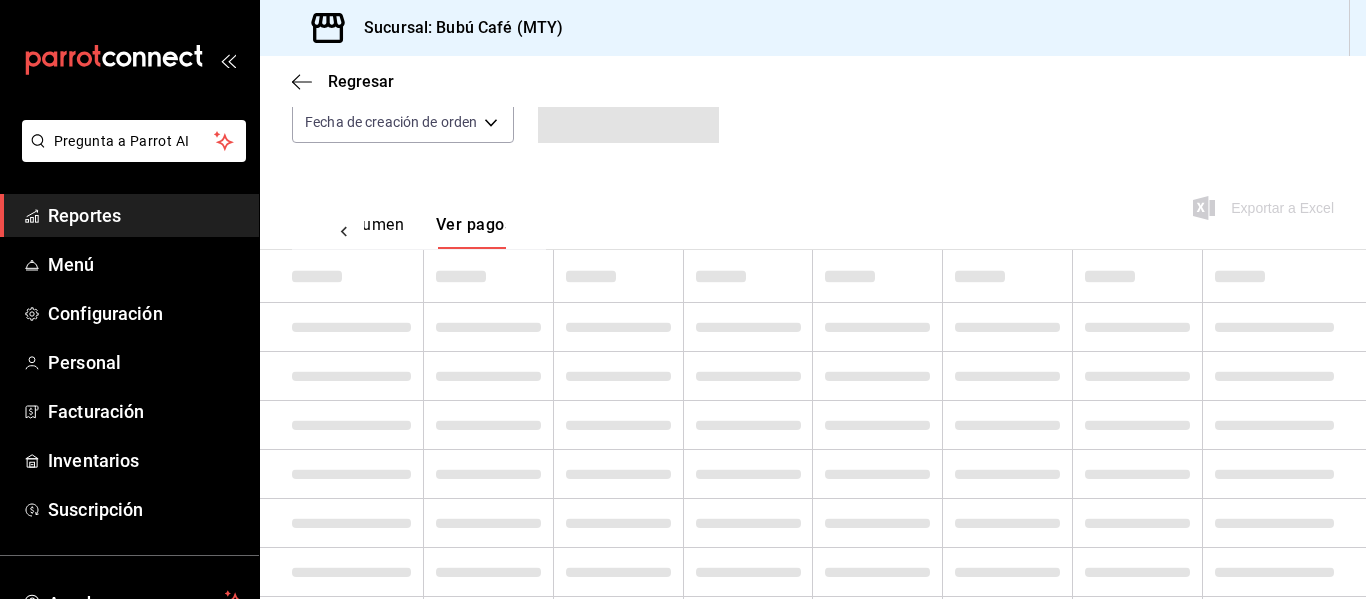 scroll, scrollTop: 0, scrollLeft: 59, axis: horizontal 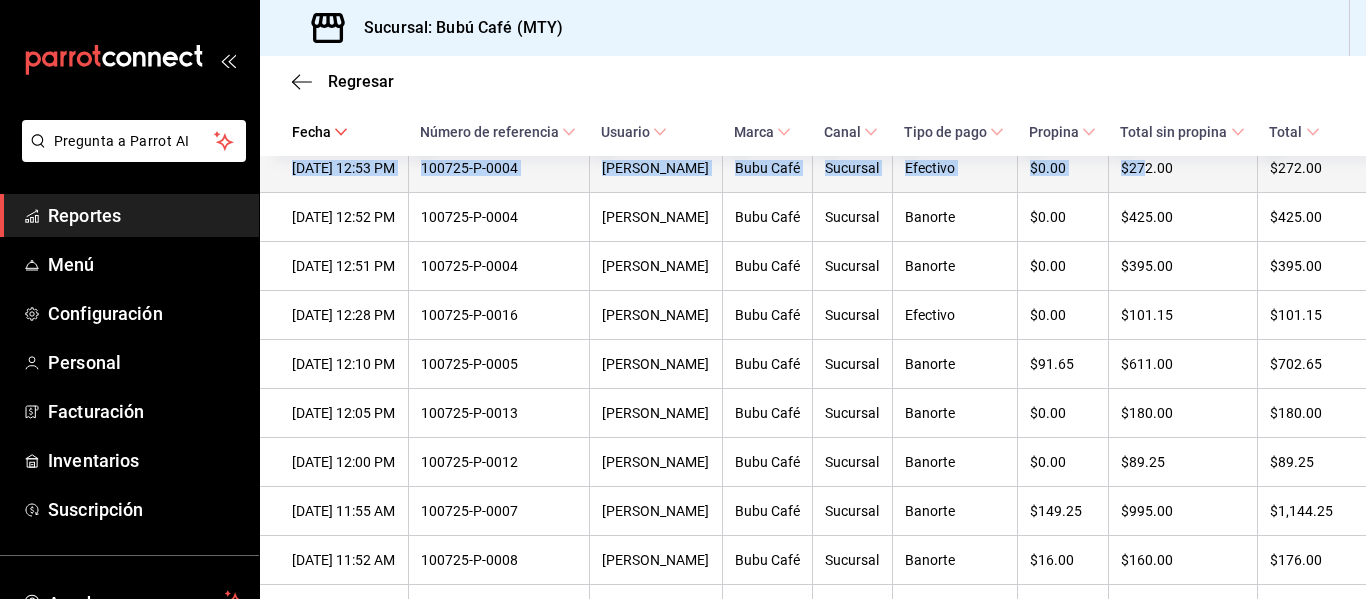 drag, startPoint x: 1134, startPoint y: 363, endPoint x: 1133, endPoint y: 495, distance: 132.00378 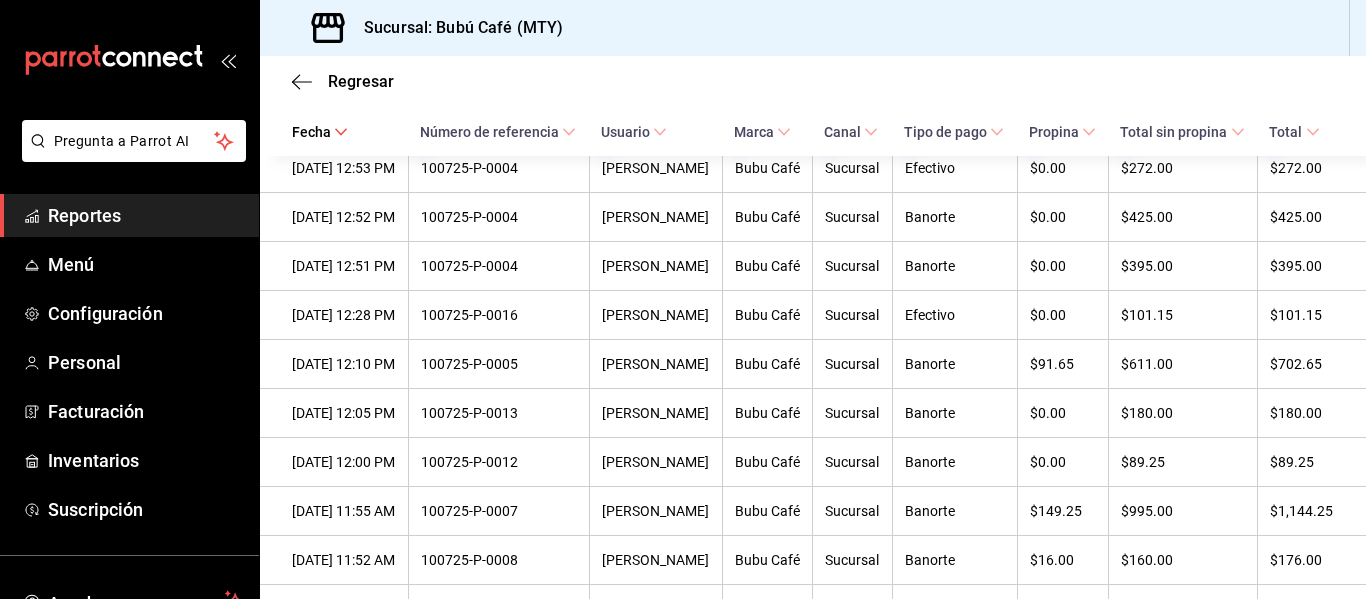 click on "$10.00" at bounding box center (1063, 21) 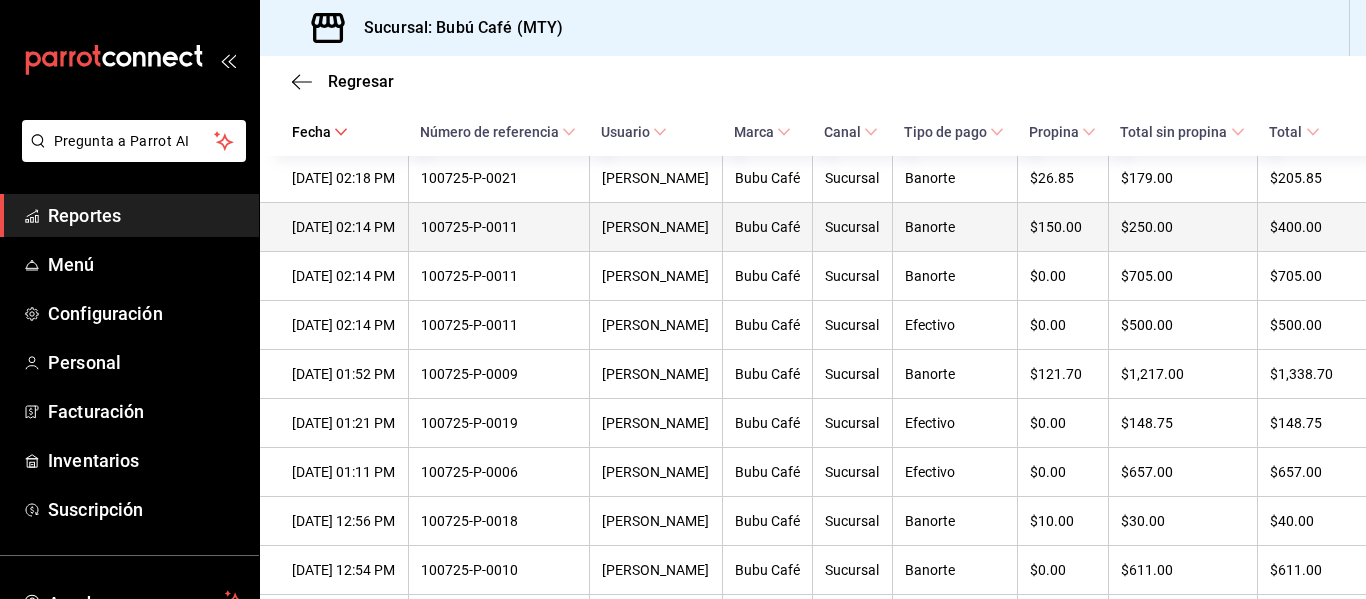 scroll, scrollTop: 1000, scrollLeft: 0, axis: vertical 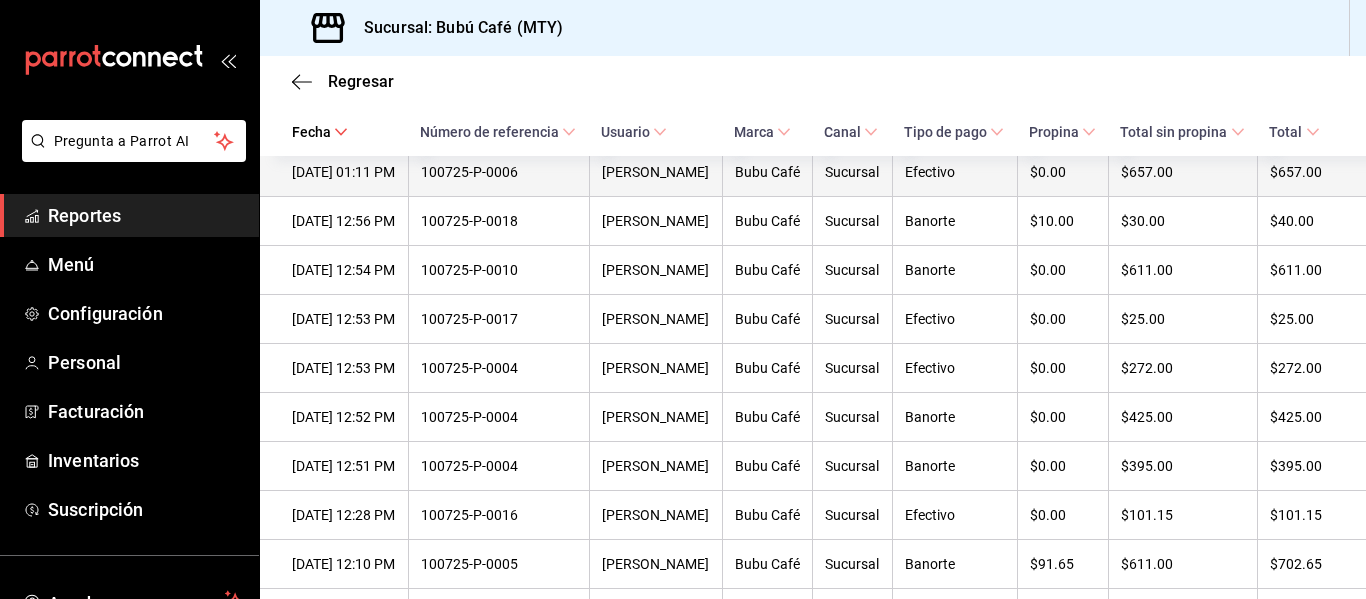 click on "Efectivo" at bounding box center (954, 172) 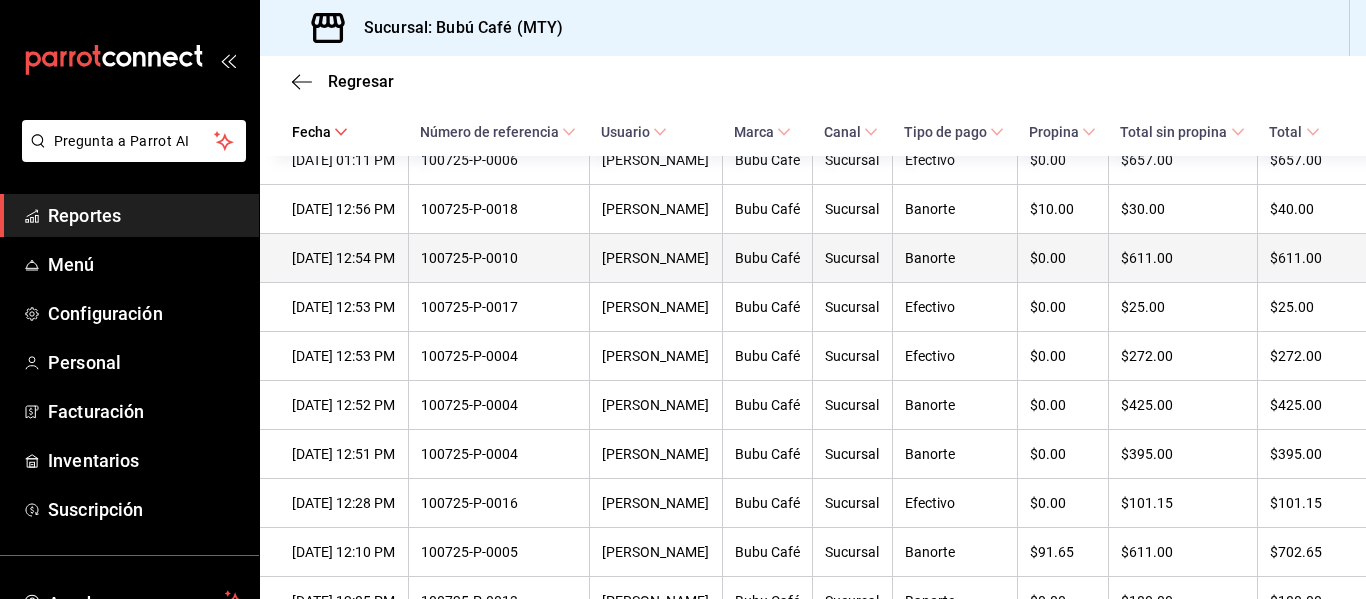 scroll, scrollTop: 1000, scrollLeft: 0, axis: vertical 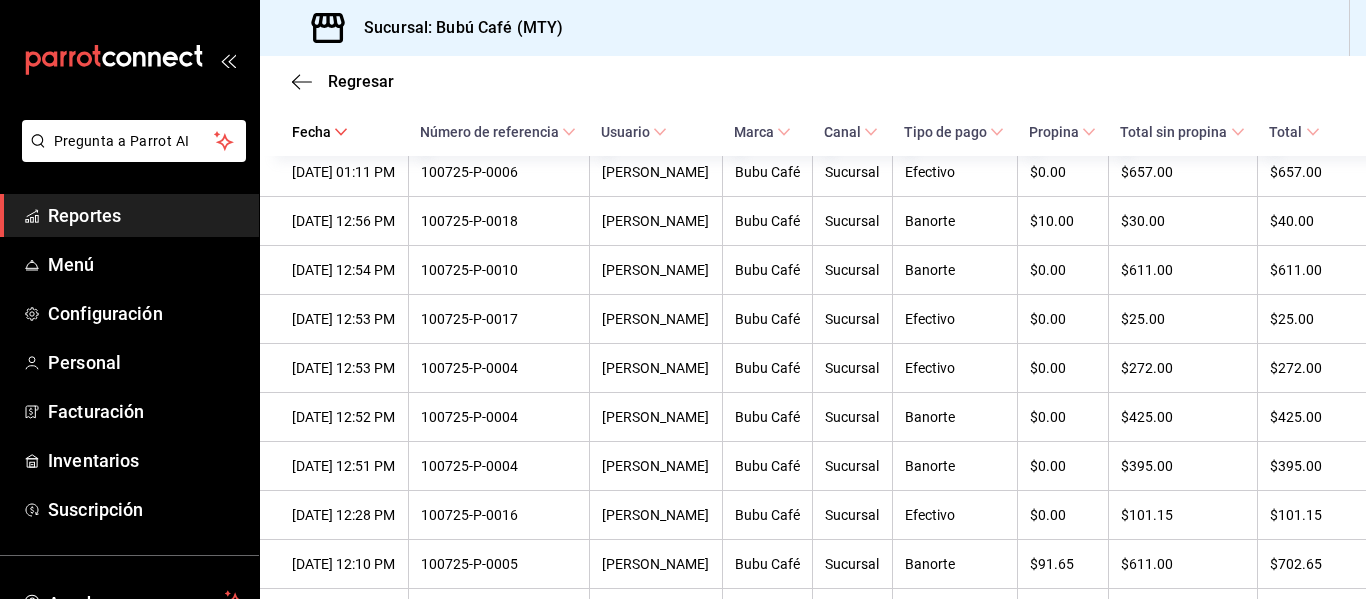 click on "Banorte" at bounding box center (955, 74) 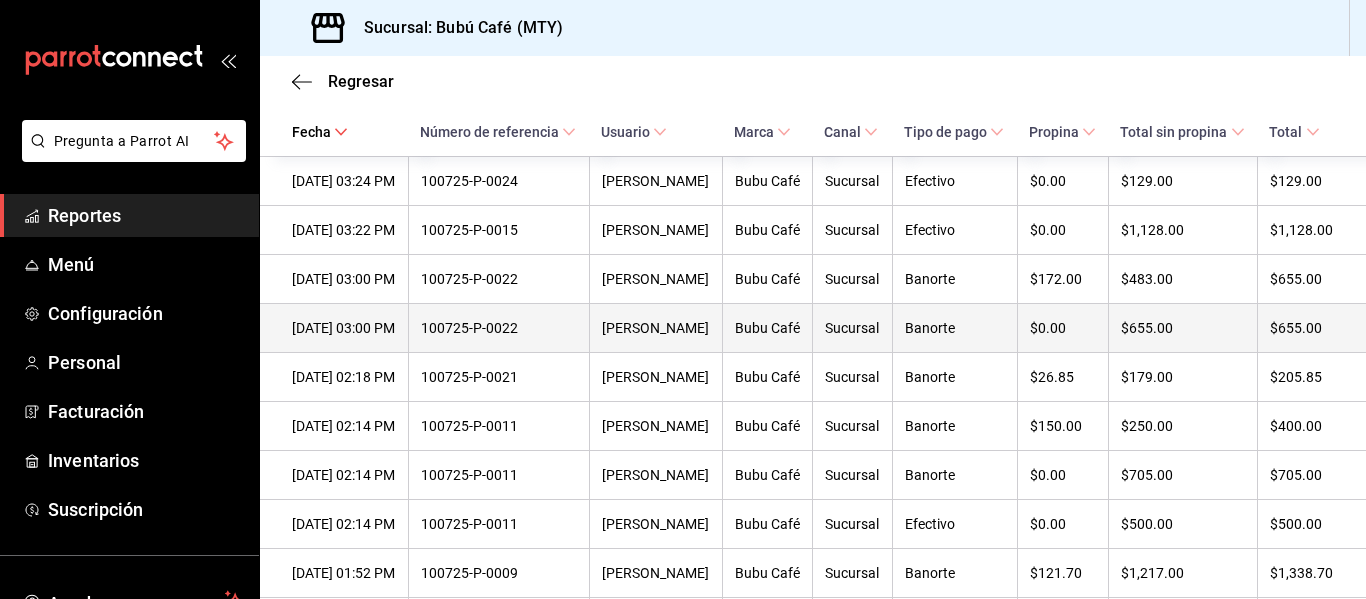 scroll, scrollTop: 600, scrollLeft: 0, axis: vertical 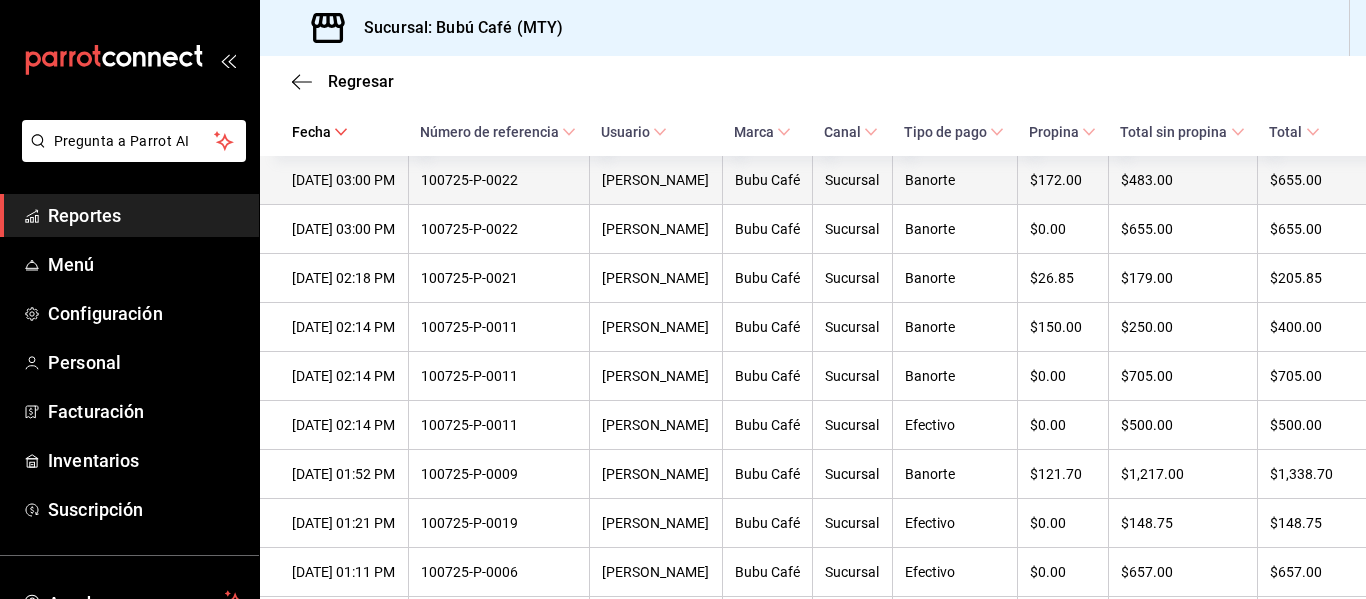 click on "$483.00" at bounding box center (1182, 180) 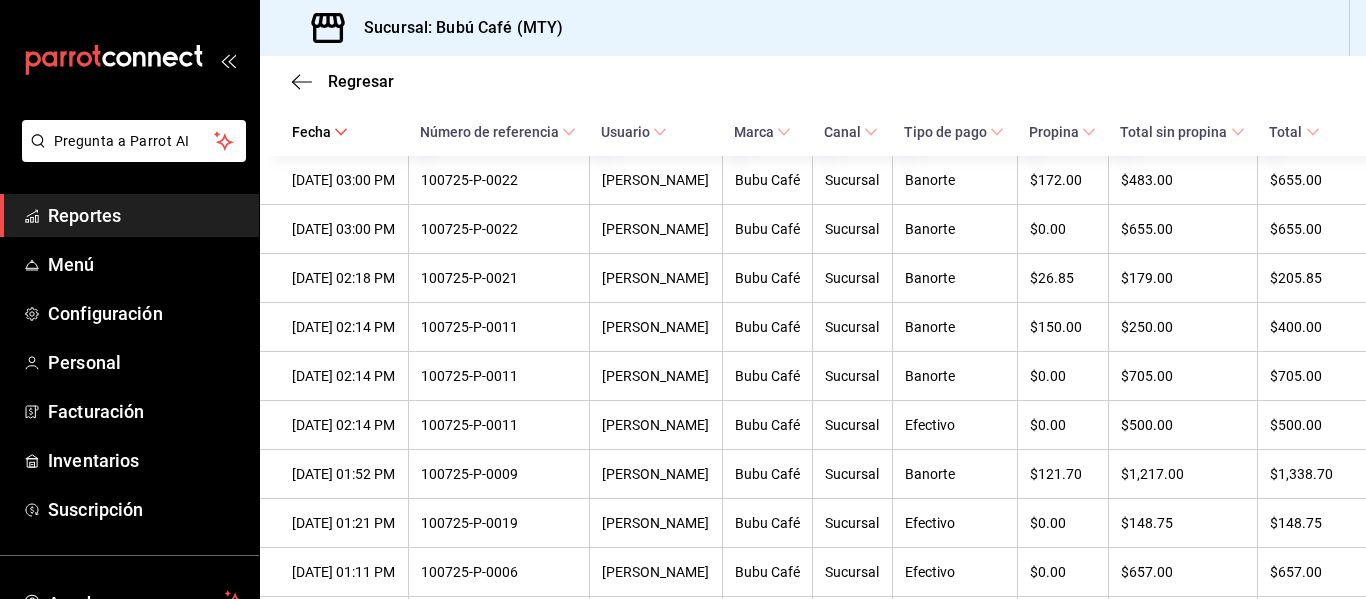 click on "Sucursal: Bubú Café (MTY)" at bounding box center (813, 28) 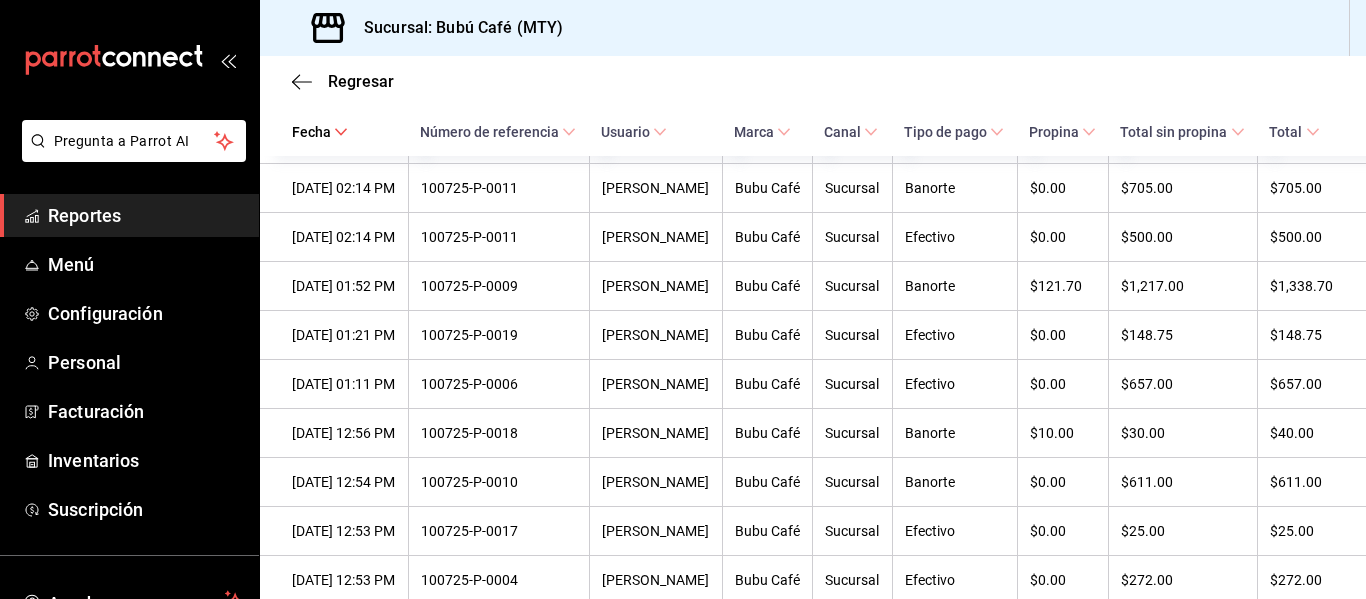 scroll, scrollTop: 900, scrollLeft: 0, axis: vertical 